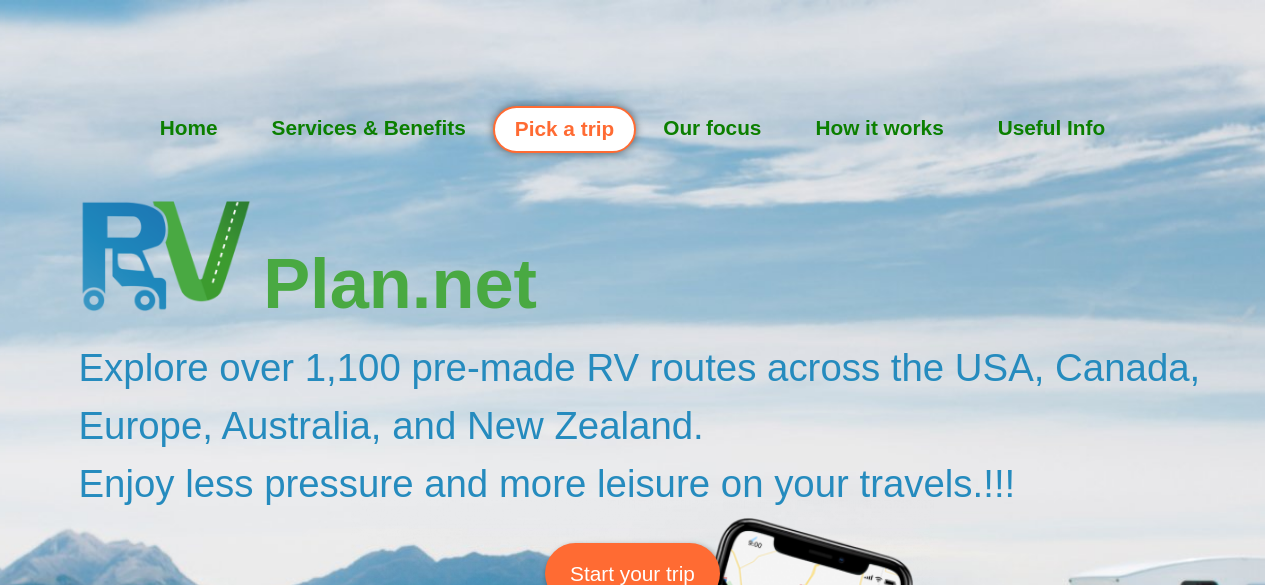 scroll, scrollTop: 0, scrollLeft: 0, axis: both 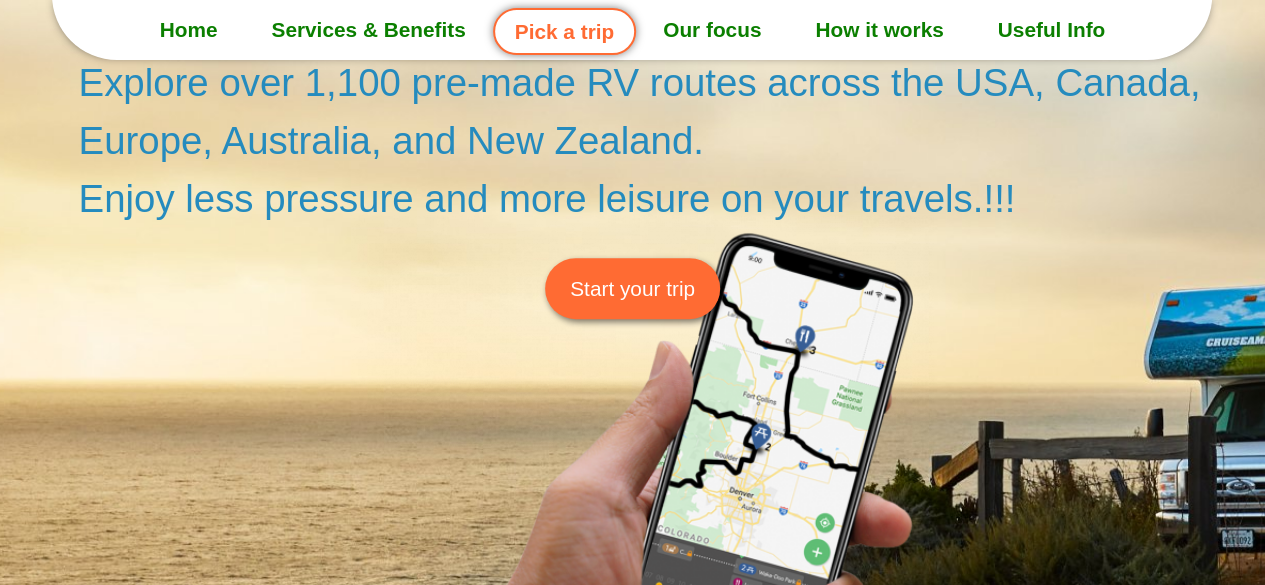 click on "Start your trip" at bounding box center [632, 288] 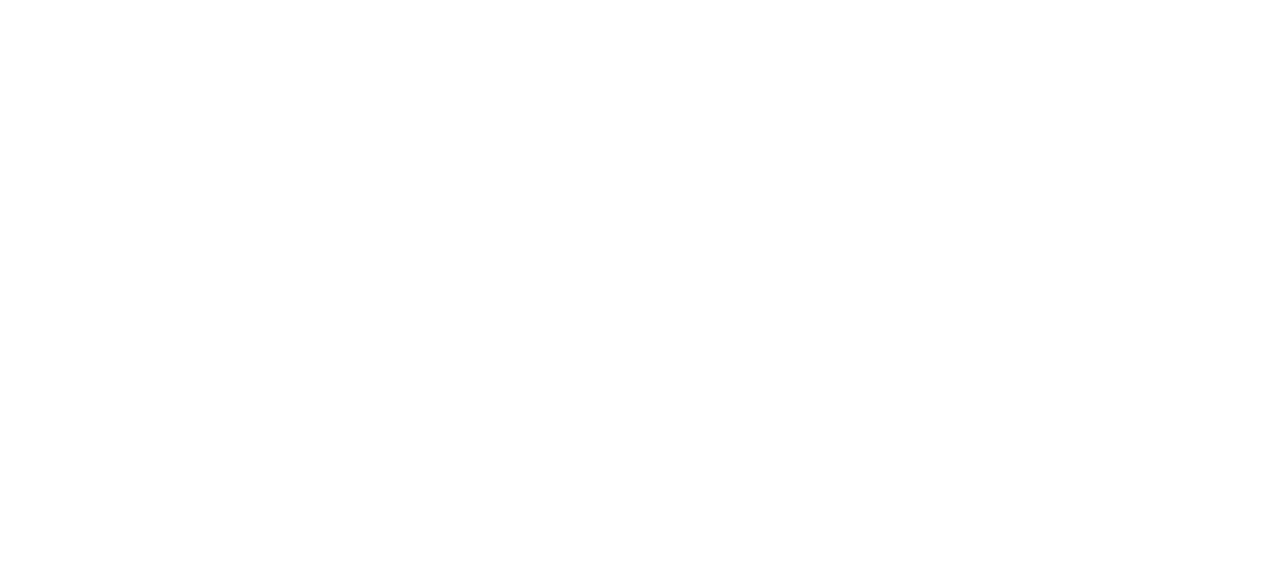 scroll, scrollTop: 0, scrollLeft: 0, axis: both 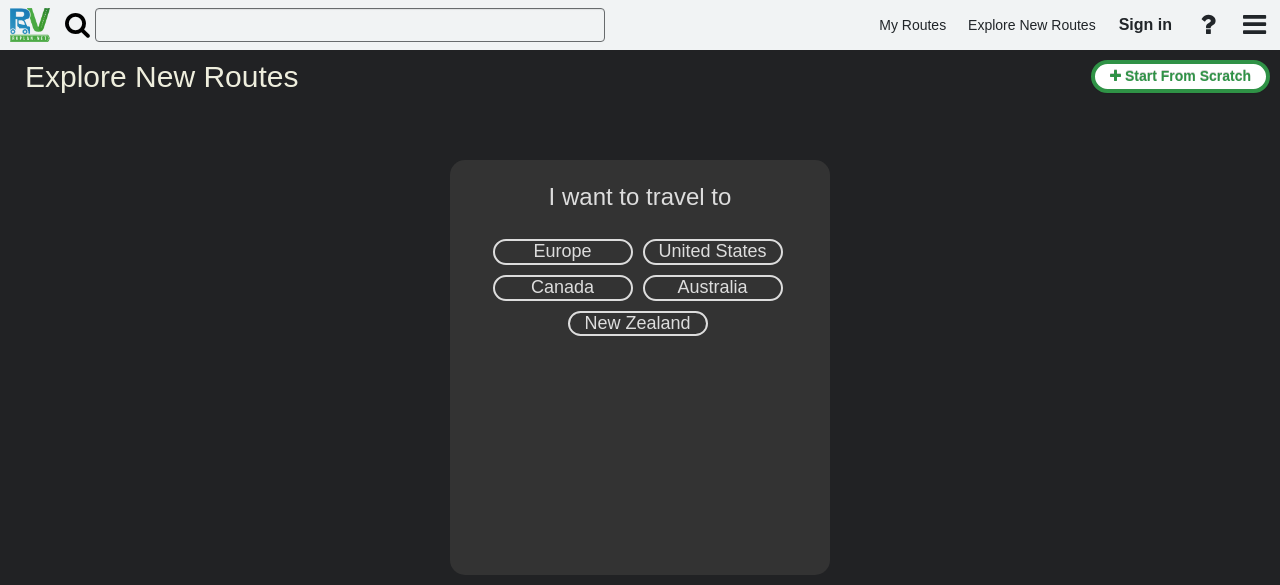 click on "Europe" at bounding box center [563, 252] 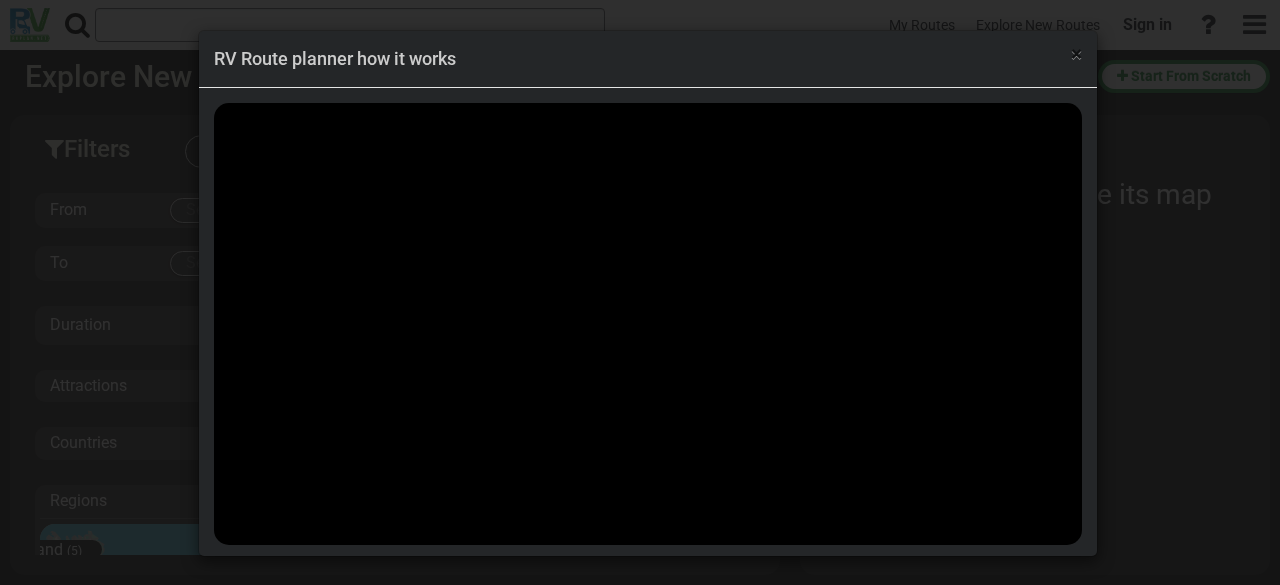 click on "×" at bounding box center (1076, 54) 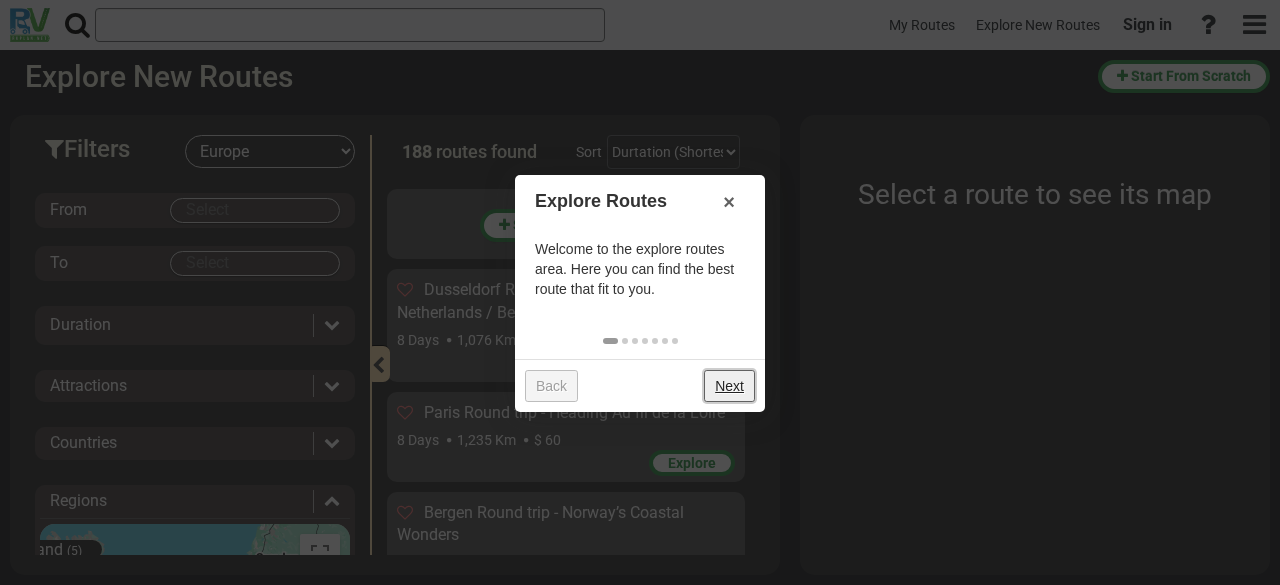 click on "Next" at bounding box center [729, 386] 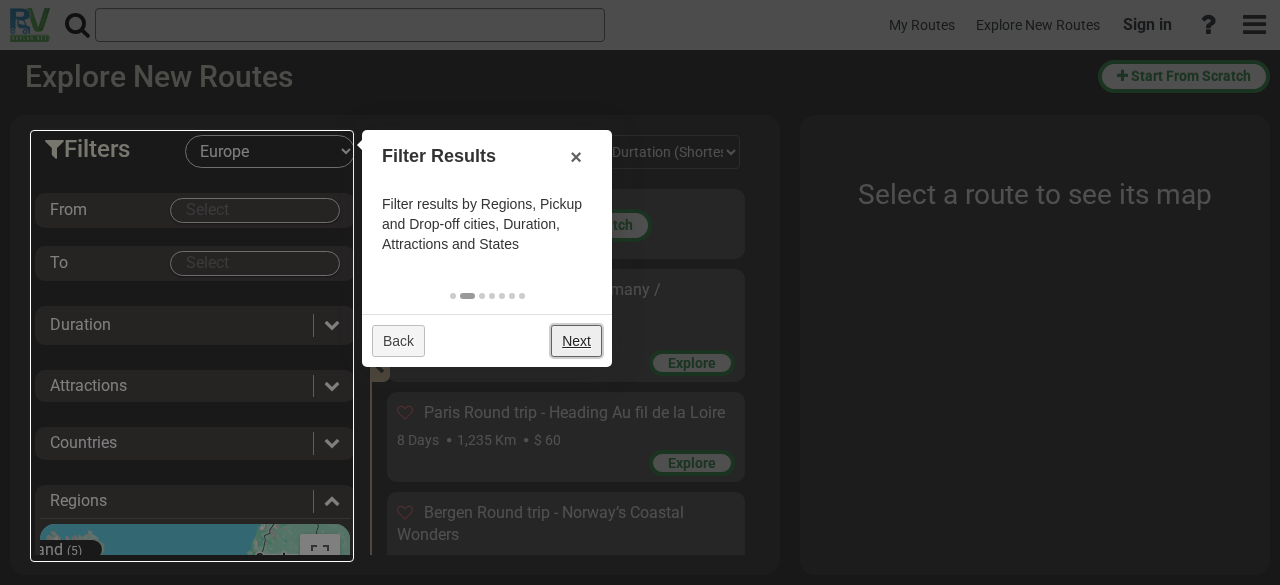 click on "Next" at bounding box center [576, 341] 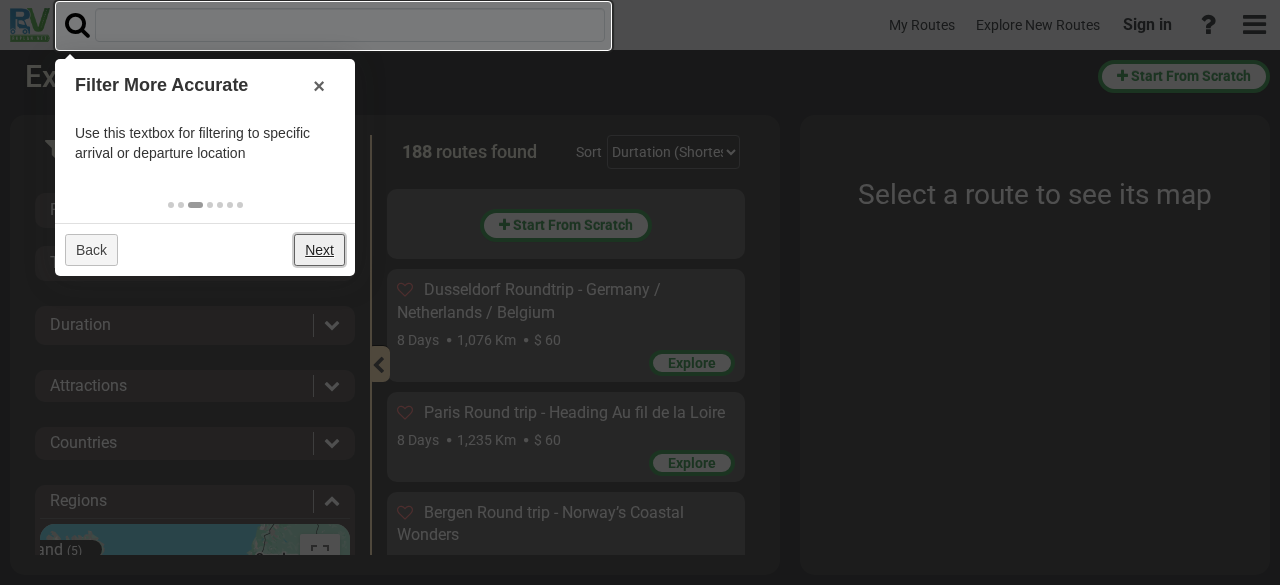 click on "Next" at bounding box center (319, 250) 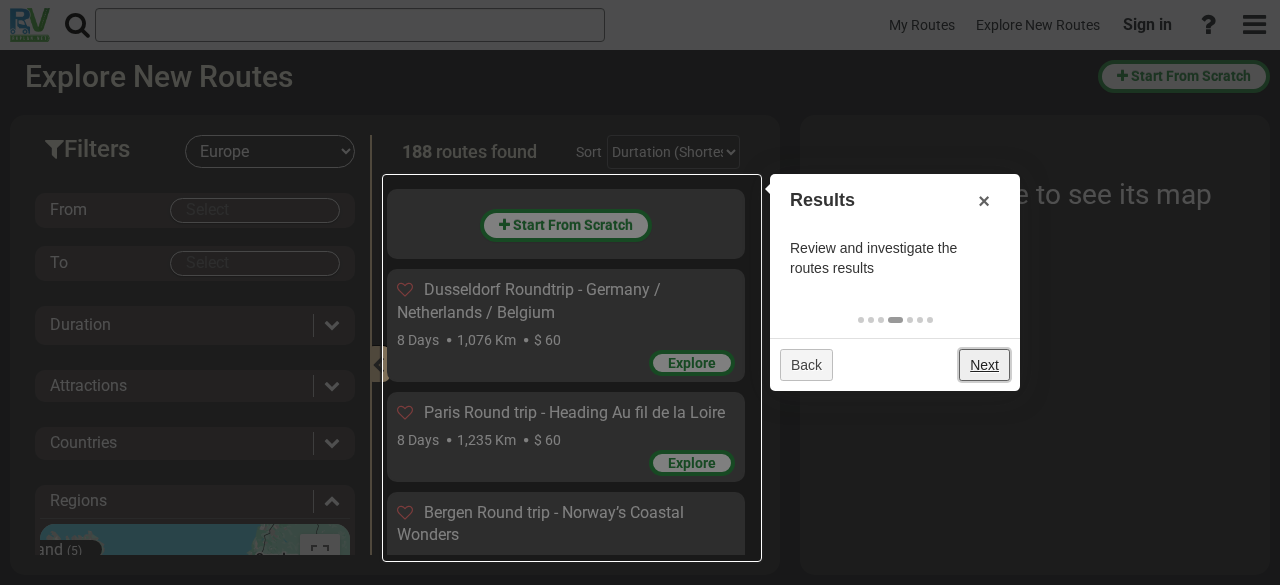 click on "Next" at bounding box center [984, 365] 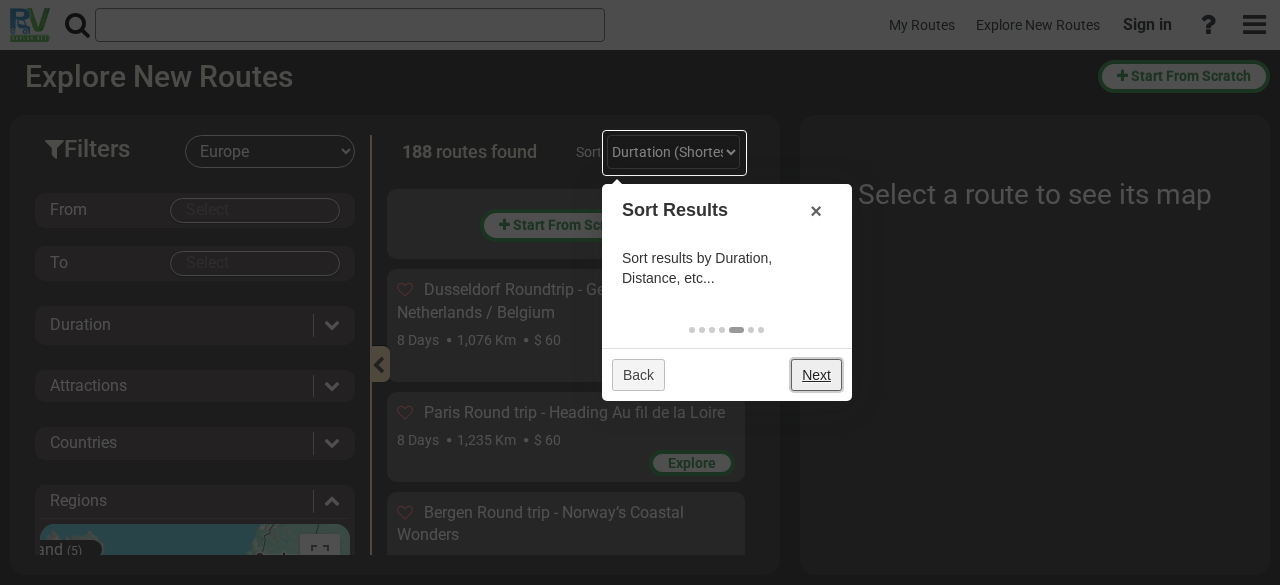 click on "Next" at bounding box center (816, 375) 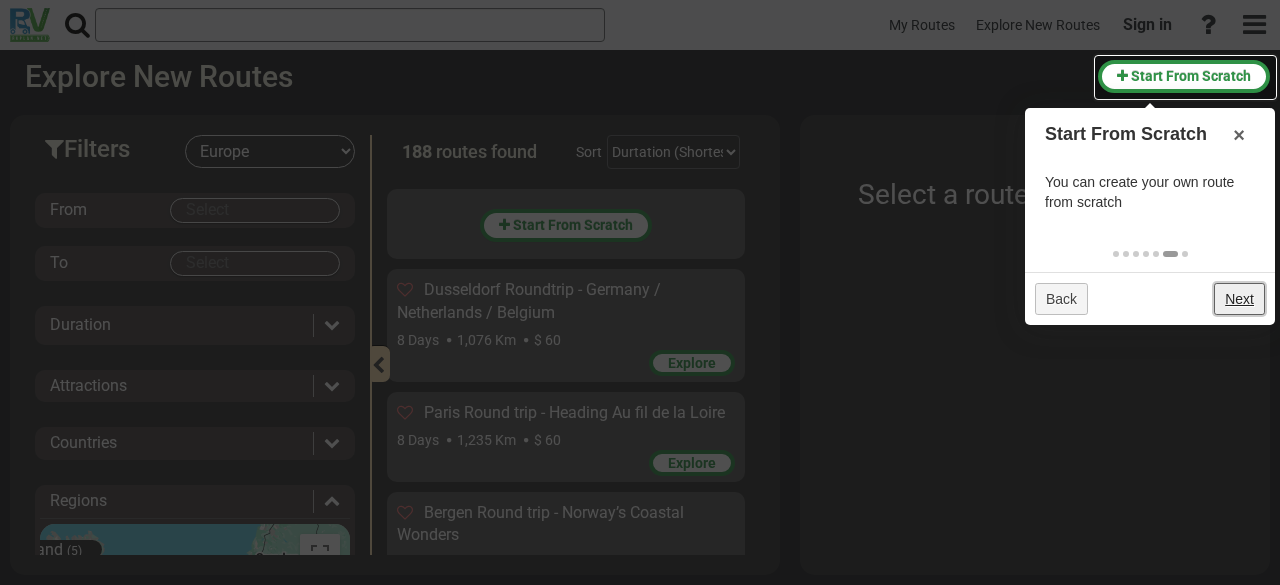 click on "Next" at bounding box center [1239, 299] 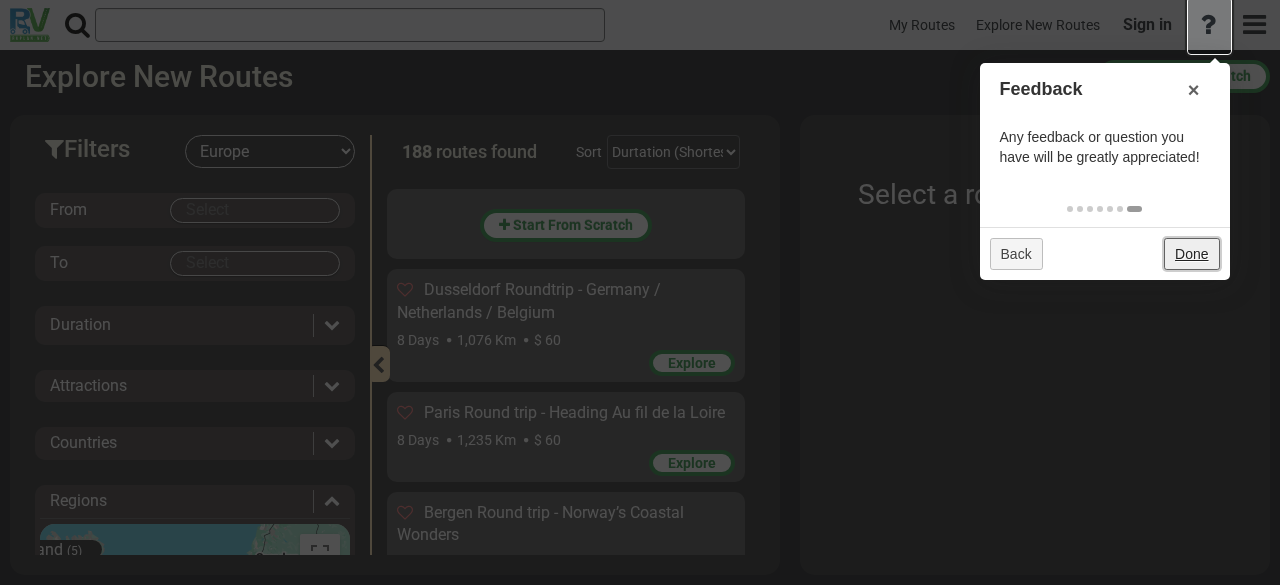 click on "Done" at bounding box center [1191, 254] 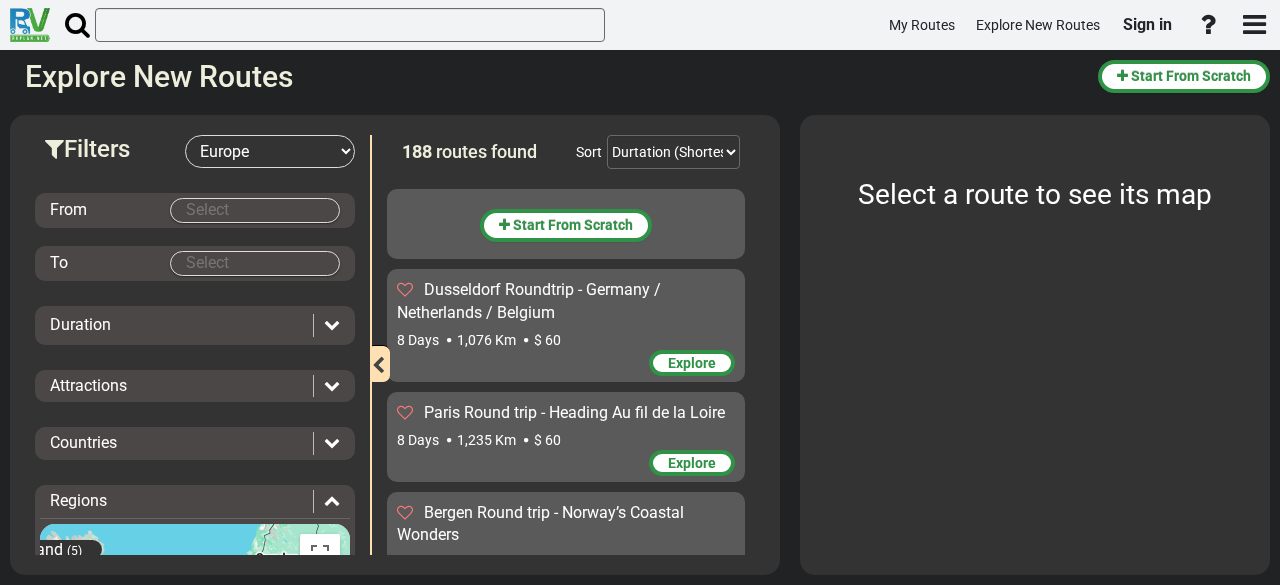 click on "My Routes
Explore New Routes
Sign in
×" at bounding box center [640, 292] 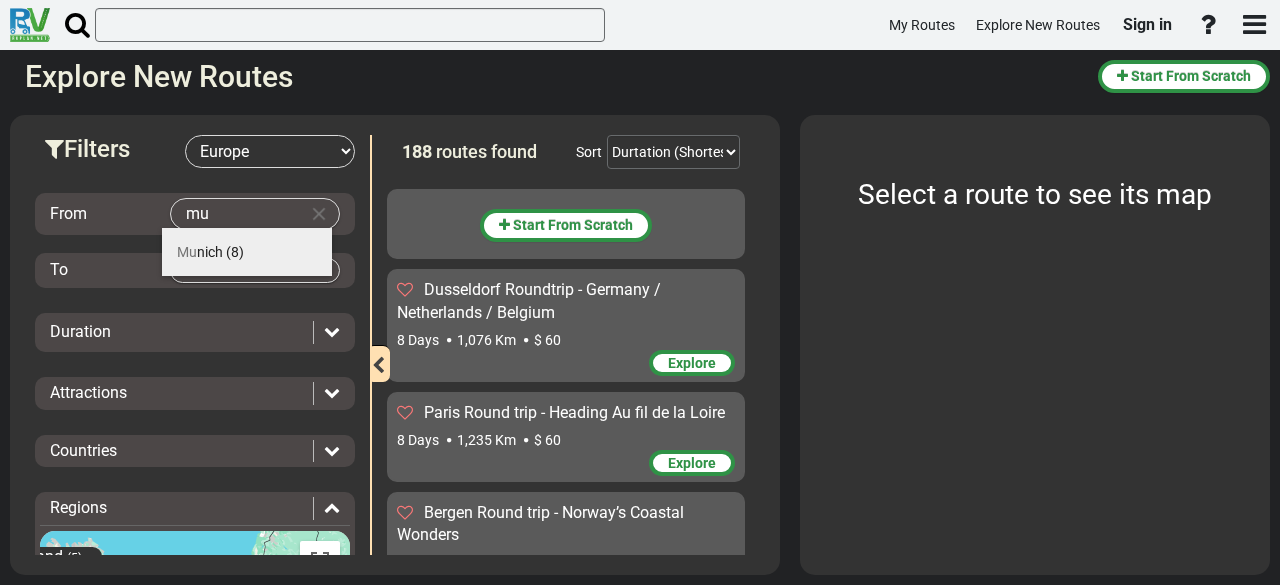click on "Mu nich" at bounding box center (200, 252) 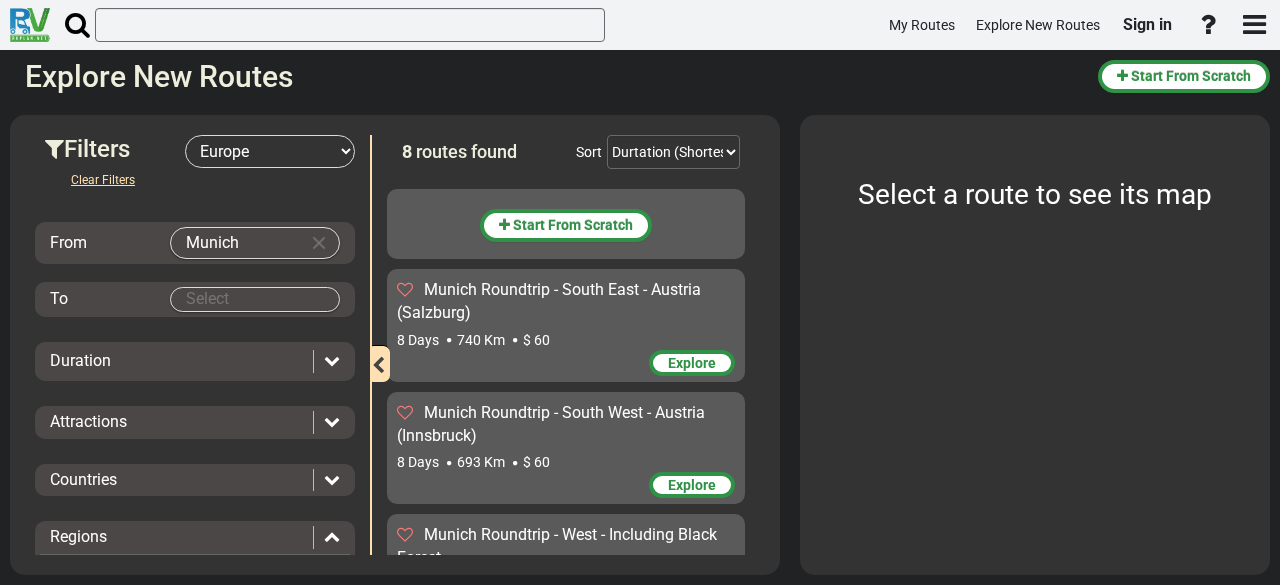 click on "My Routes
Explore New Routes
Sign in
×" at bounding box center [640, 292] 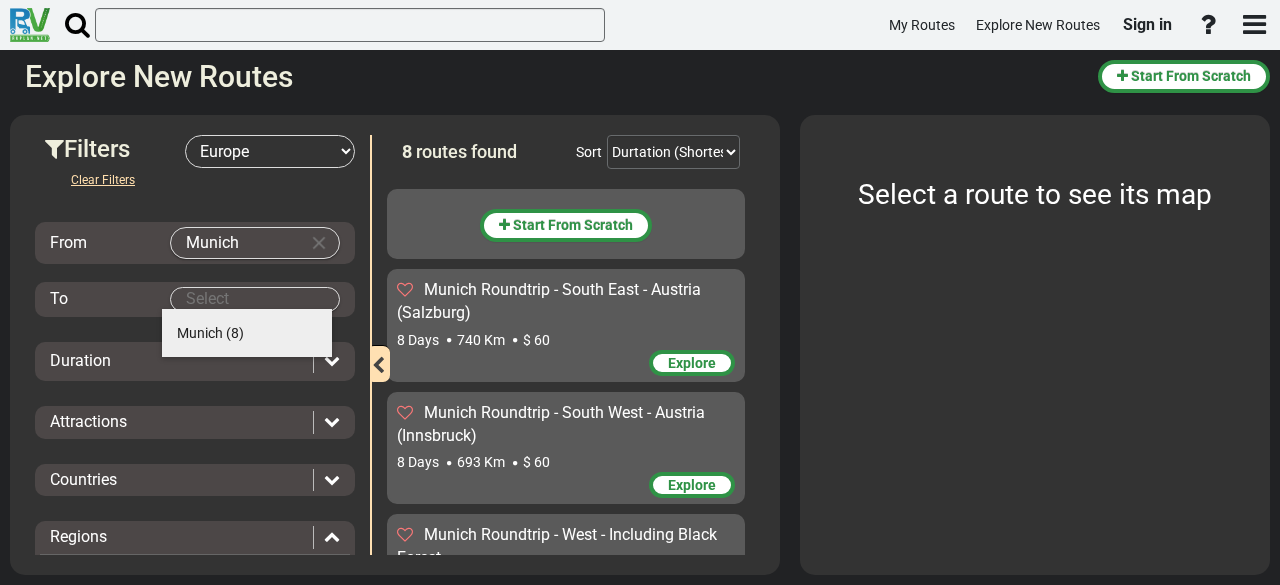 click on "Munich
(8)" at bounding box center [210, 333] 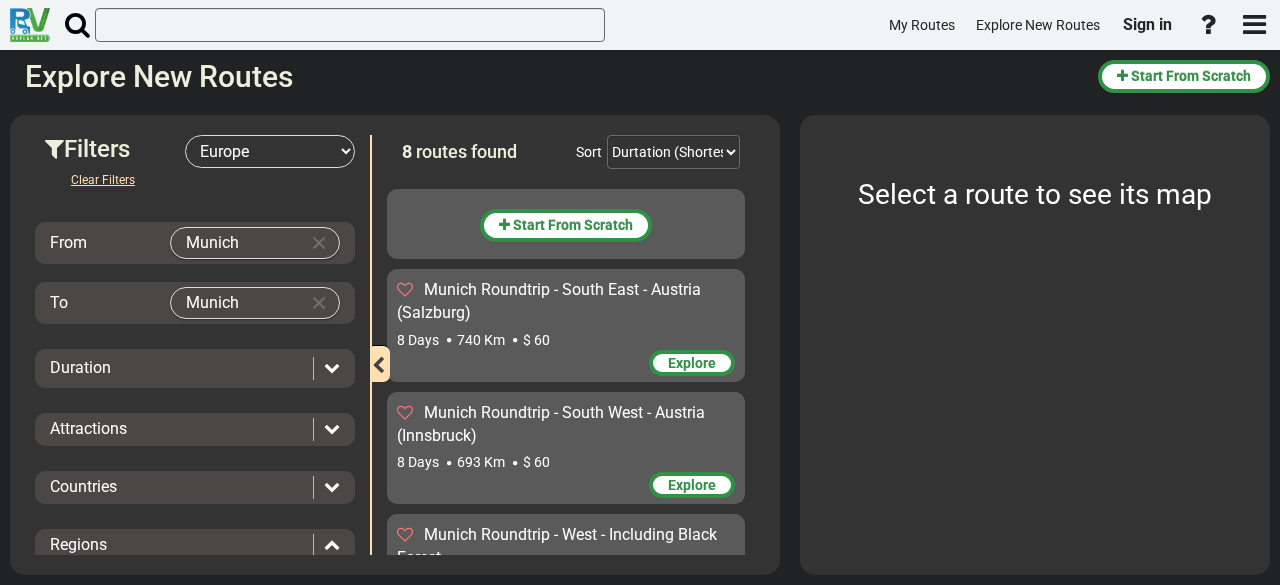 click on "Duration" at bounding box center (176, 368) 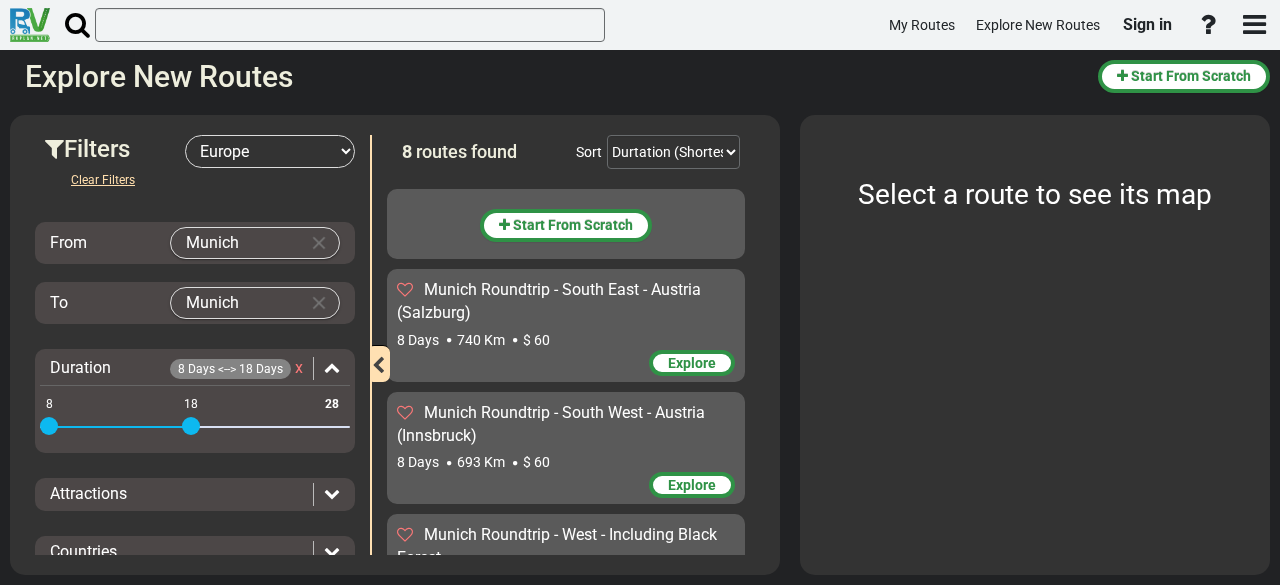 drag, startPoint x: 333, startPoint y: 420, endPoint x: 184, endPoint y: 419, distance: 149.00336 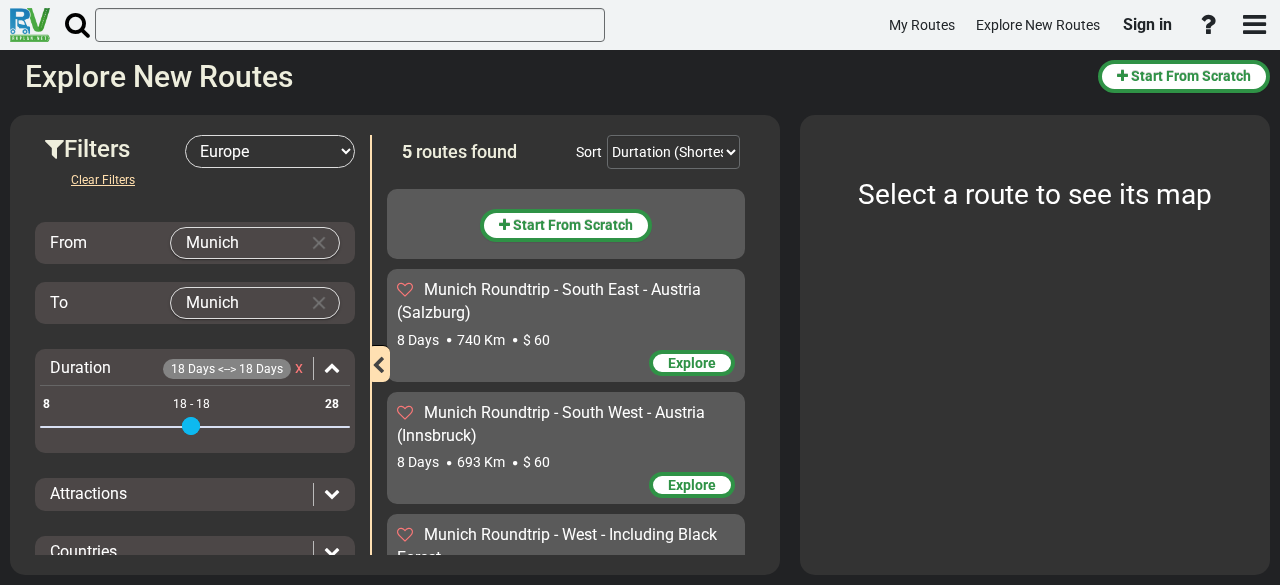 drag, startPoint x: 48, startPoint y: 418, endPoint x: 189, endPoint y: 423, distance: 141.08862 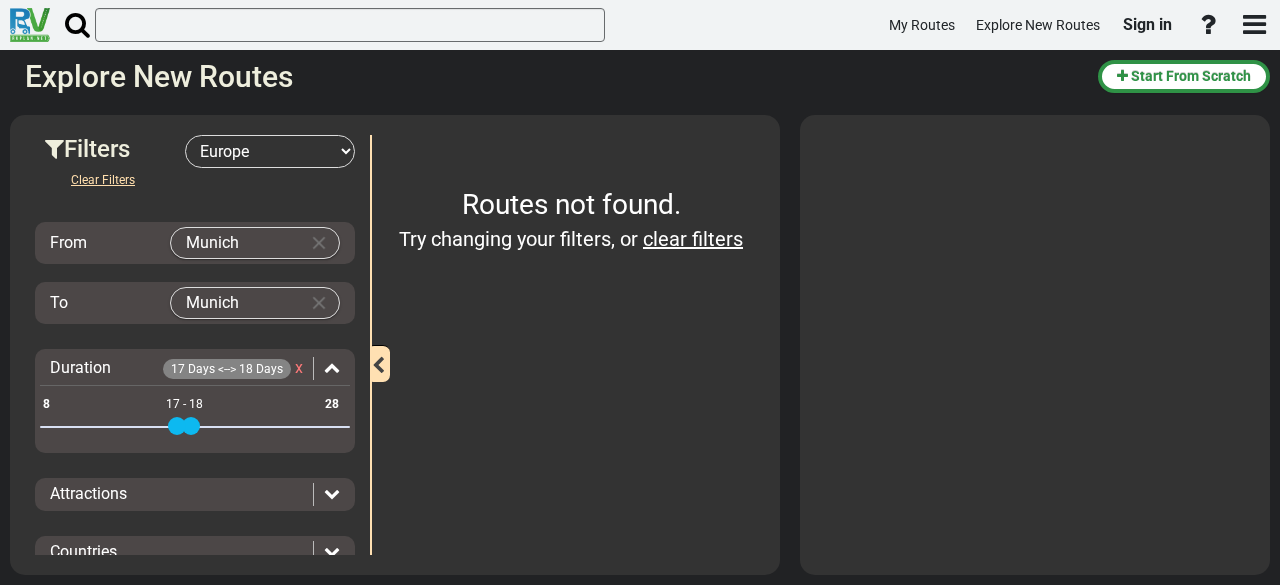 drag, startPoint x: 189, startPoint y: 423, endPoint x: 178, endPoint y: 425, distance: 11.18034 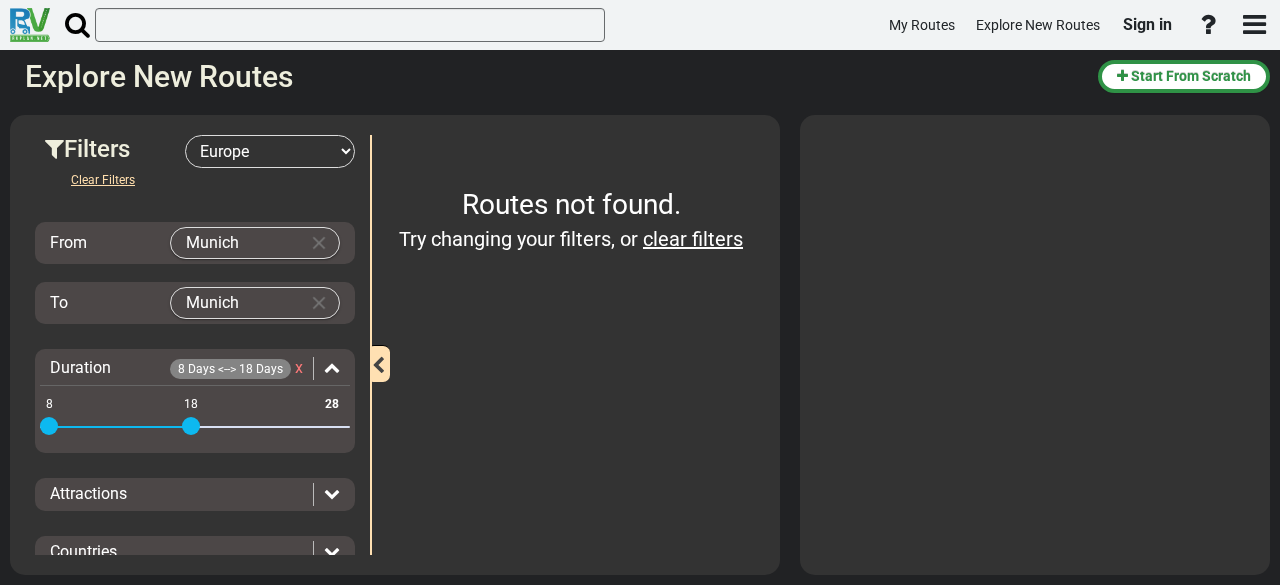 drag, startPoint x: 176, startPoint y: 422, endPoint x: 7, endPoint y: 424, distance: 169.01184 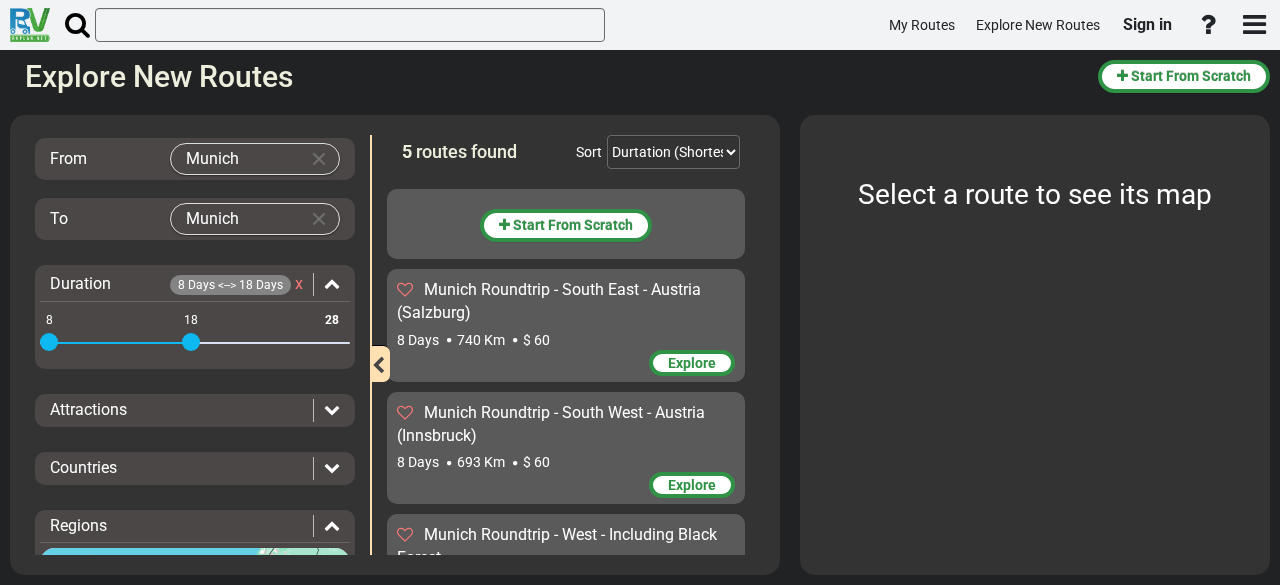 scroll, scrollTop: 94, scrollLeft: 0, axis: vertical 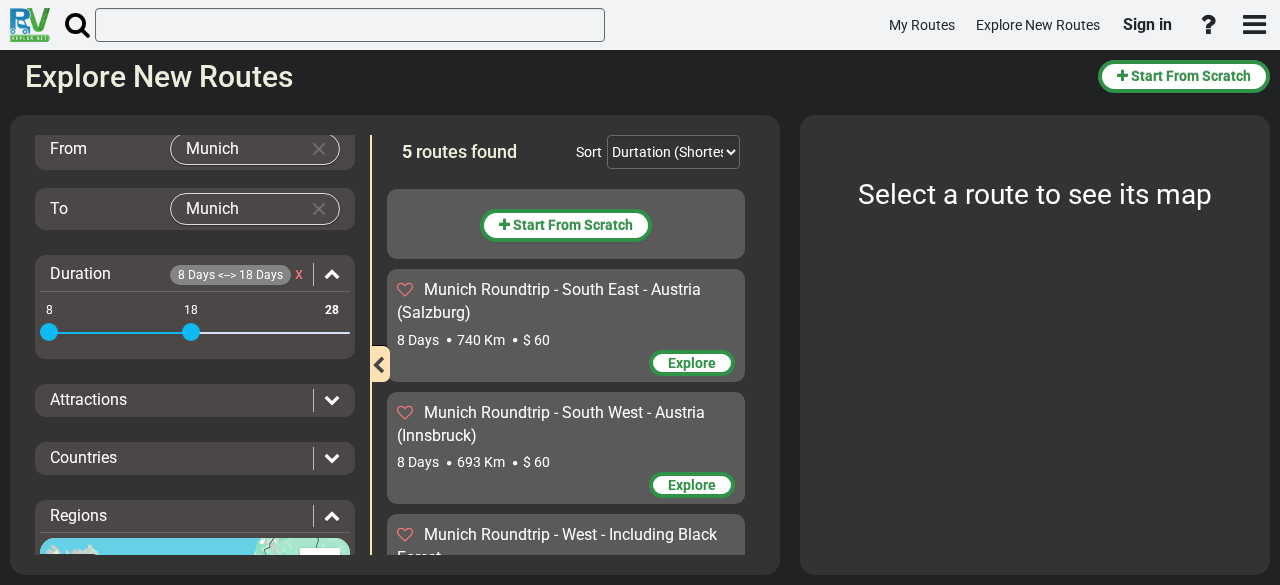 click on "Countries" at bounding box center [176, 458] 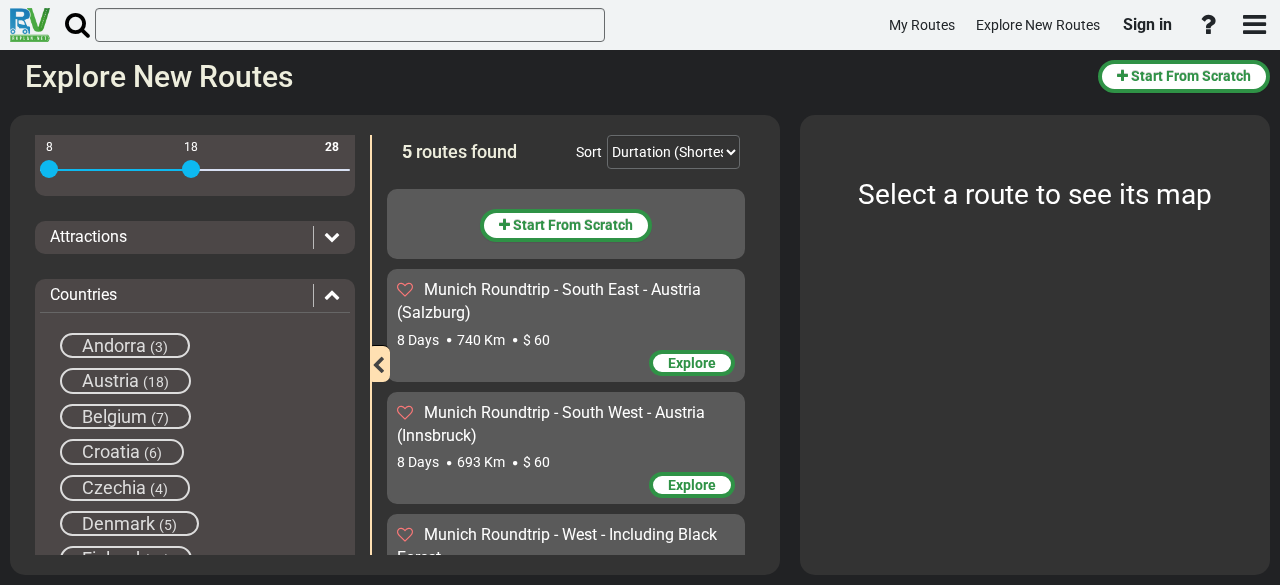 scroll, scrollTop: 266, scrollLeft: 0, axis: vertical 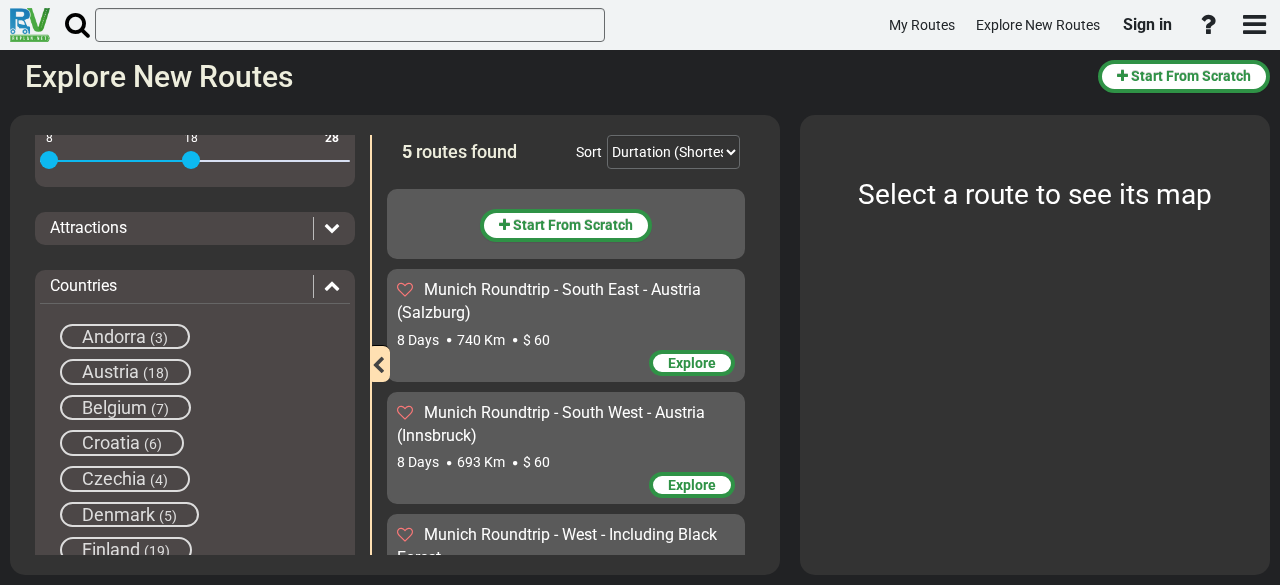 click on "(18)" at bounding box center (156, 373) 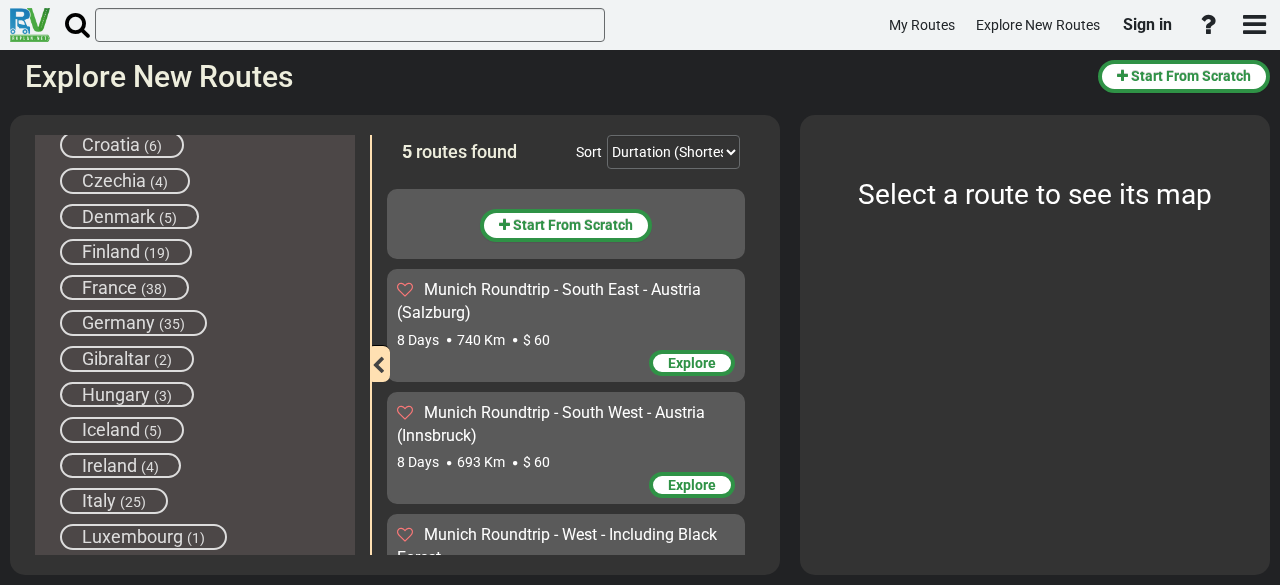scroll, scrollTop: 564, scrollLeft: 0, axis: vertical 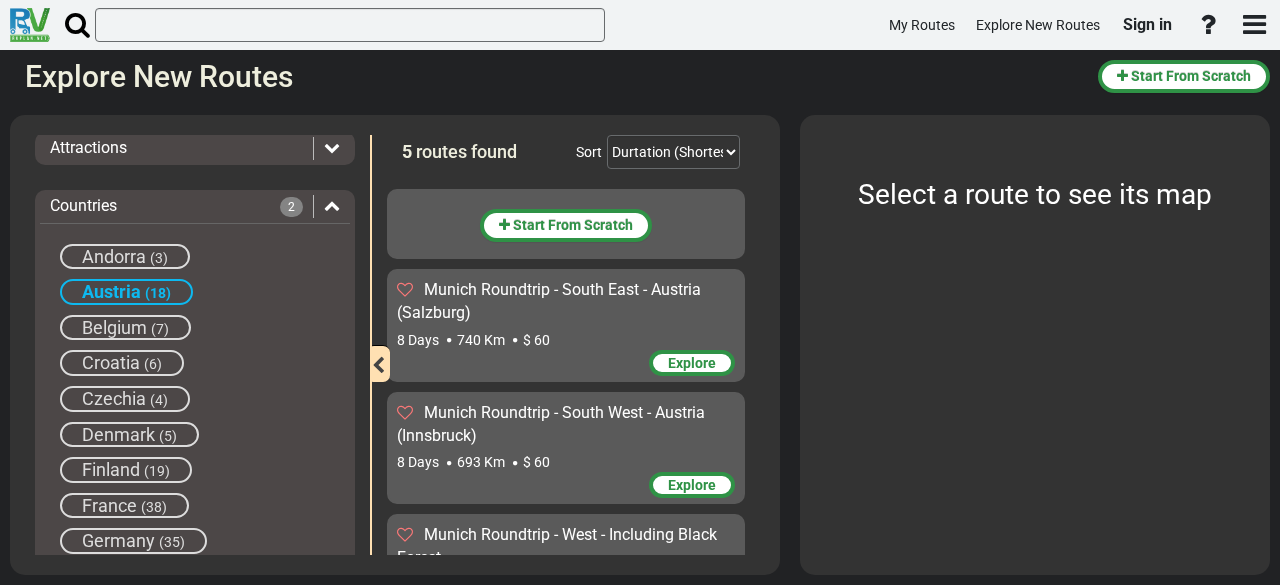 click at bounding box center (332, 205) 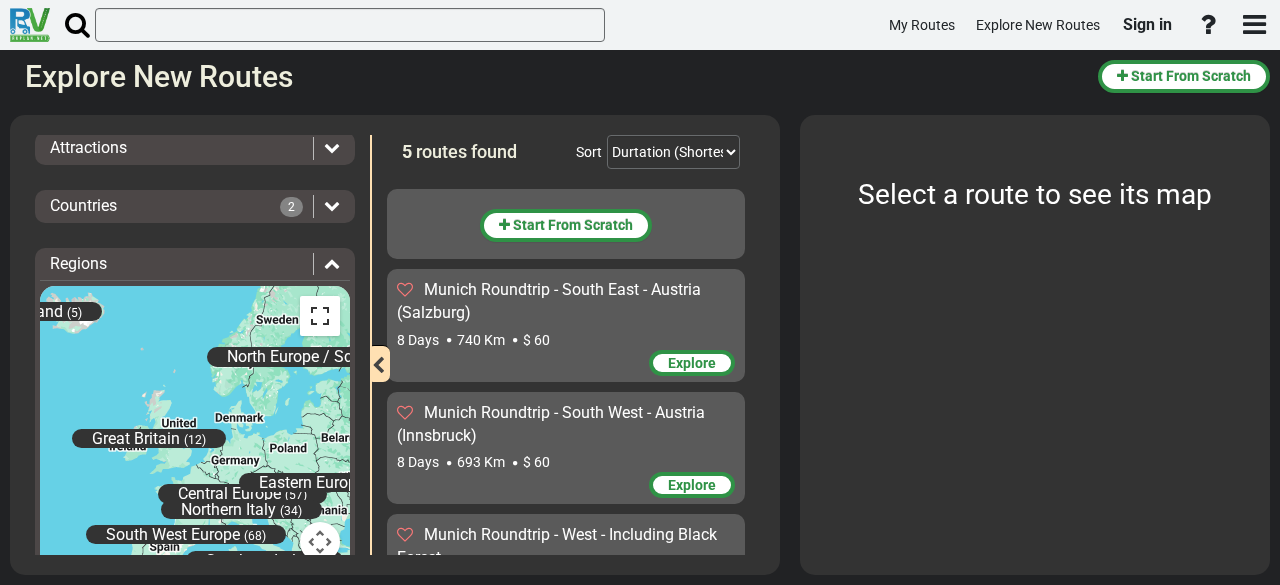 click at bounding box center [320, 316] 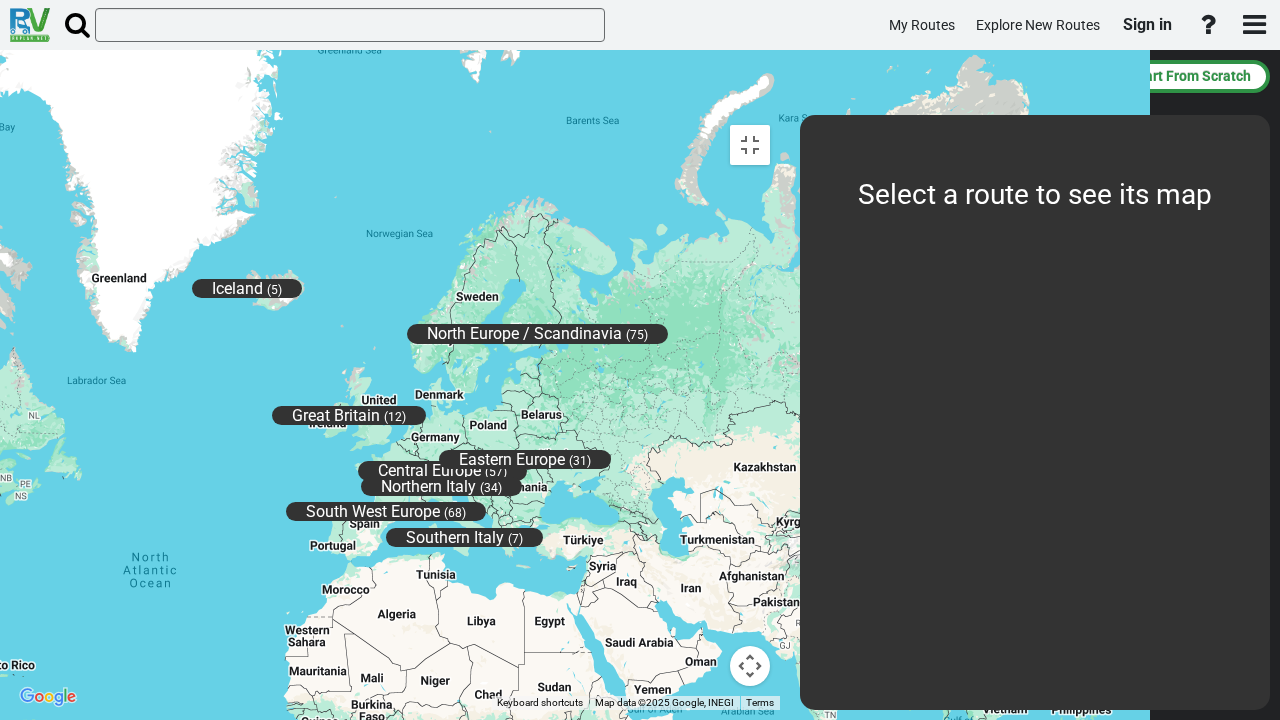 click on "Central Europe   (57) Eastern Europe   (31) Great Britain   (12) Iceland   (5) North Europe / Scandinavia   (75) Northern Italy   (34) South West Europe   (68) Southern Italy   (7)" at bounding box center [395, 412] 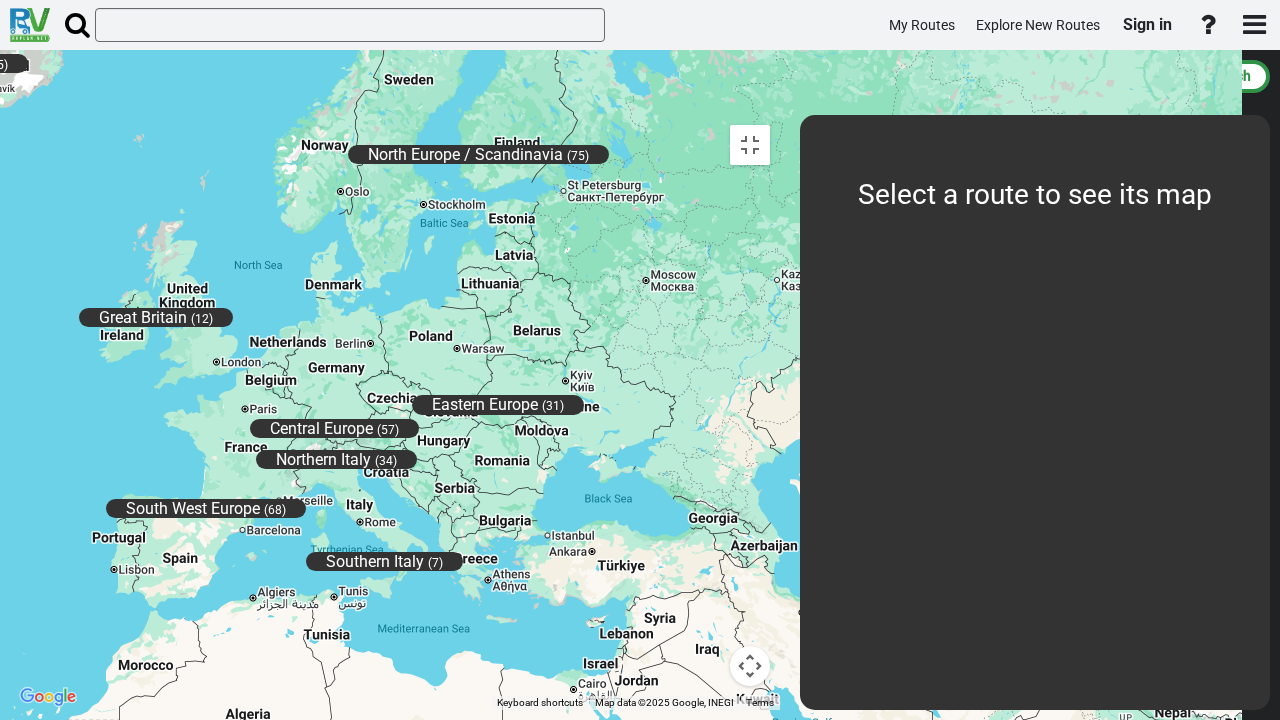 click on "Central Europe   (57) Eastern Europe   (31) Great Britain   (12) Iceland   (5) North Europe / Scandinavia   (75) Northern Italy   (34) South West Europe   (68) Southern Italy   (7)" at bounding box center [395, 412] 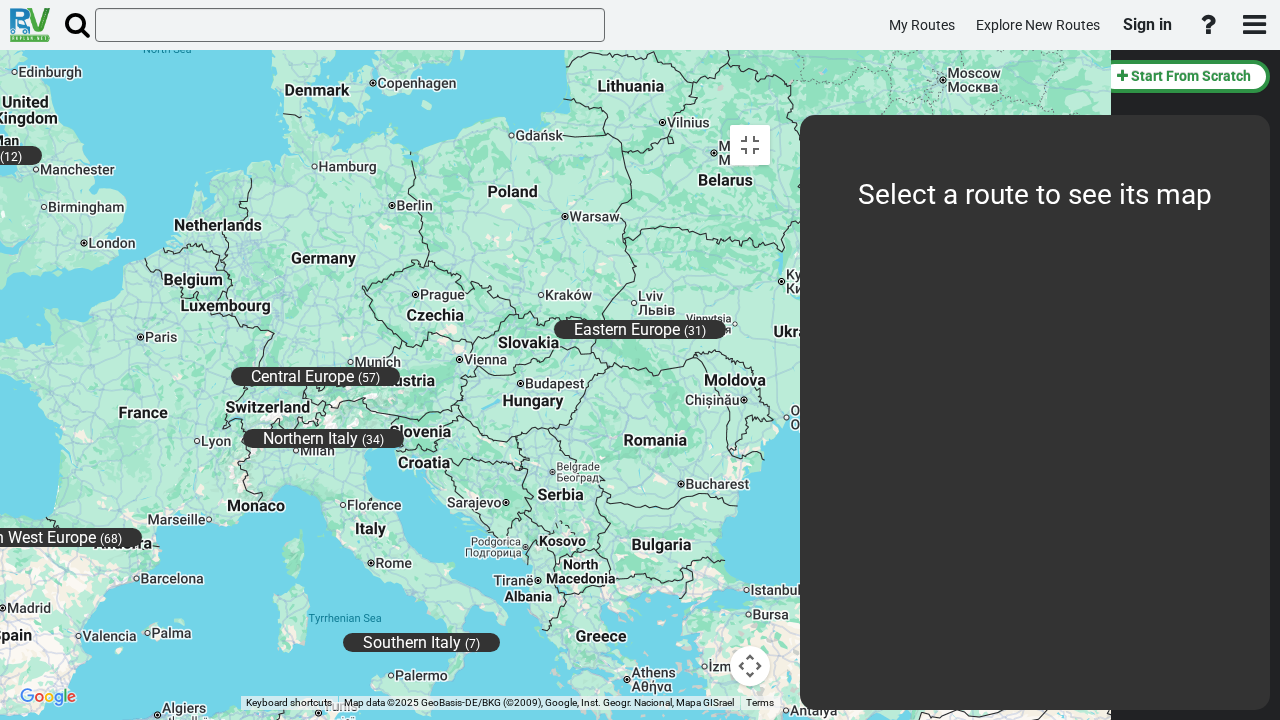 click on "Central Europe   (57) Eastern Europe   (31) Great Britain   (12) Iceland   (5) North Europe / Scandinavia   (75) Northern Italy   (34) South West Europe   (68) Southern Italy   (7)" at bounding box center [395, 412] 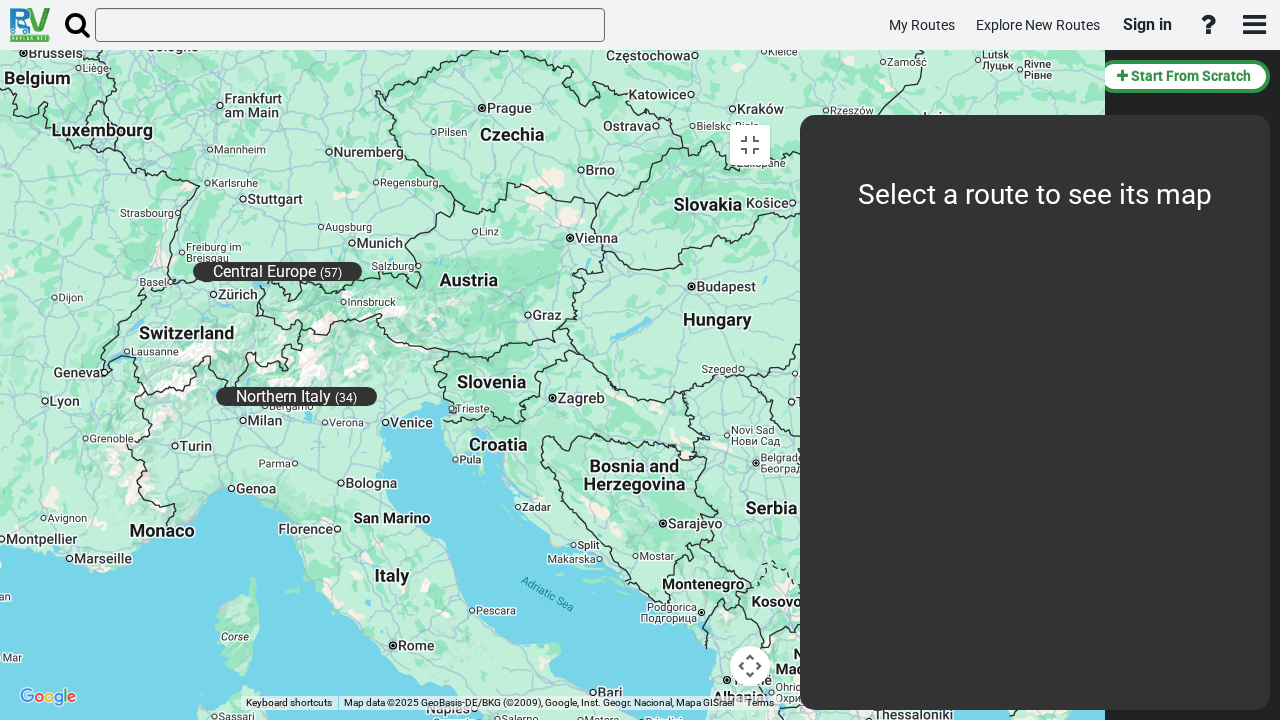click on "Northern Italy" at bounding box center [283, 395] 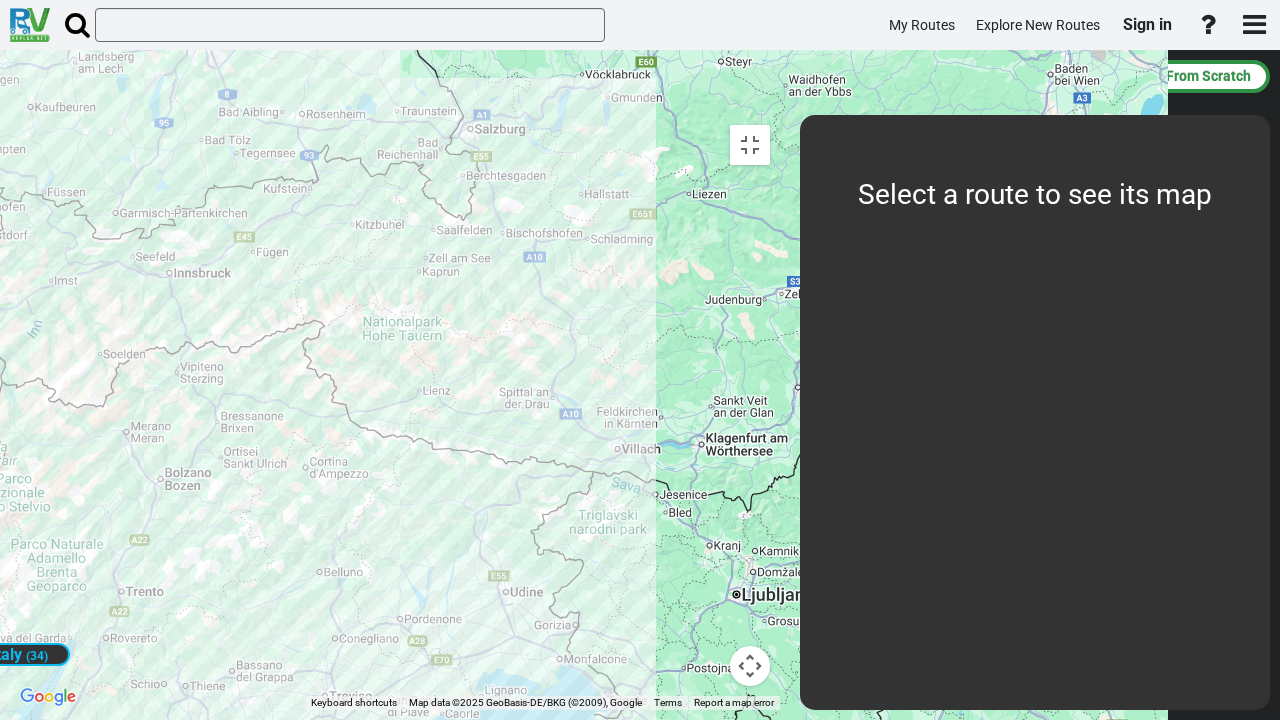 click on "Central Europe   (57) Eastern Europe   (31) Great Britain   (12) Iceland   (5) North Europe / Scandinavia   (75) Northern Italy   (34) South West Europe   (68) Southern Italy   (7)" at bounding box center [395, 412] 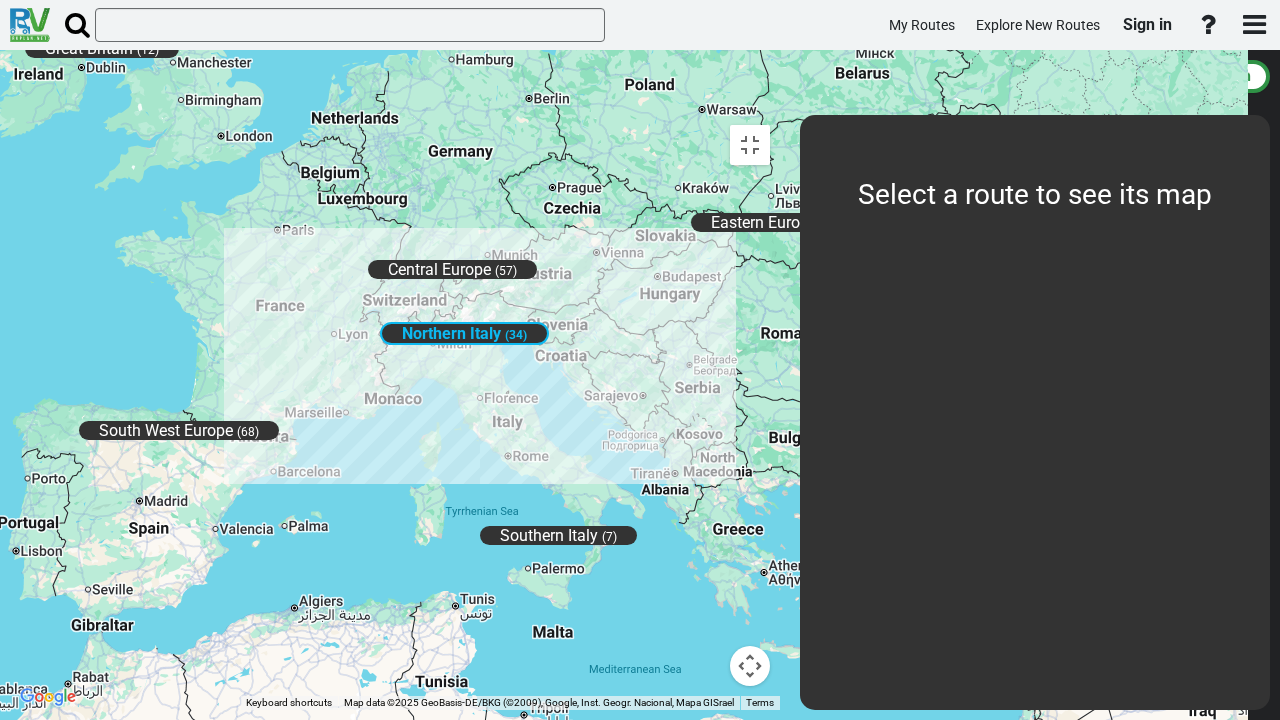 click on "(57)" at bounding box center [506, 270] 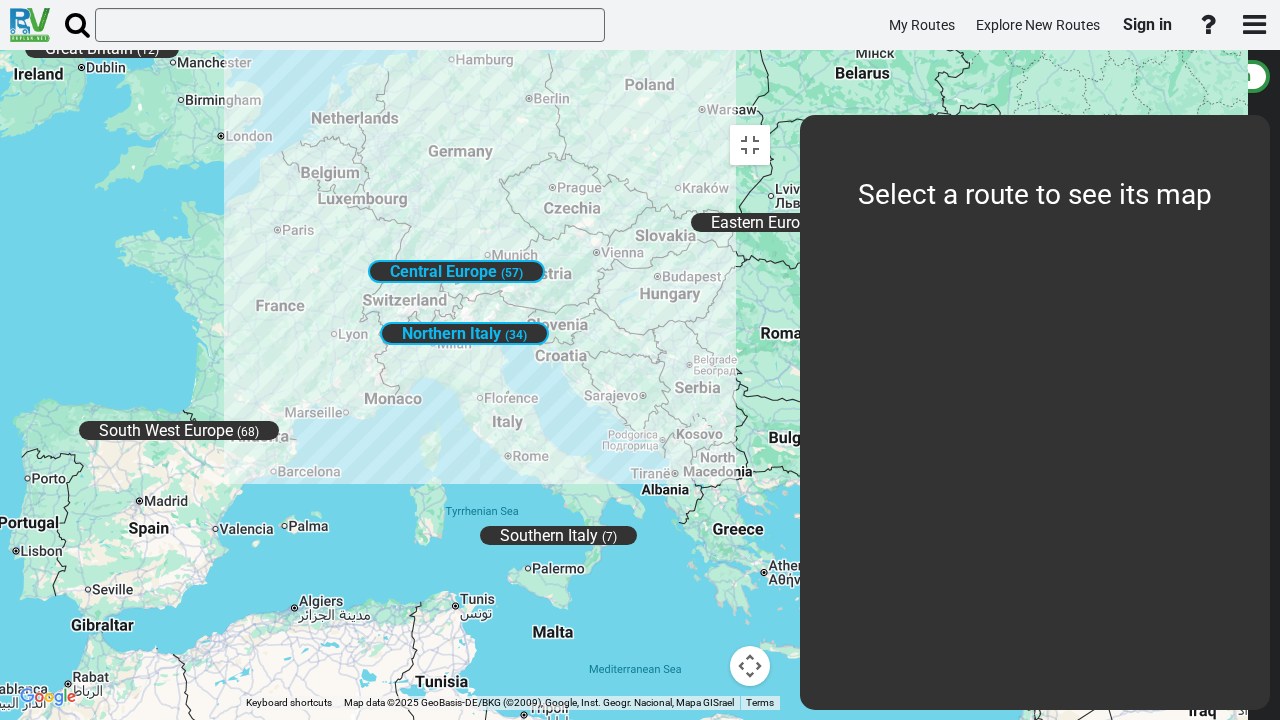click on "Northern Italy" at bounding box center (451, 332) 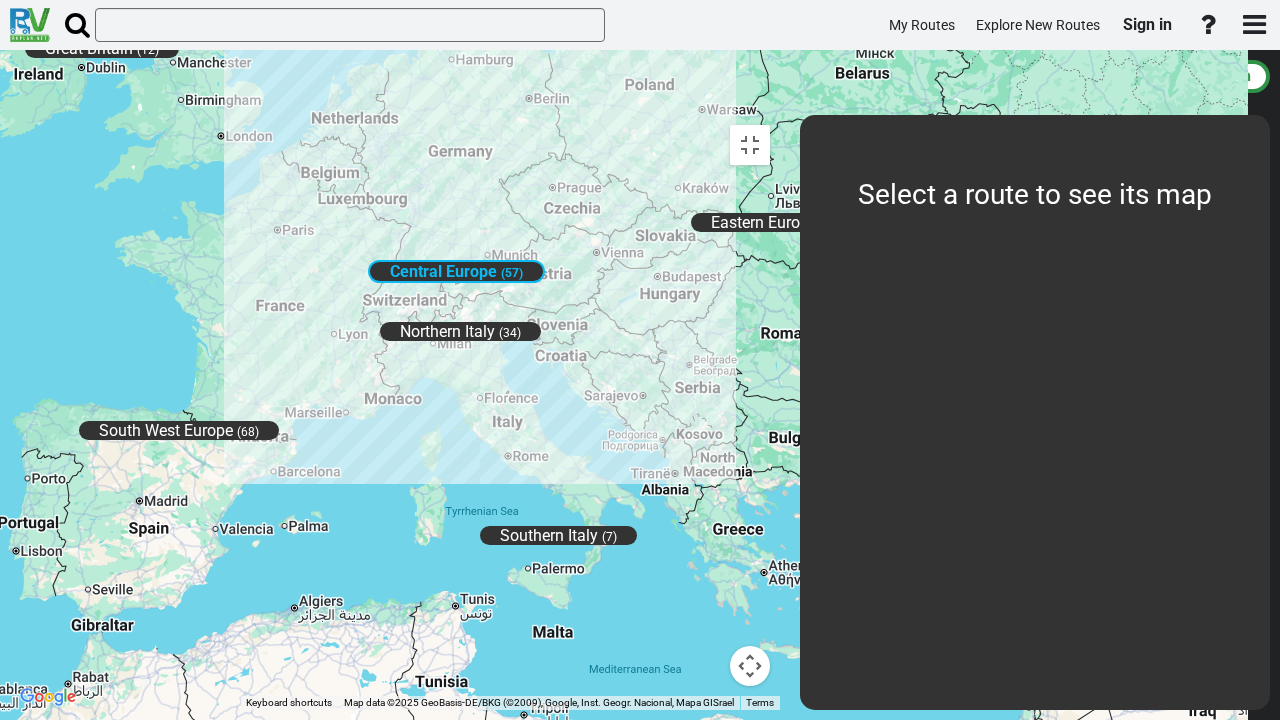 click on "Northern Italy" at bounding box center (447, 330) 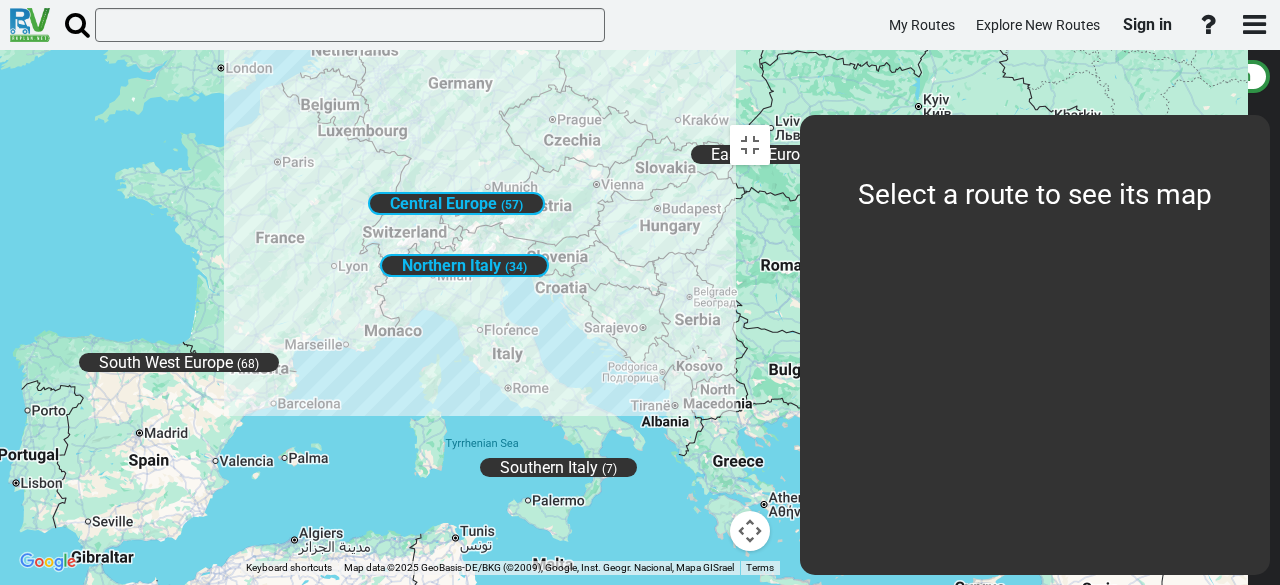 scroll, scrollTop: 346, scrollLeft: 0, axis: vertical 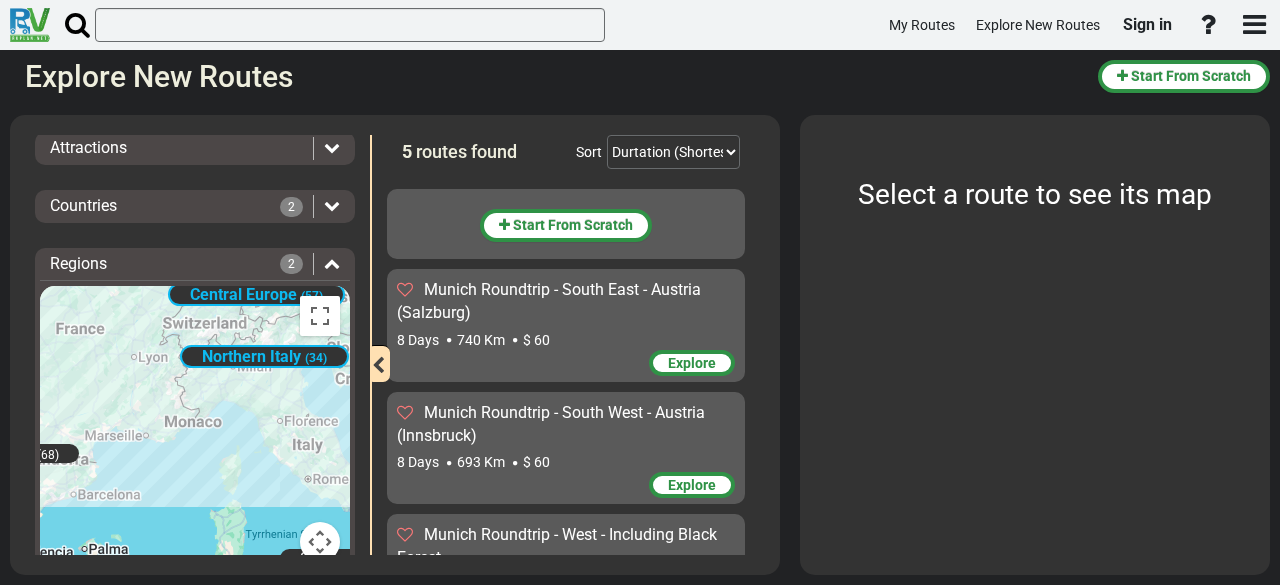 click at bounding box center [332, 263] 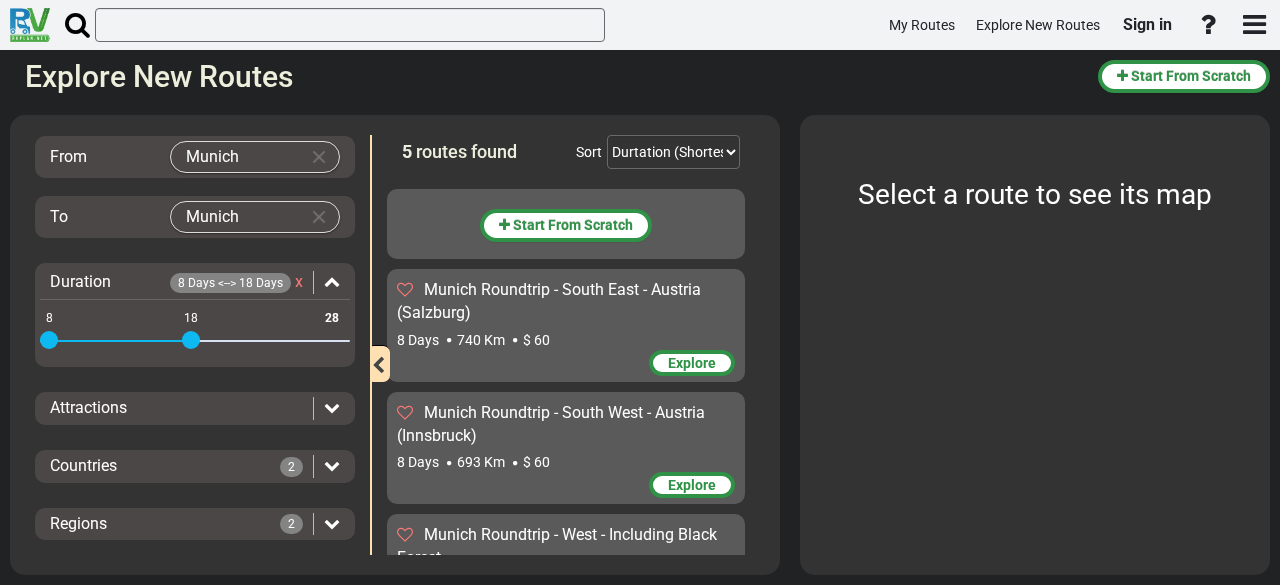 scroll, scrollTop: 86, scrollLeft: 0, axis: vertical 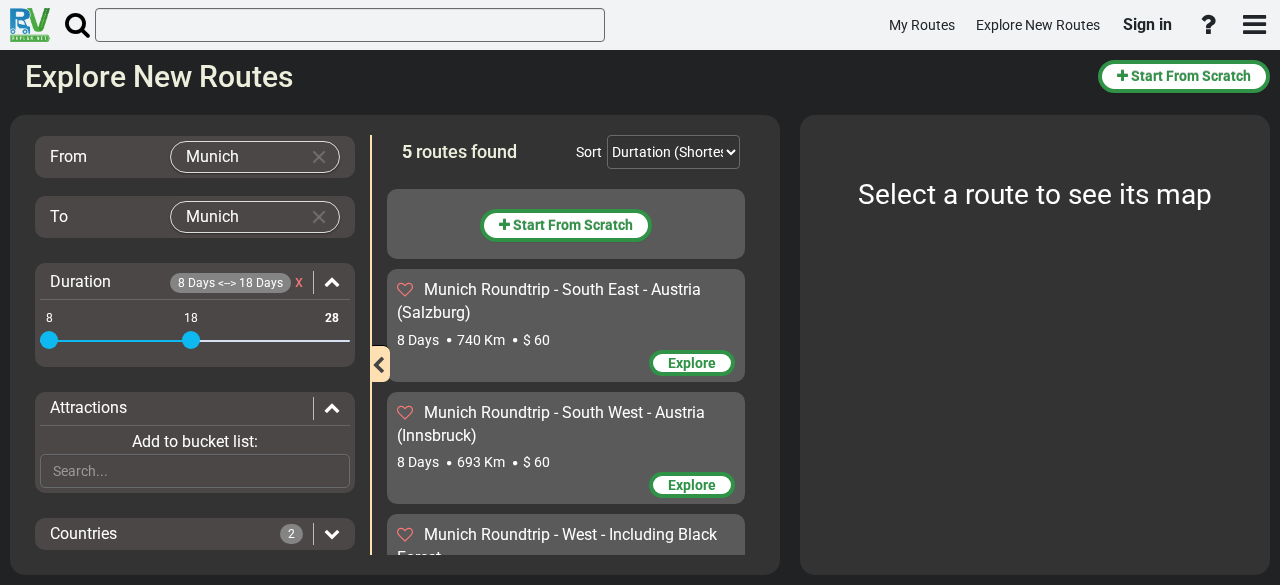 click on "Attractions" at bounding box center (181, 408) 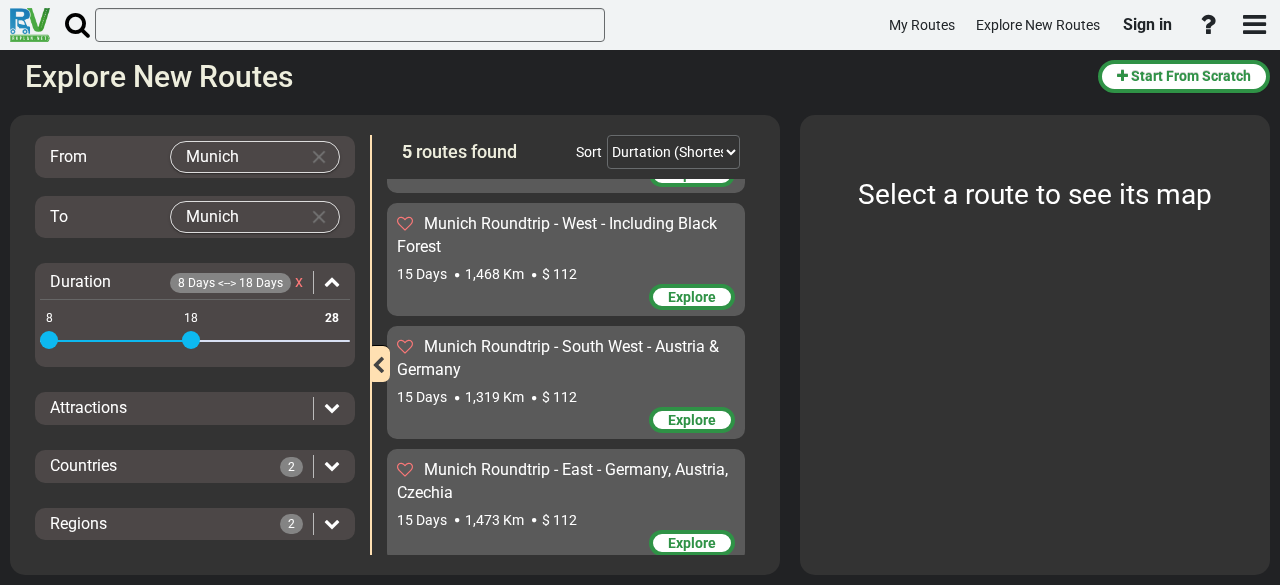 scroll, scrollTop: 325, scrollLeft: 0, axis: vertical 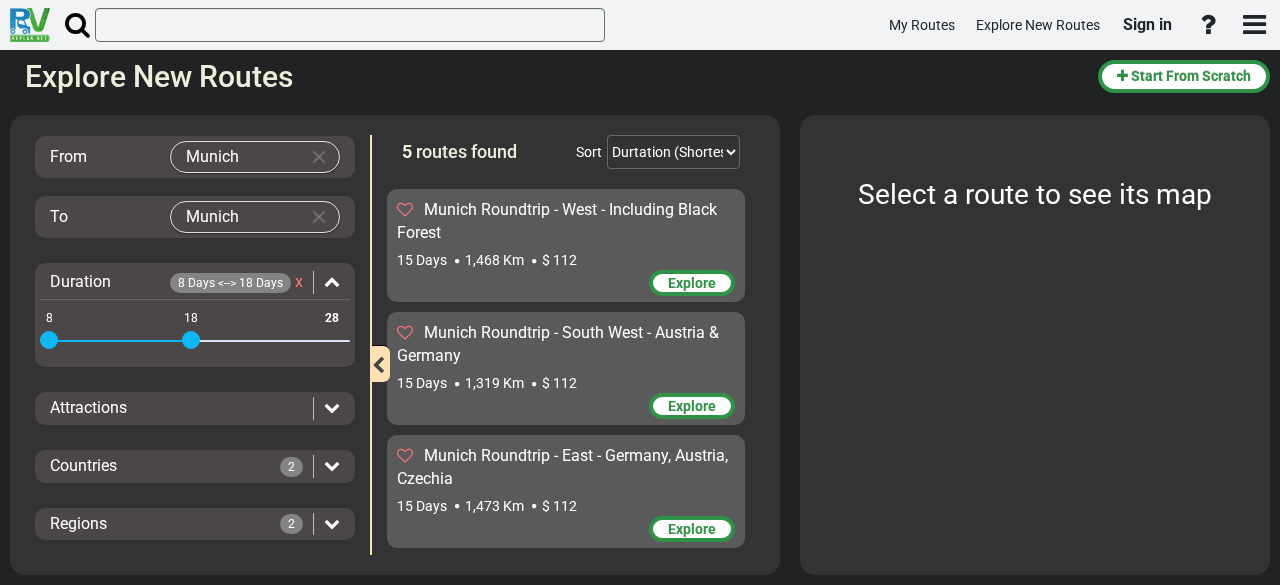 click on "Munich" at bounding box center (235, 217) 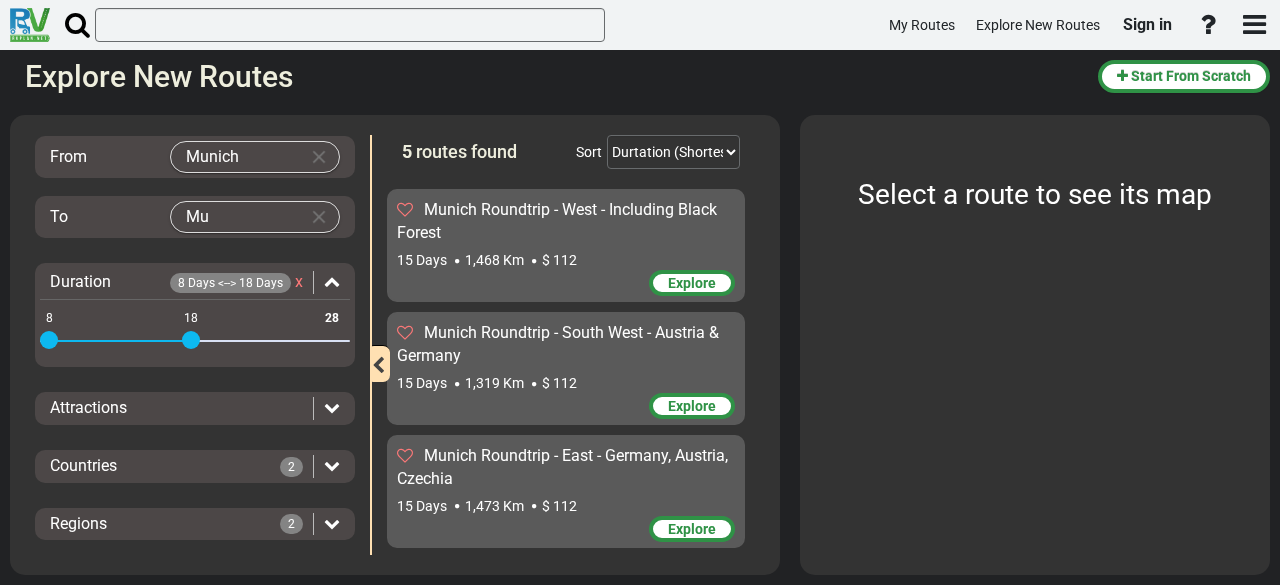 type on "M" 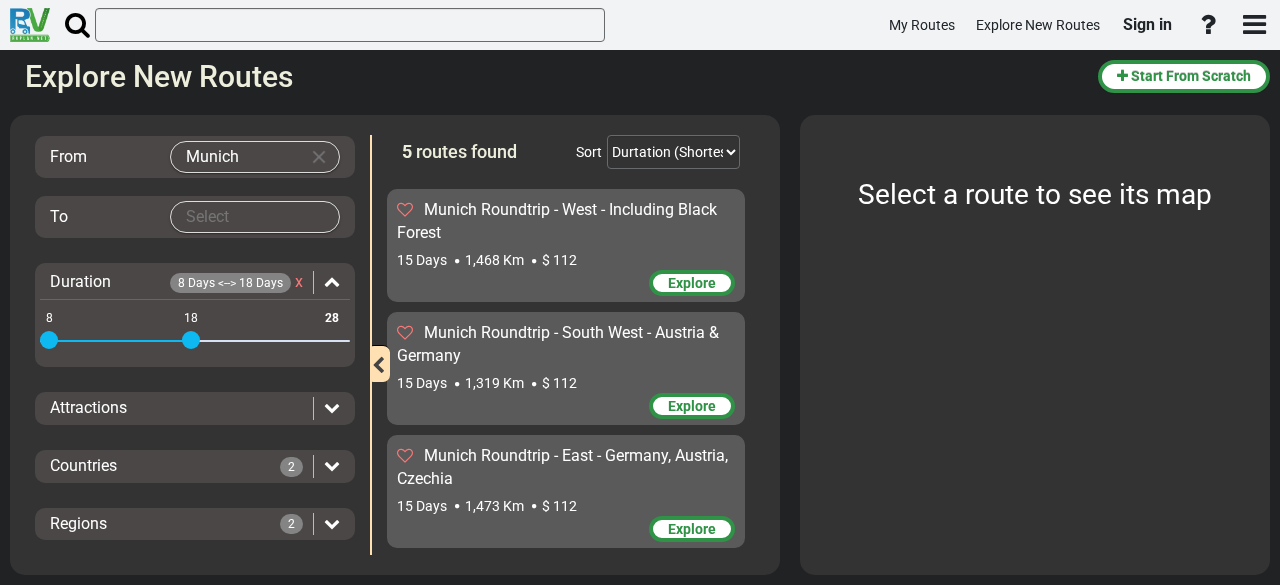 scroll, scrollTop: 78, scrollLeft: 0, axis: vertical 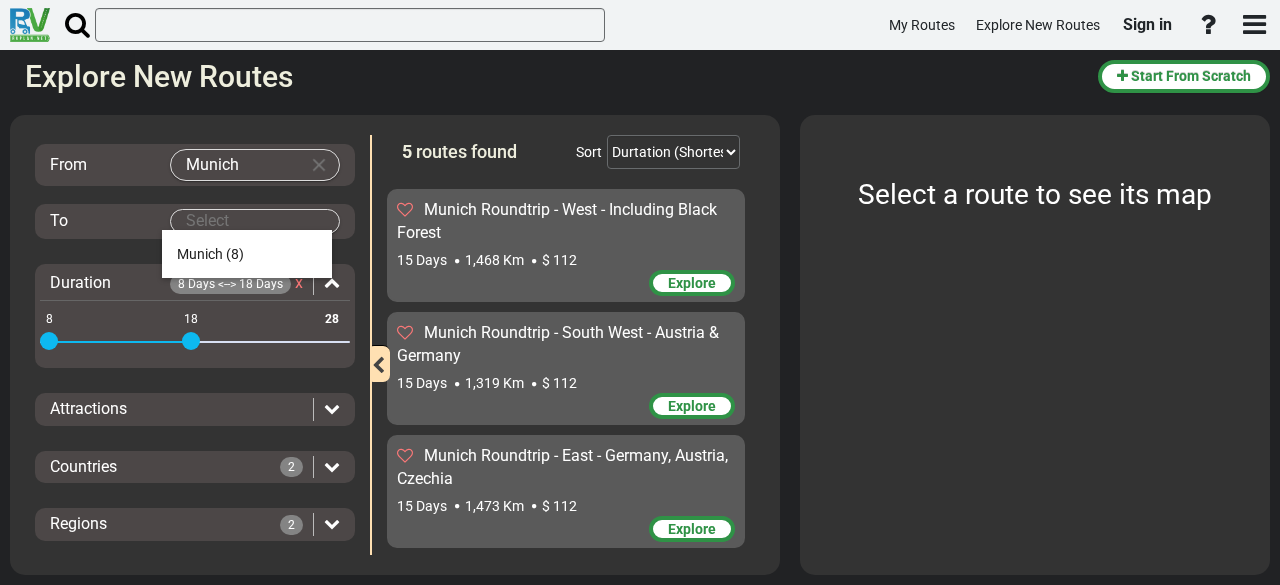 type on "a" 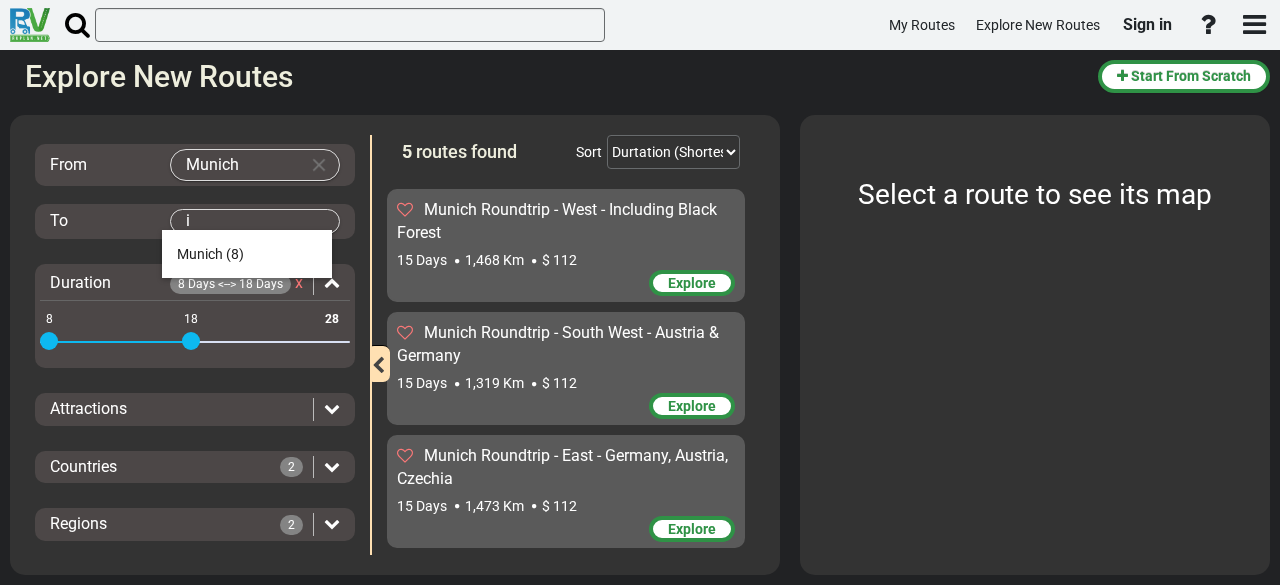 scroll, scrollTop: 86, scrollLeft: 0, axis: vertical 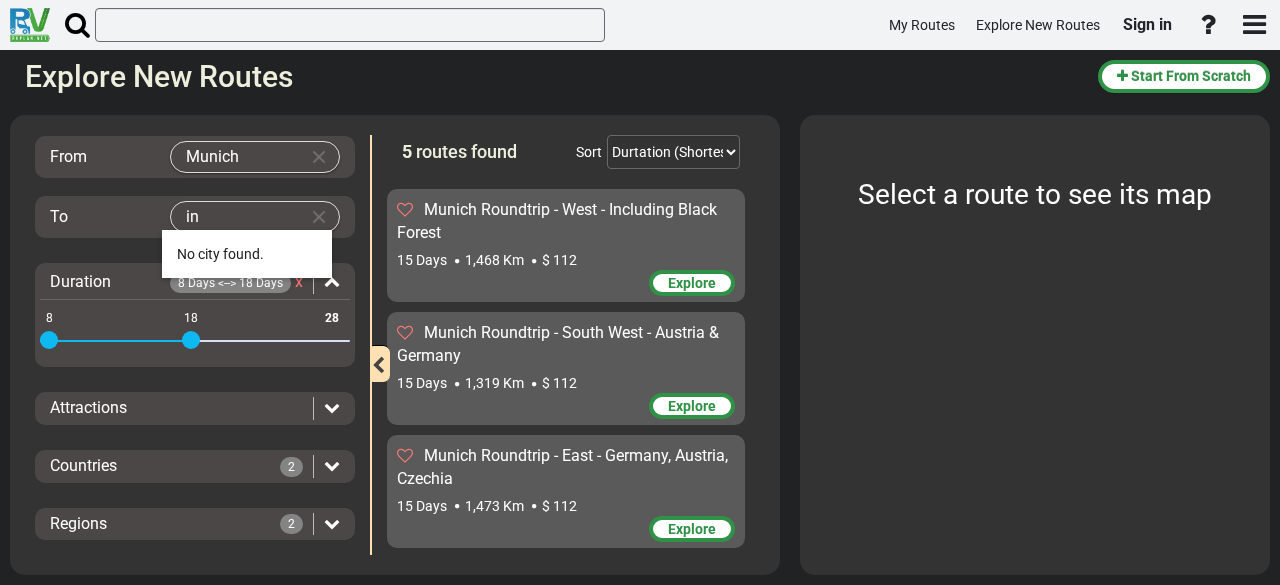 type on "i" 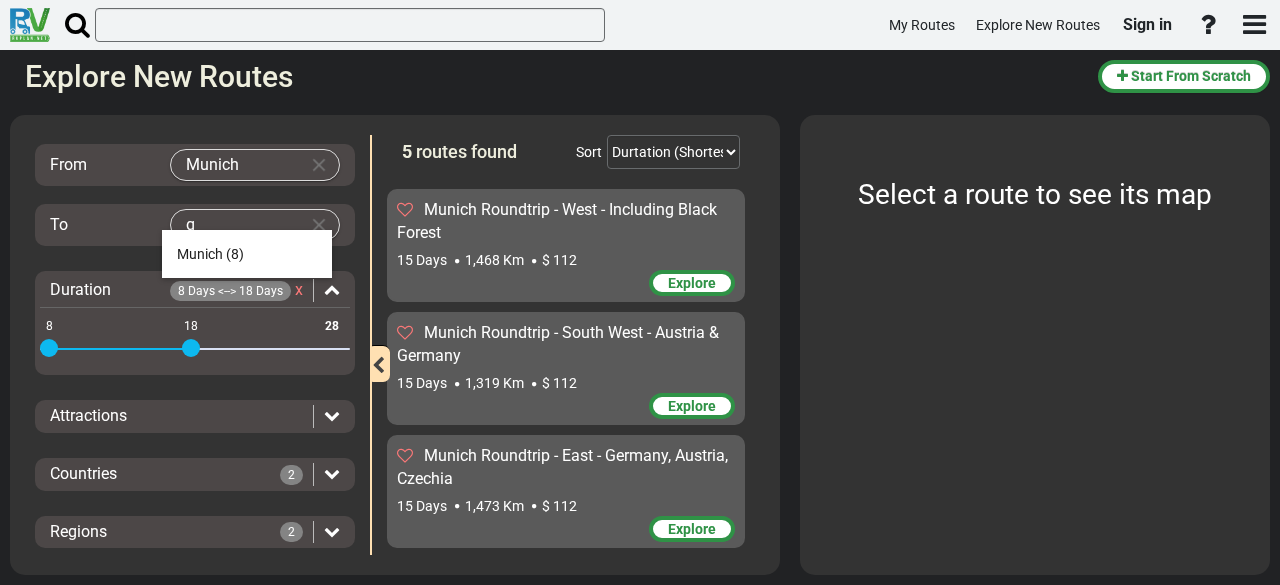 scroll, scrollTop: 86, scrollLeft: 0, axis: vertical 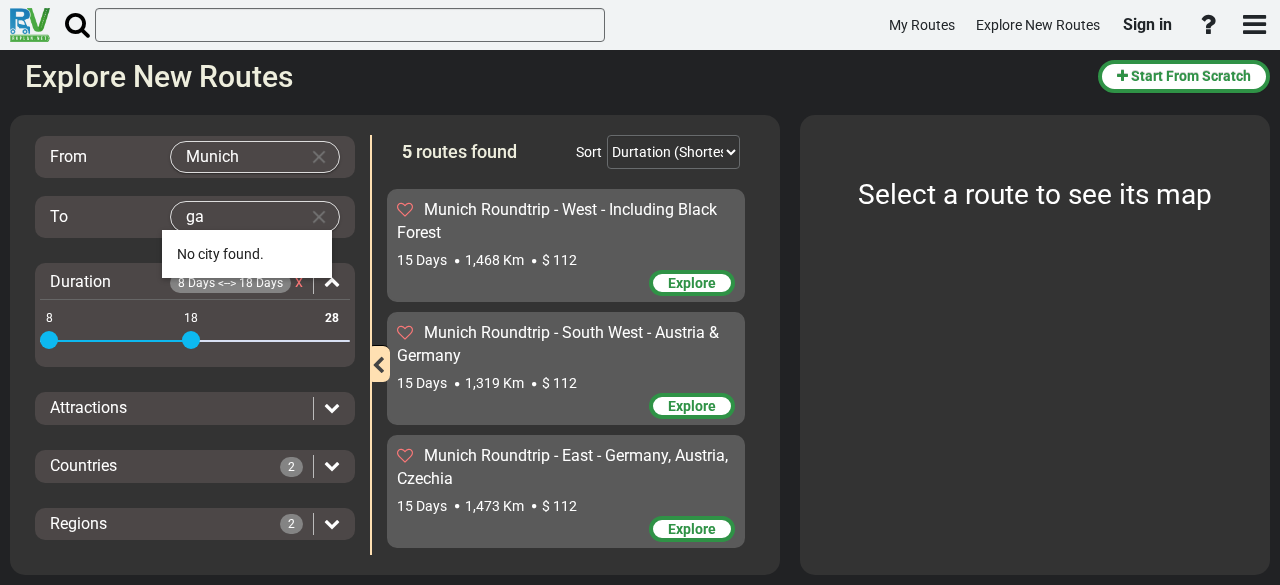 type on "g" 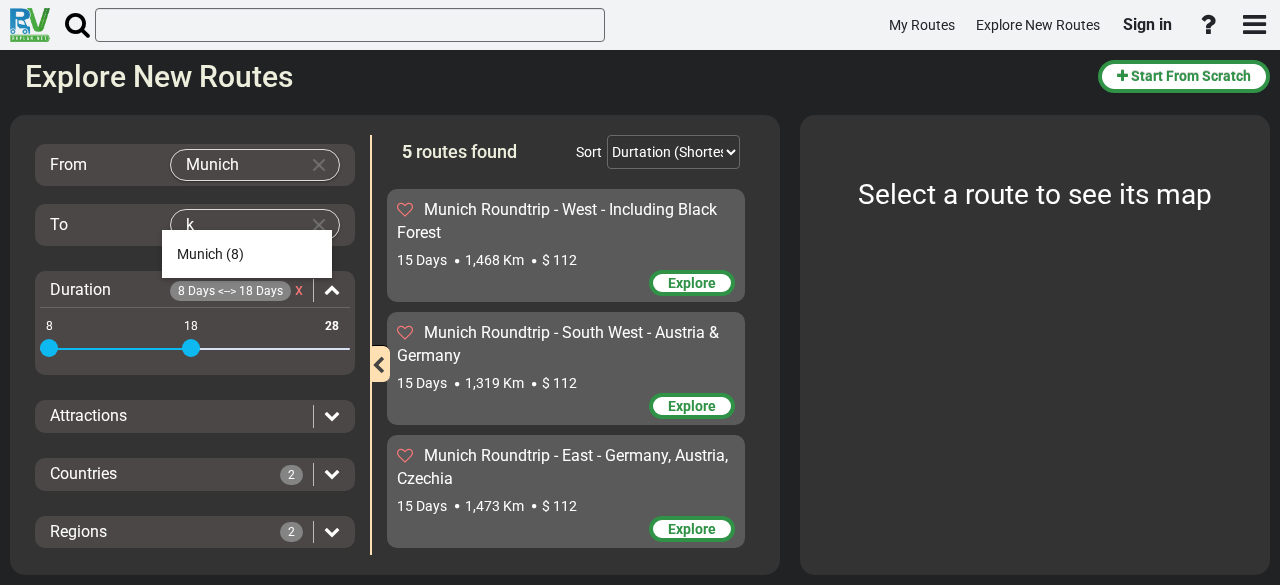 scroll, scrollTop: 86, scrollLeft: 0, axis: vertical 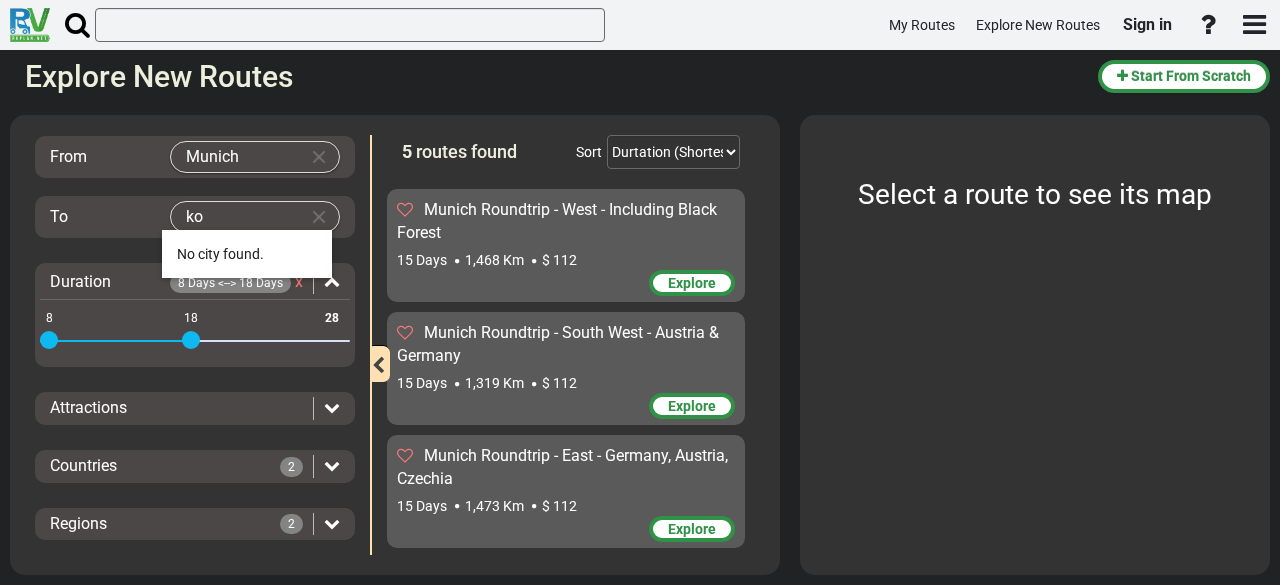 type on "k" 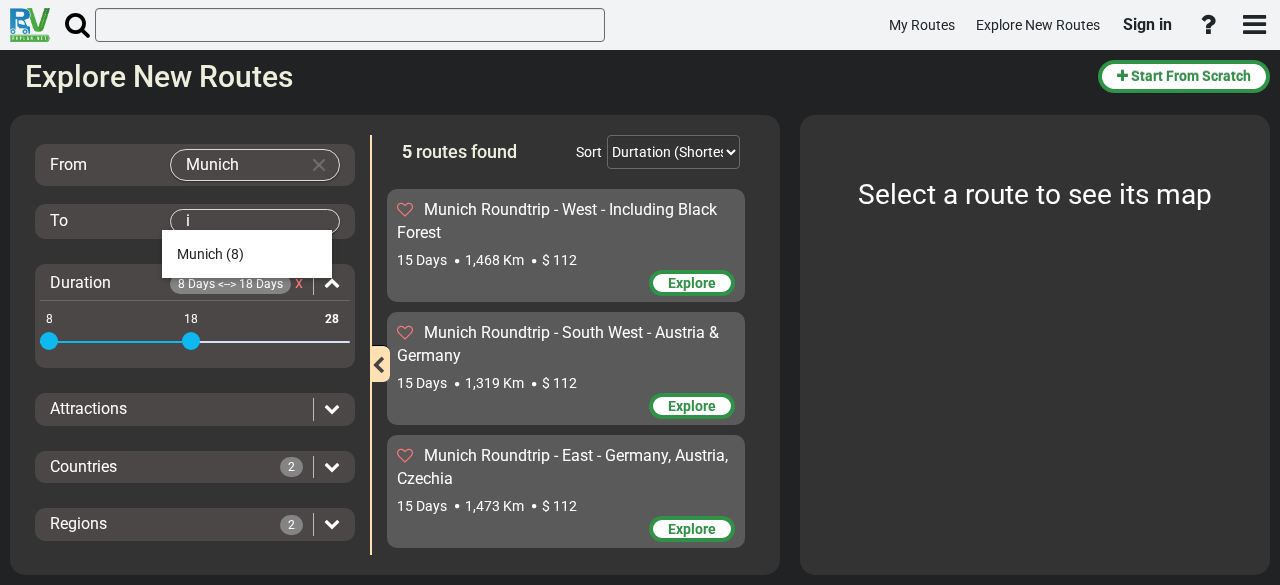 scroll, scrollTop: 86, scrollLeft: 0, axis: vertical 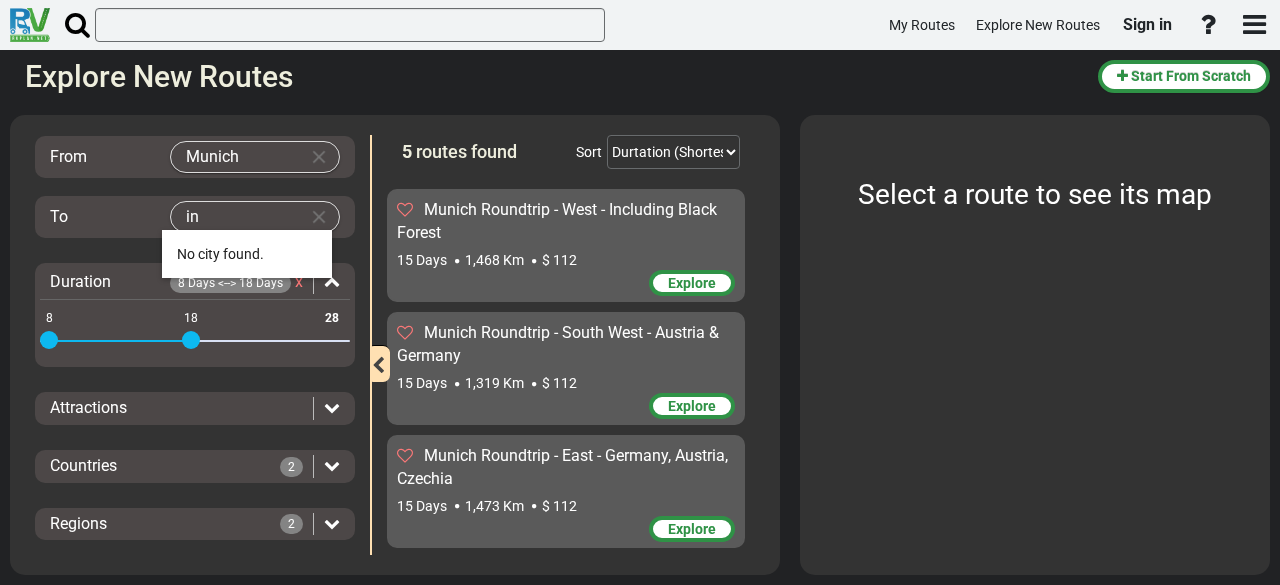 type on "i" 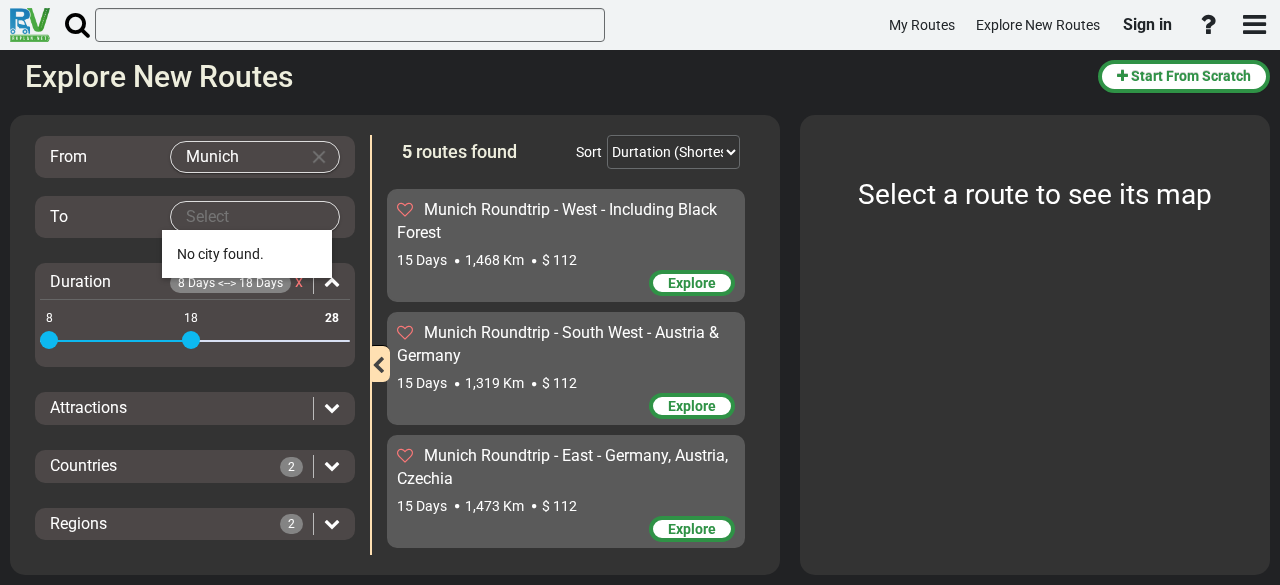 scroll, scrollTop: 78, scrollLeft: 0, axis: vertical 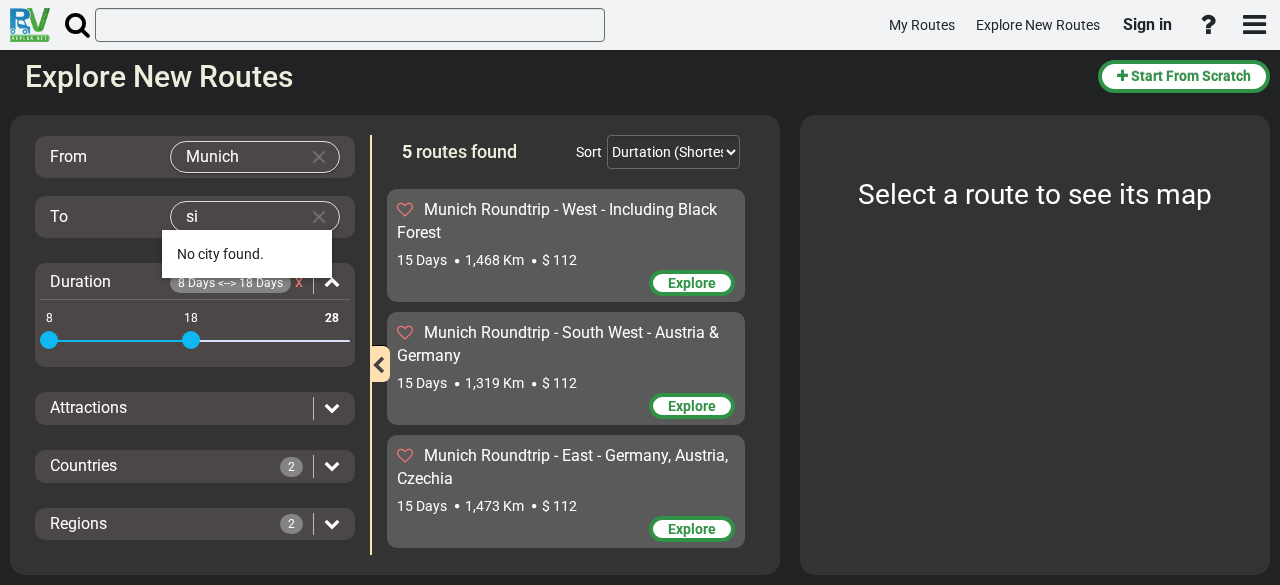 type on "s" 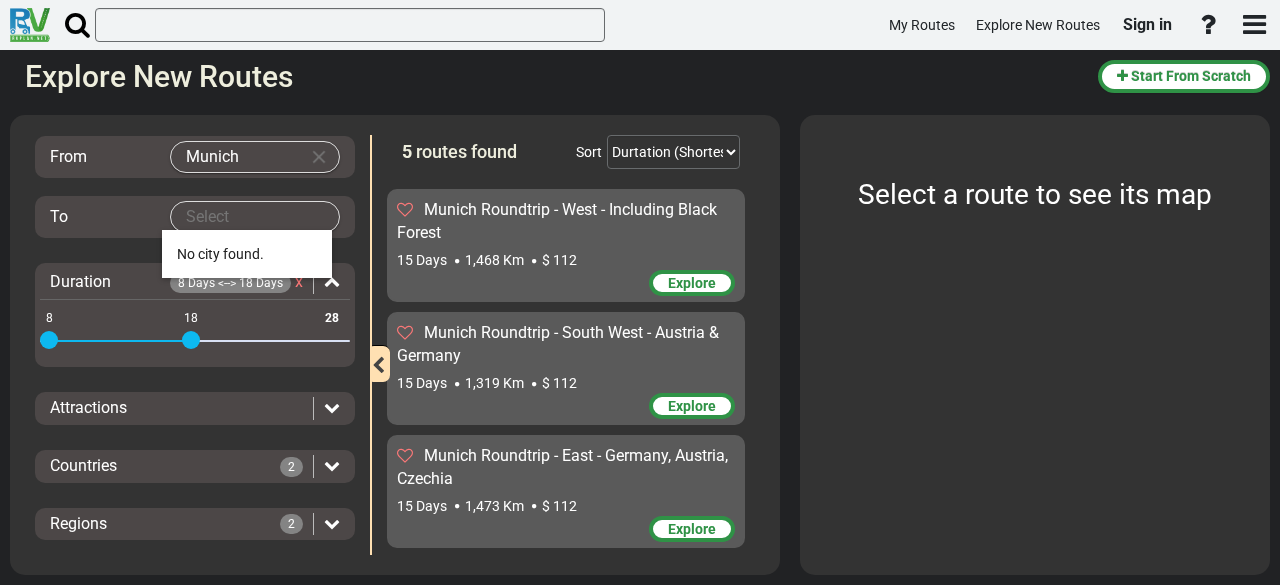 scroll, scrollTop: 78, scrollLeft: 0, axis: vertical 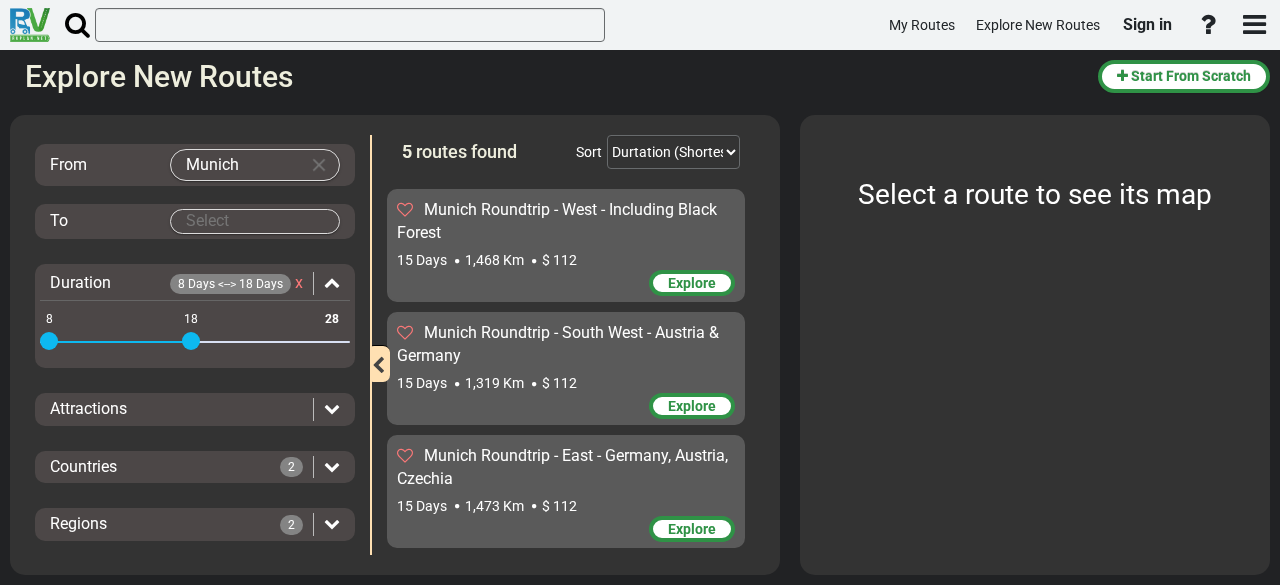 click on "My Routes
Explore New Routes
Sign in
×" at bounding box center (640, 292) 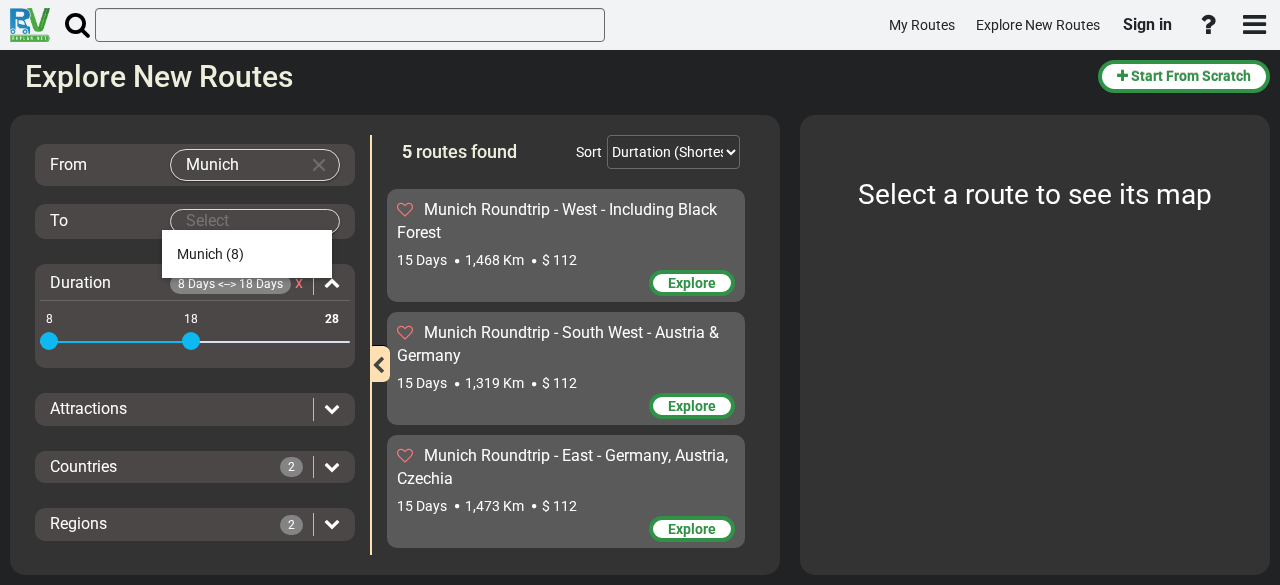 type on "v" 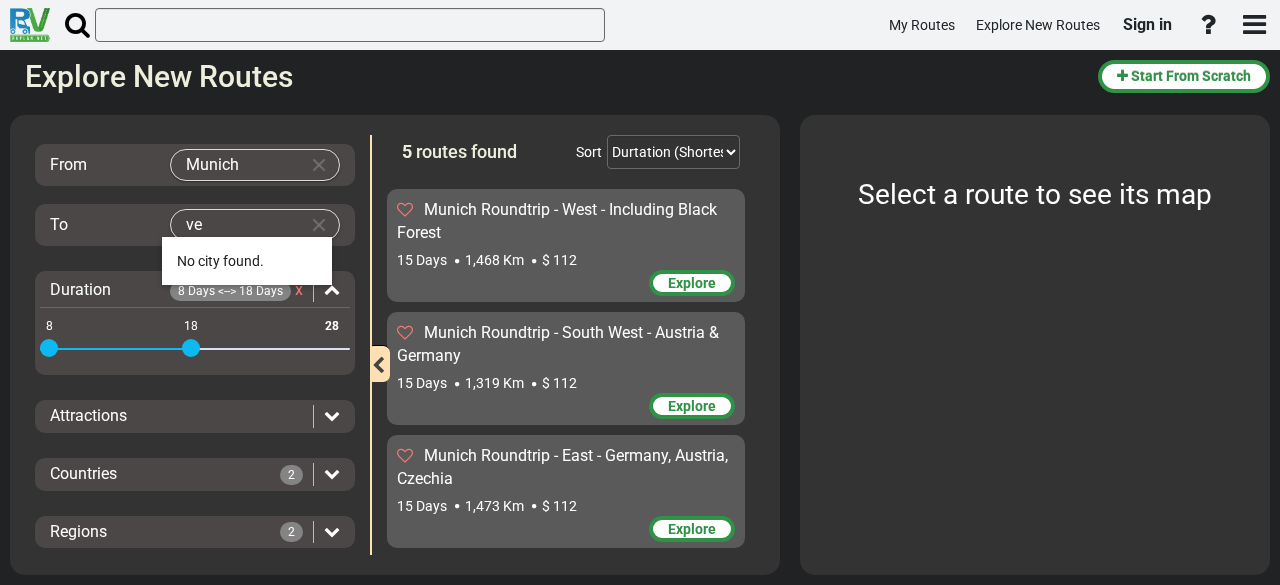 type on "v" 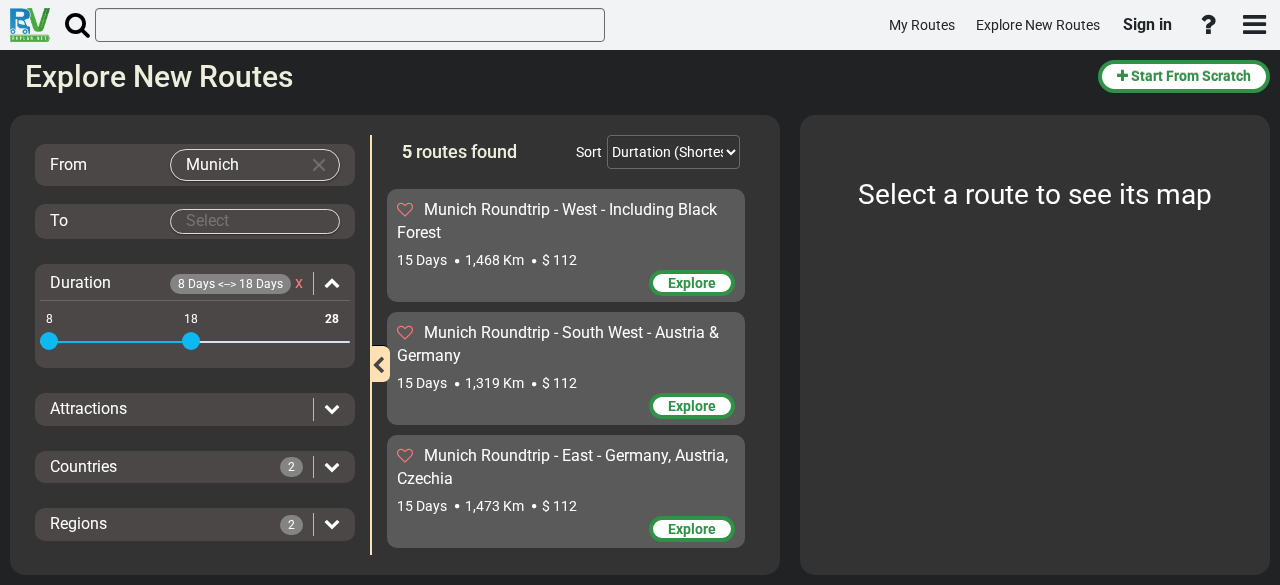 click on "My Routes
Explore New Routes
Sign in
×" at bounding box center (640, 292) 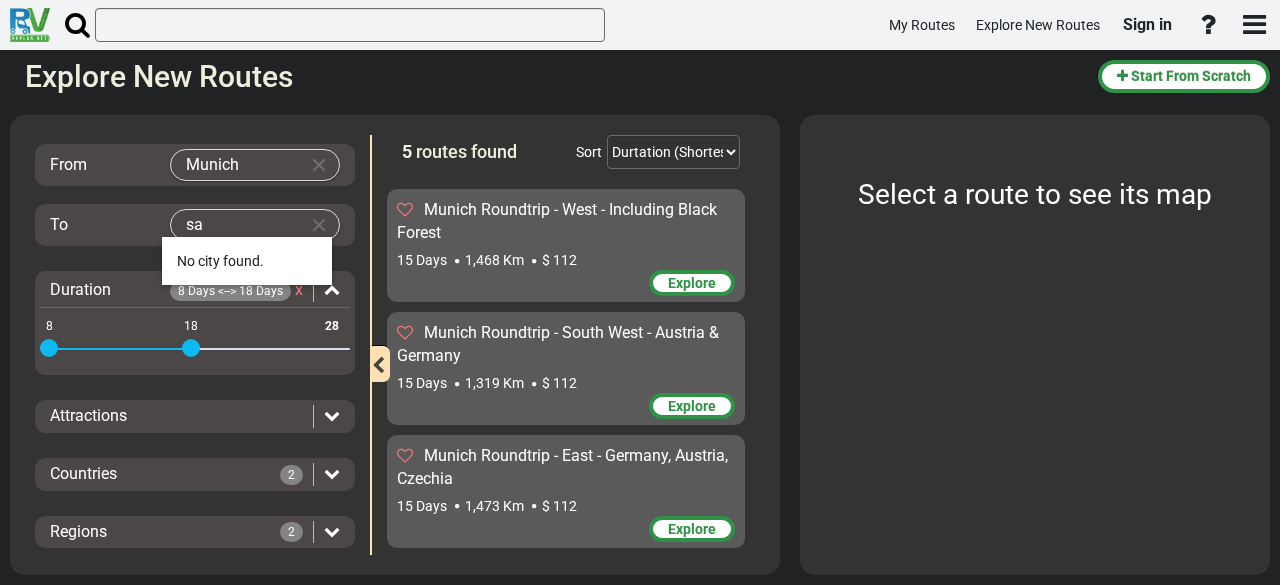 type on "s" 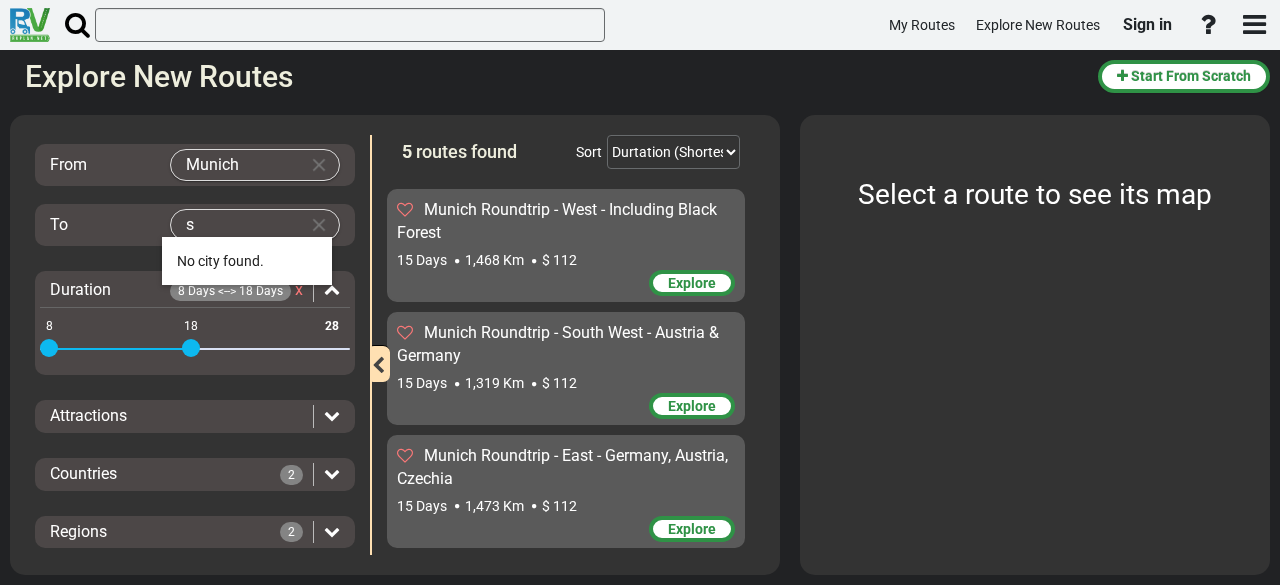 type 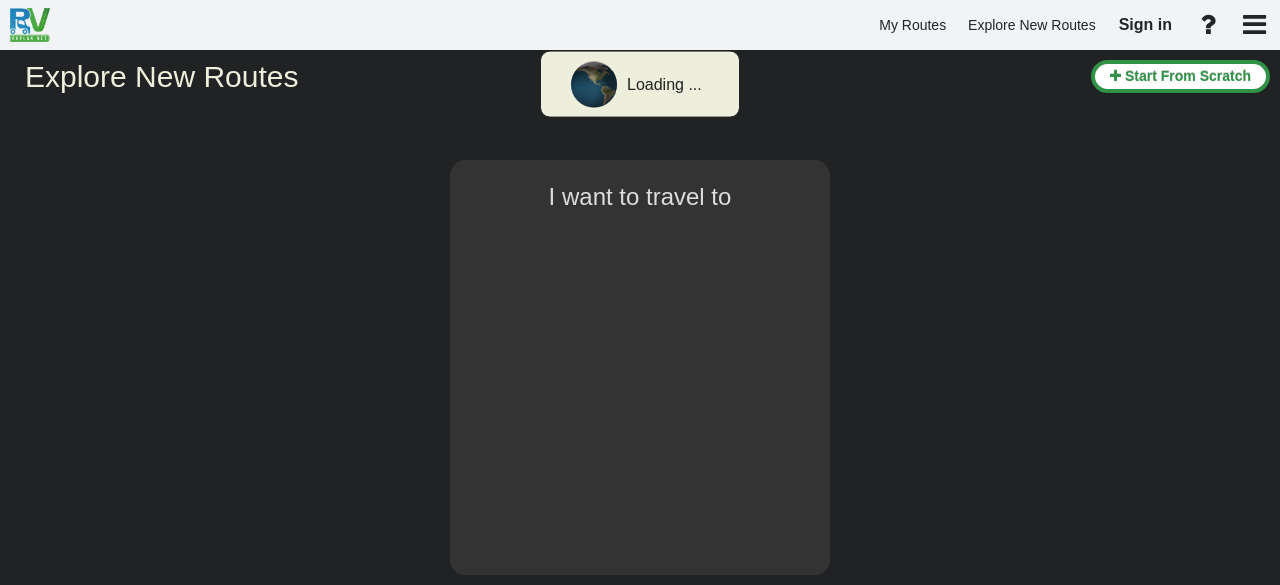 scroll, scrollTop: 0, scrollLeft: 0, axis: both 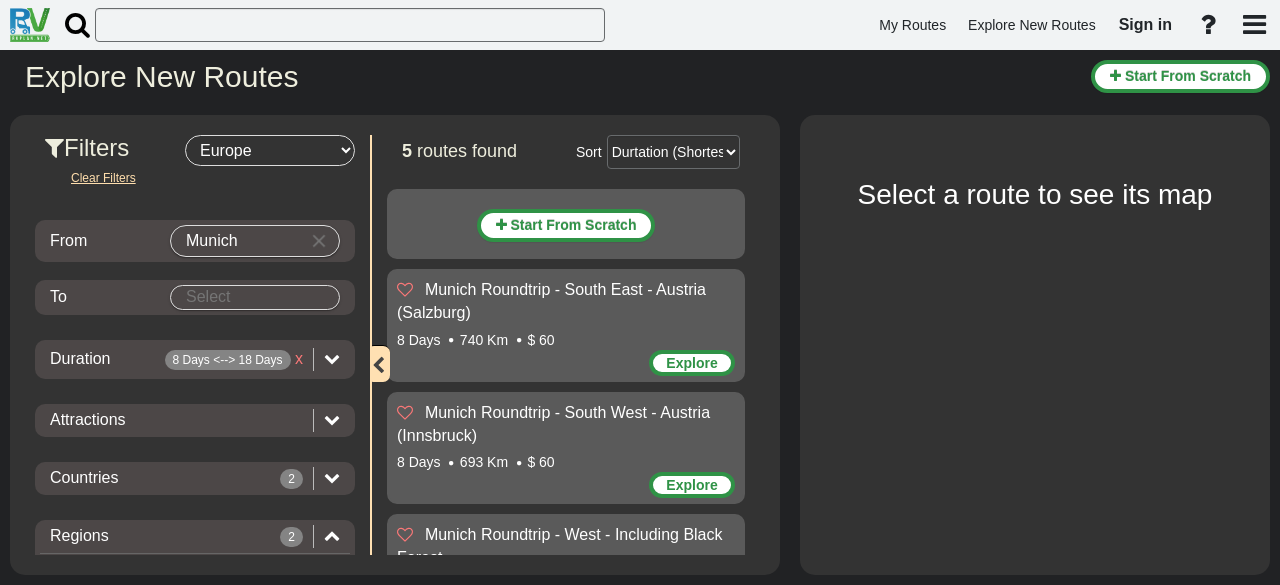 click on "My Routes
Explore New Routes
Sign in
×" at bounding box center [640, 292] 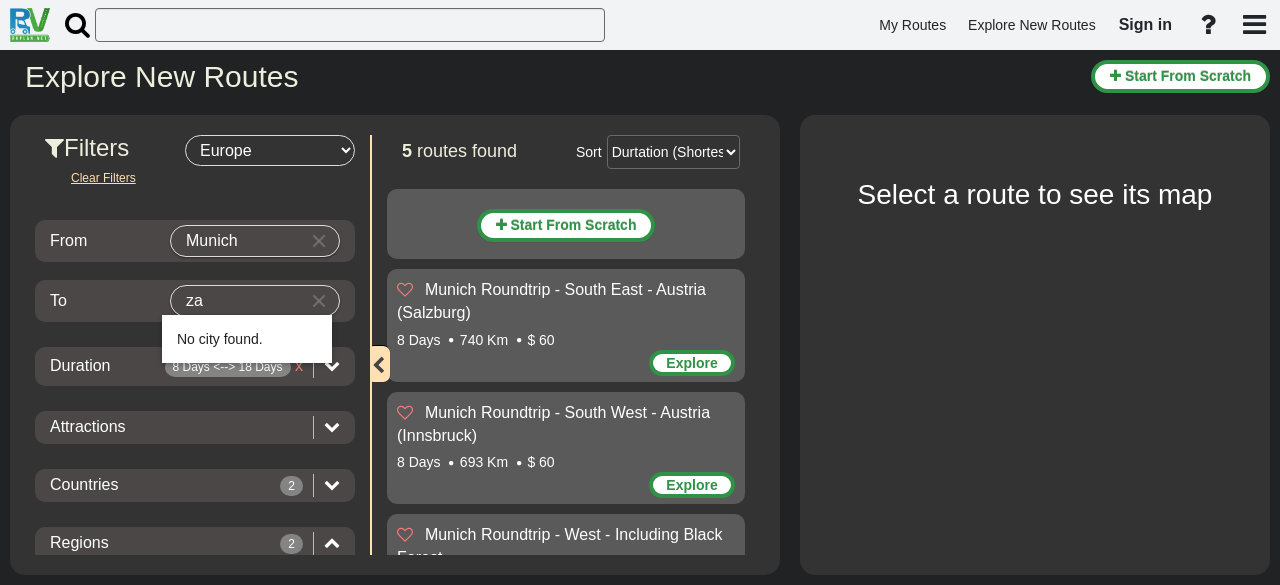 type on "z" 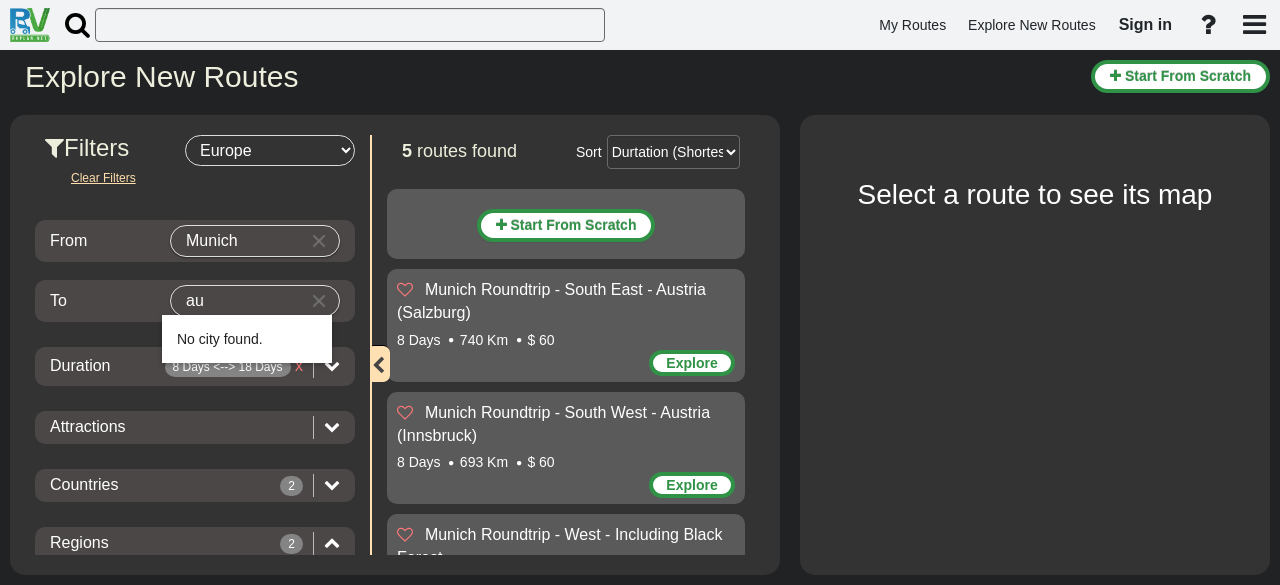 type on "a" 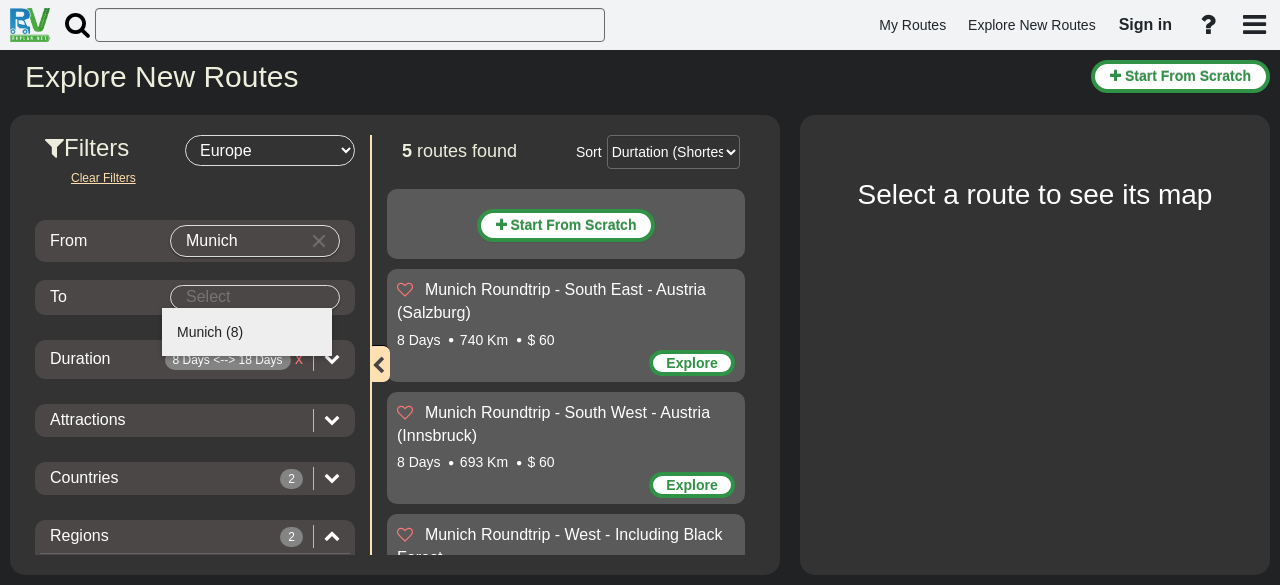 click on "Munich" at bounding box center (199, 332) 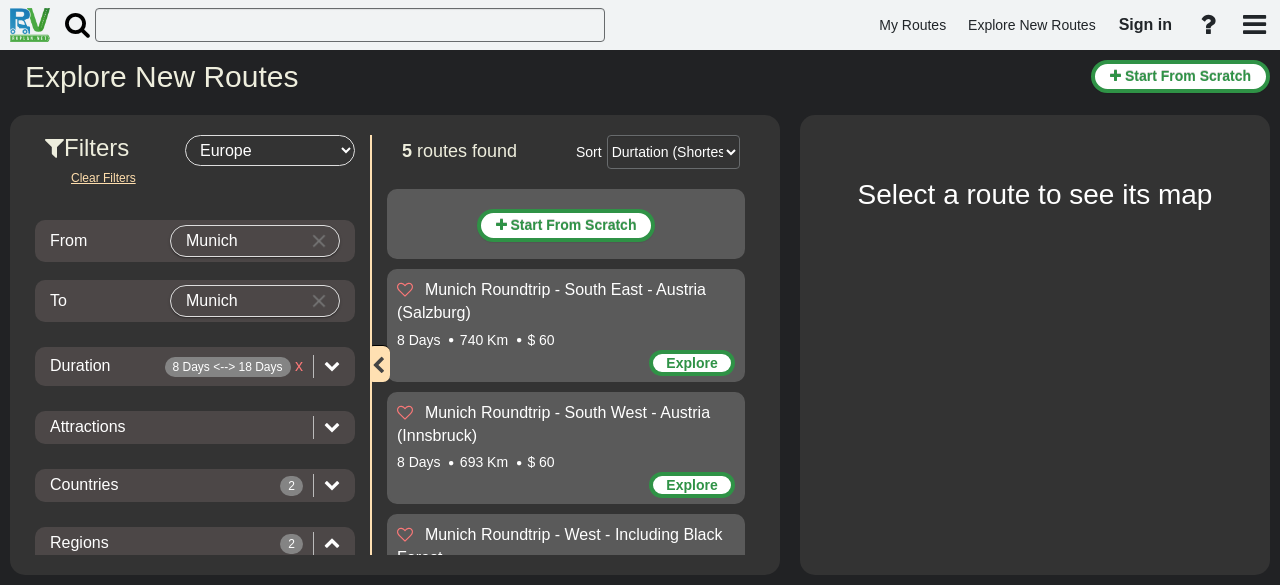 click on "Clear Filters
From
Munich
To
Munich
Duration
[NUMBER] Days <--> [NUMBER] Days
x
Attractions" at bounding box center (195, 527) 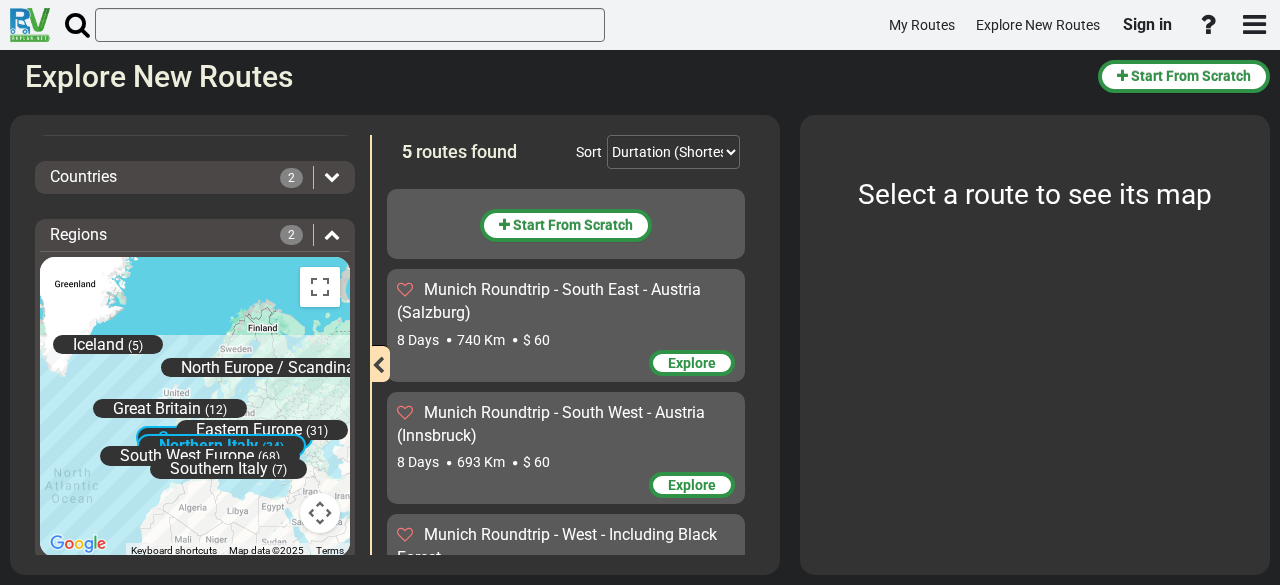 scroll, scrollTop: 312, scrollLeft: 0, axis: vertical 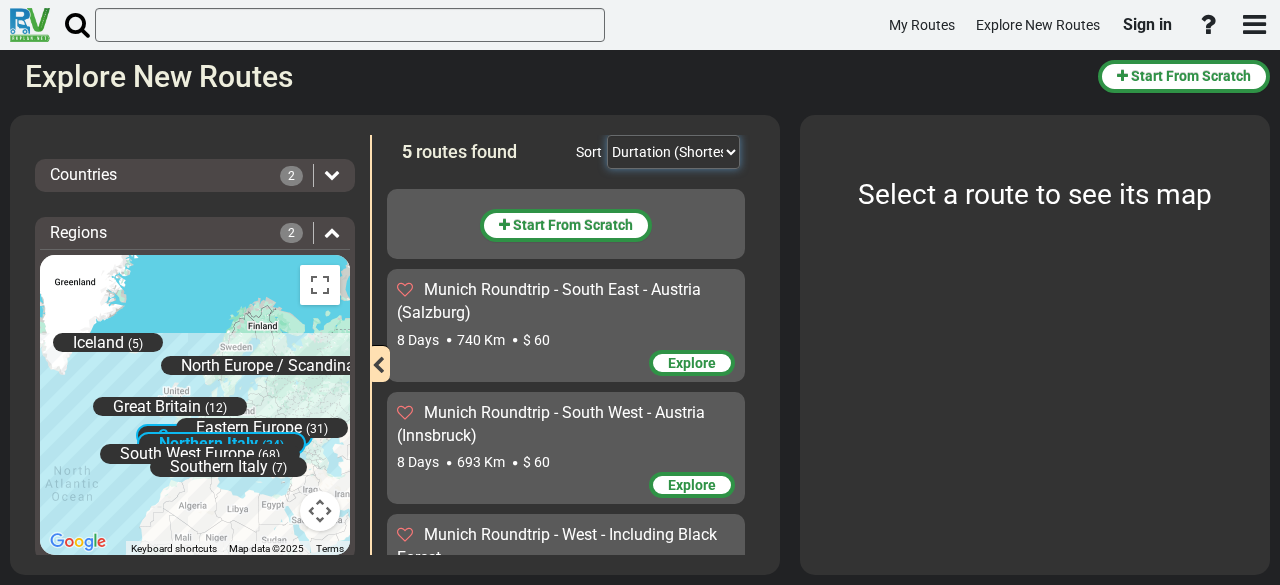click on "Durtation (Shortest) Durtation (Longest) Distance (Shortest) Distance (Longest) Price (Lowest) Price (Highest) A -> Z Z -> A" at bounding box center [673, 152] 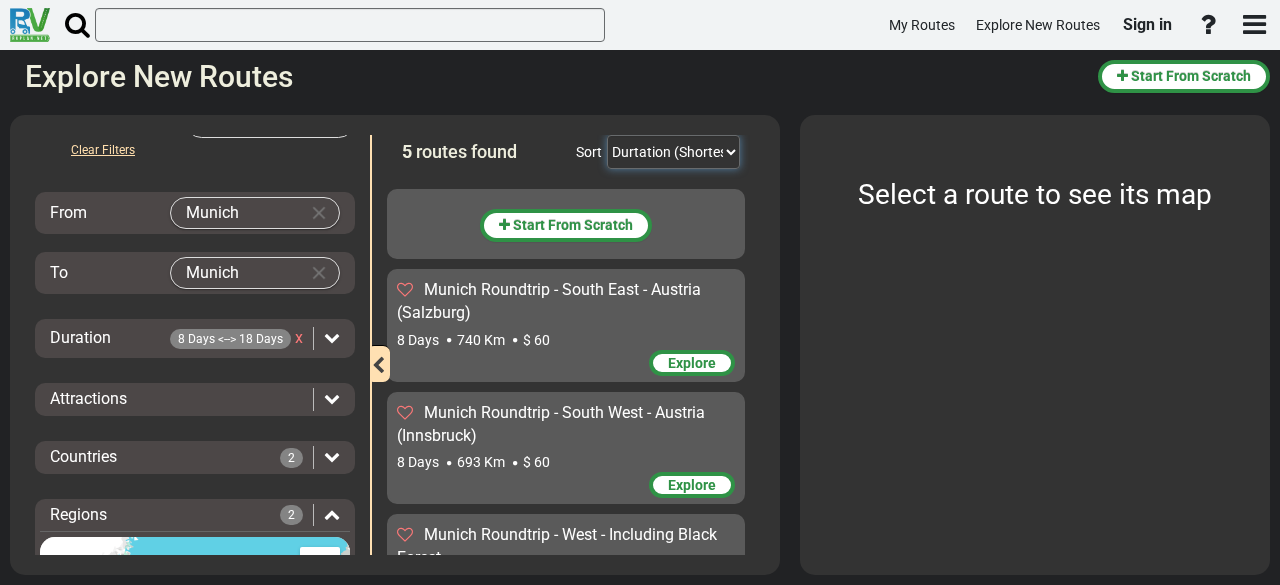 scroll, scrollTop: 0, scrollLeft: 0, axis: both 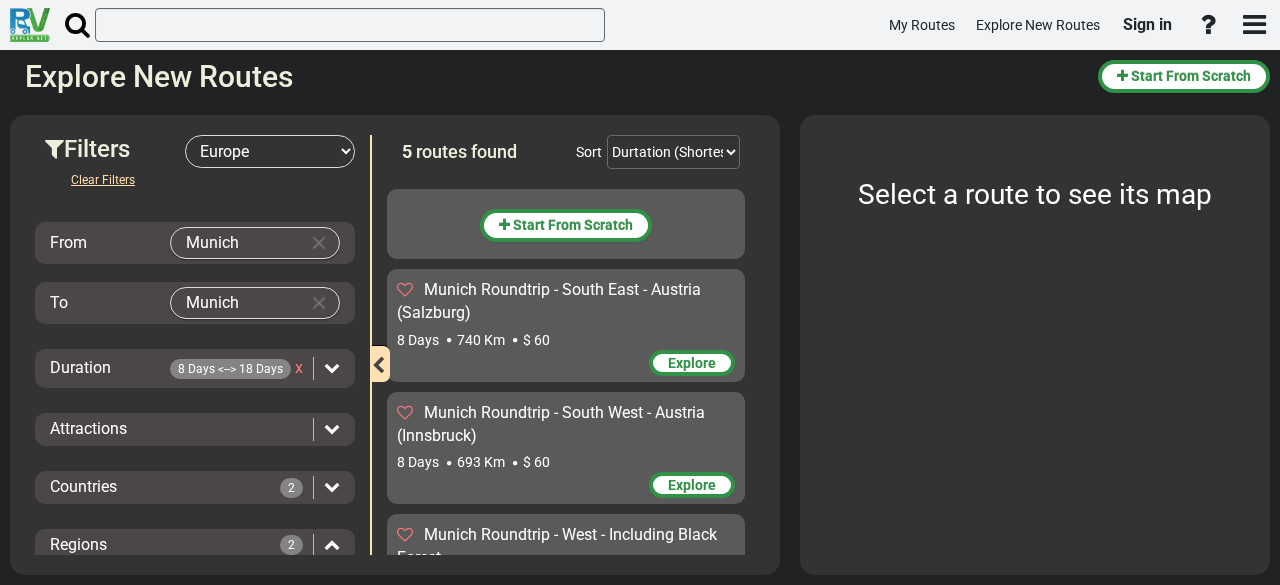click on "Munich" at bounding box center [235, 303] 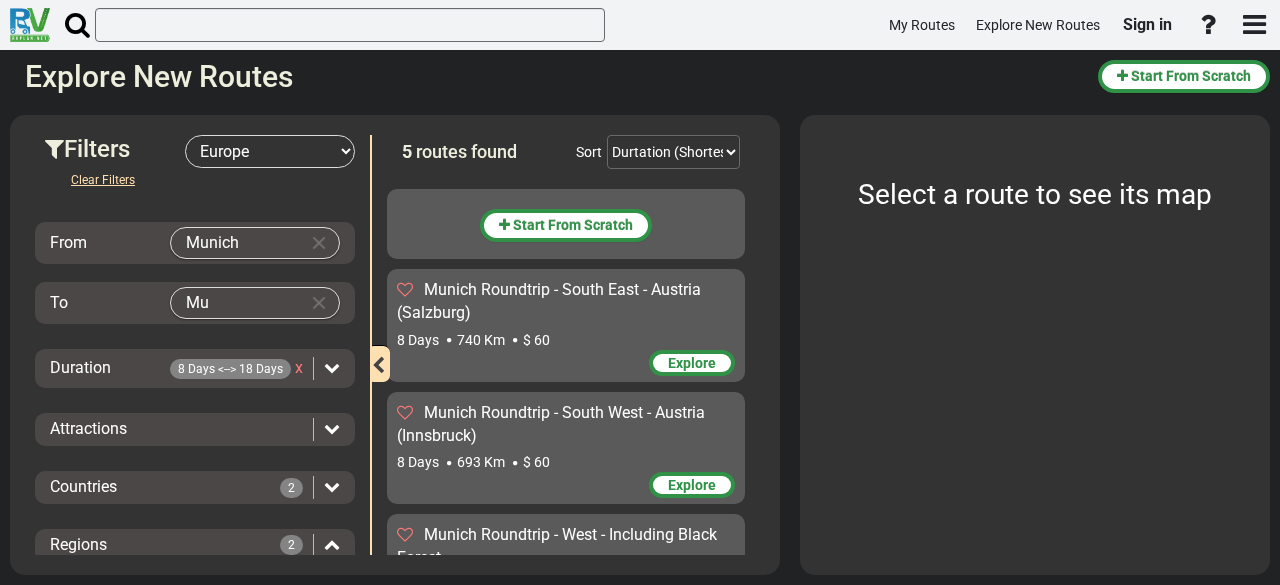 type on "M" 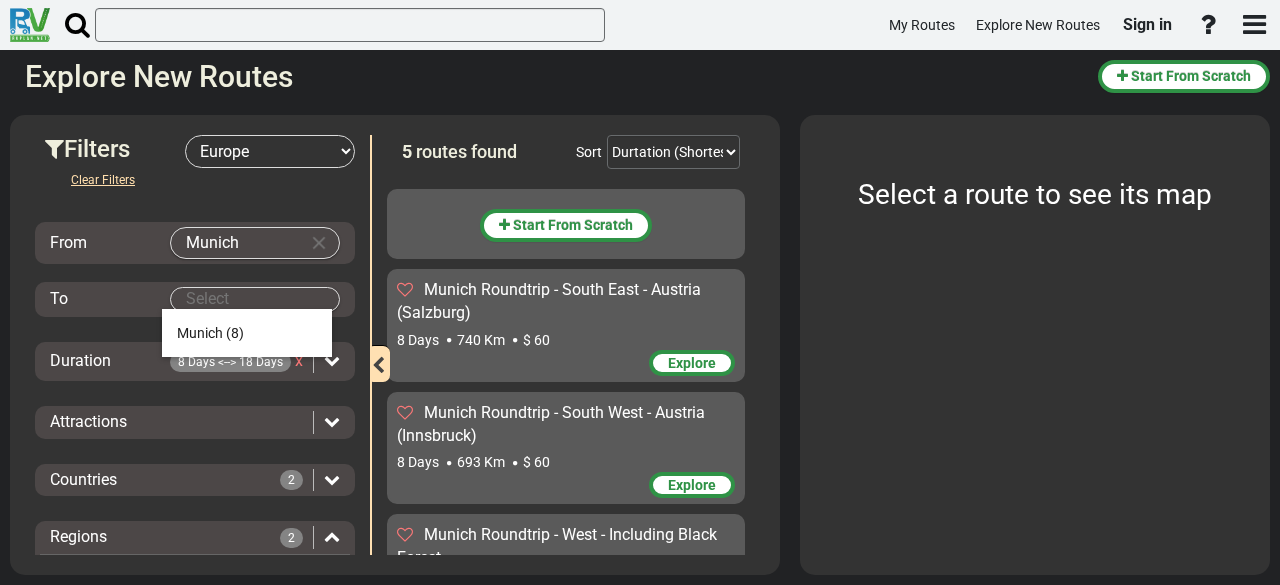 type 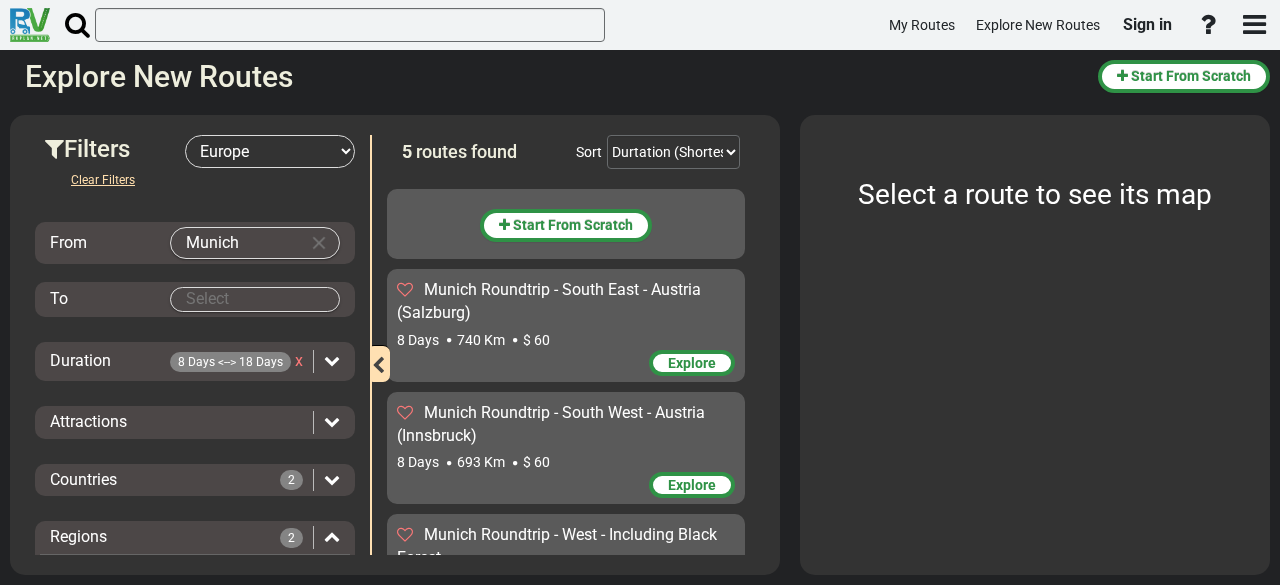 click on "Munich" at bounding box center (235, 243) 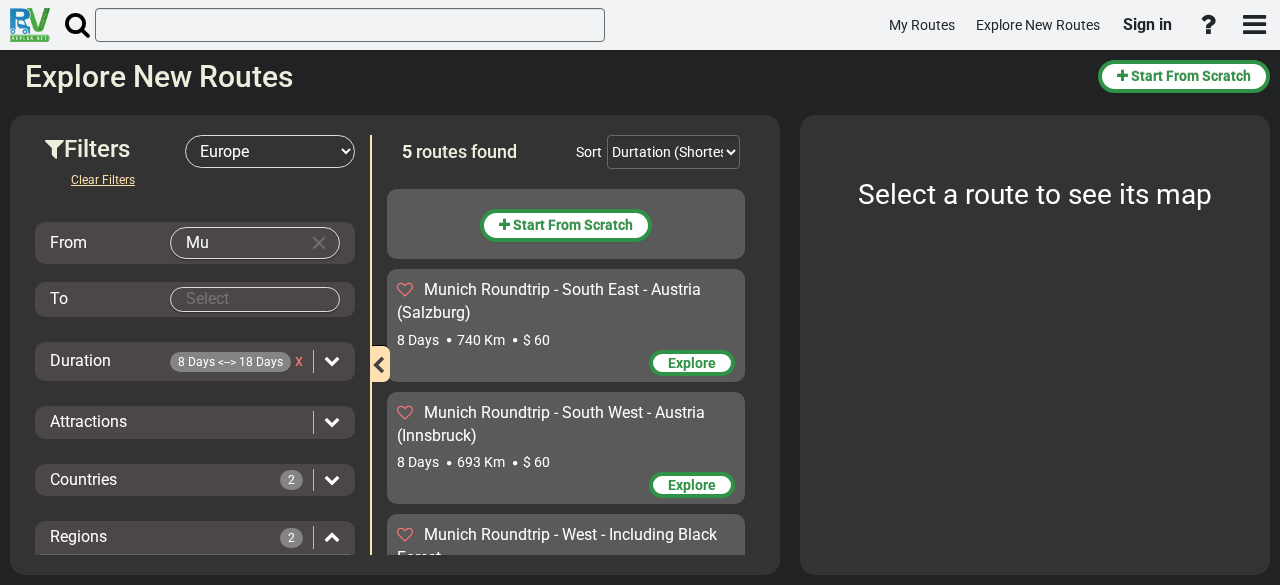 type on "M" 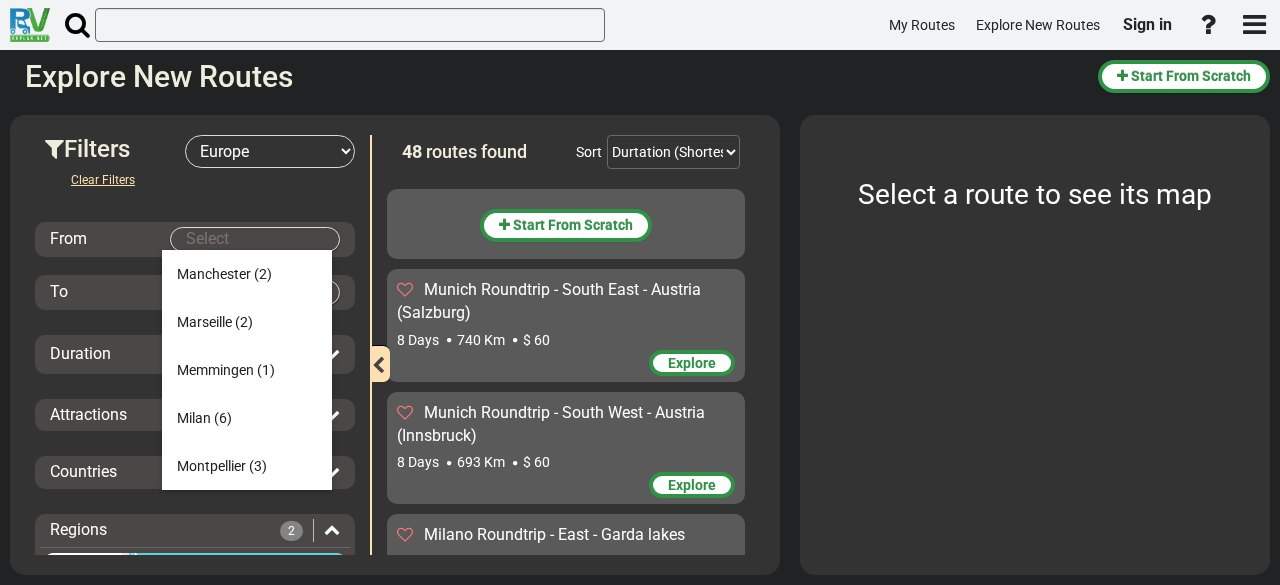scroll, scrollTop: 1680, scrollLeft: 0, axis: vertical 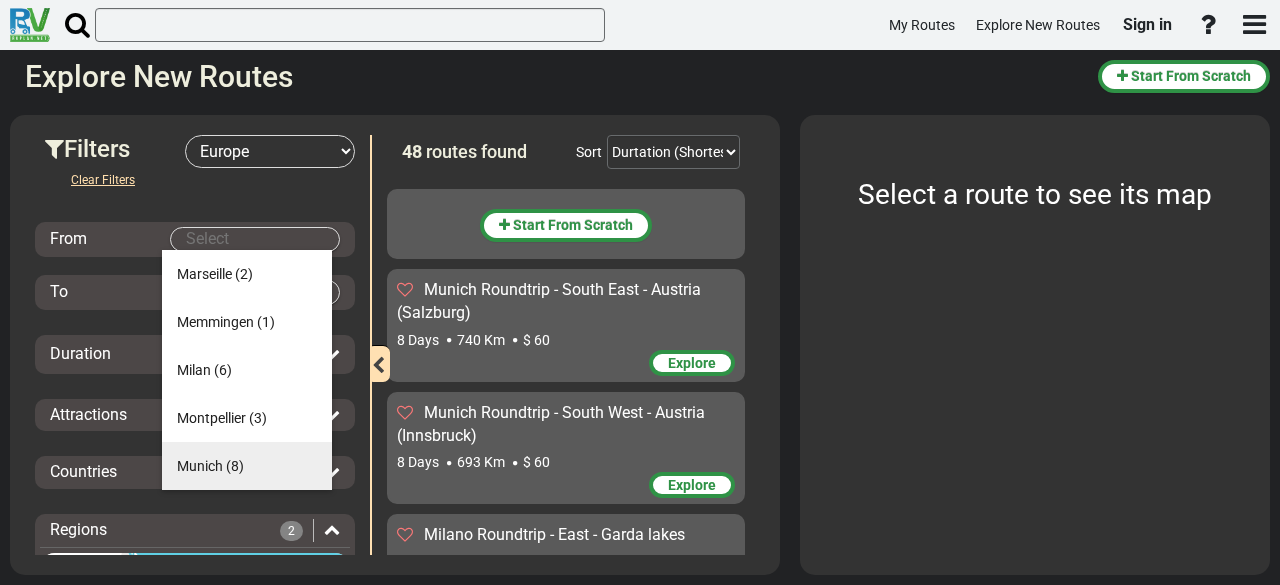 type on "Munich" 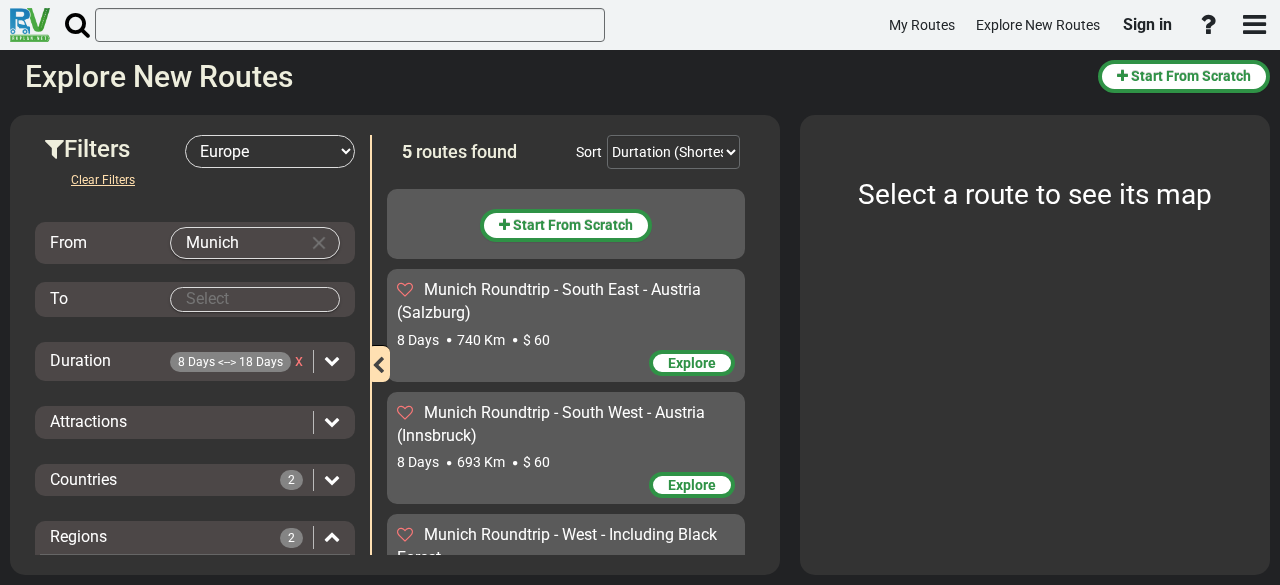 click on "Places Results
-- Select Destination -- Europe United States Canada Australia New Zealand
Clear Filters
From
[CITY]
To
Duration
x" at bounding box center [195, 345] 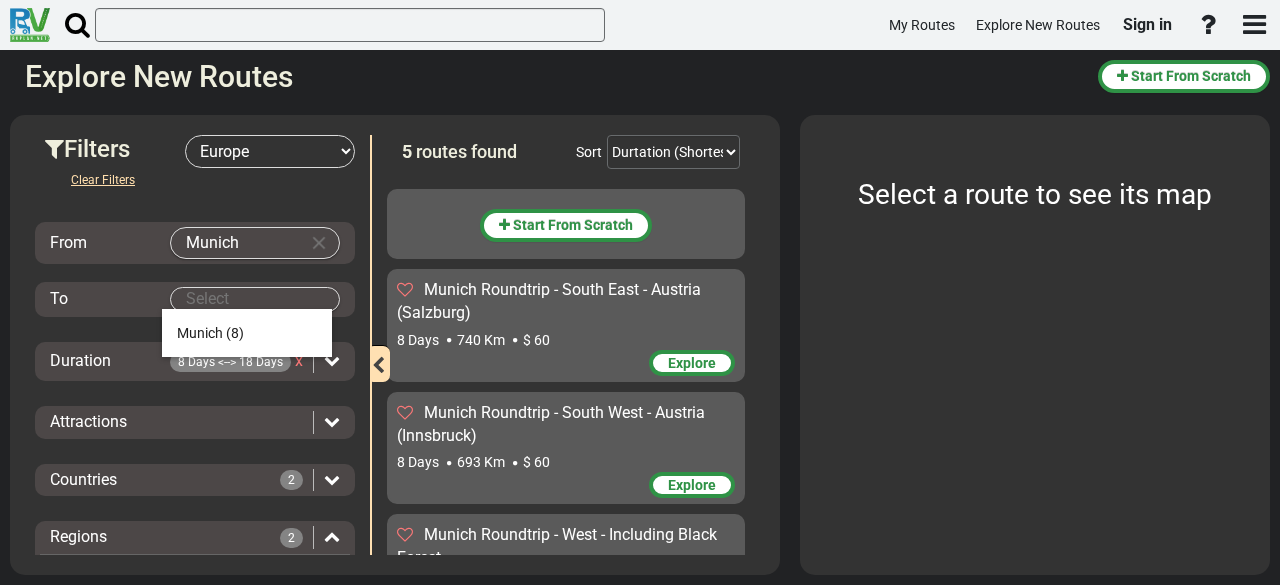 click on "My Routes
Explore New Routes
Sign in
×" at bounding box center (640, 292) 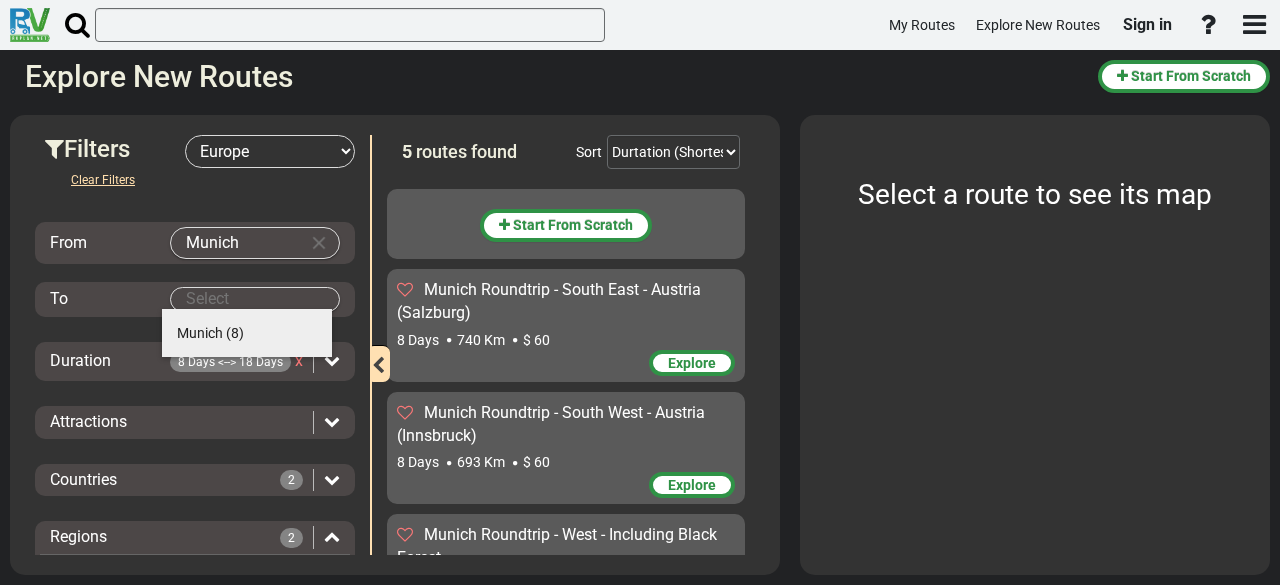 click on "Munich
([NUMBER])" at bounding box center [247, 333] 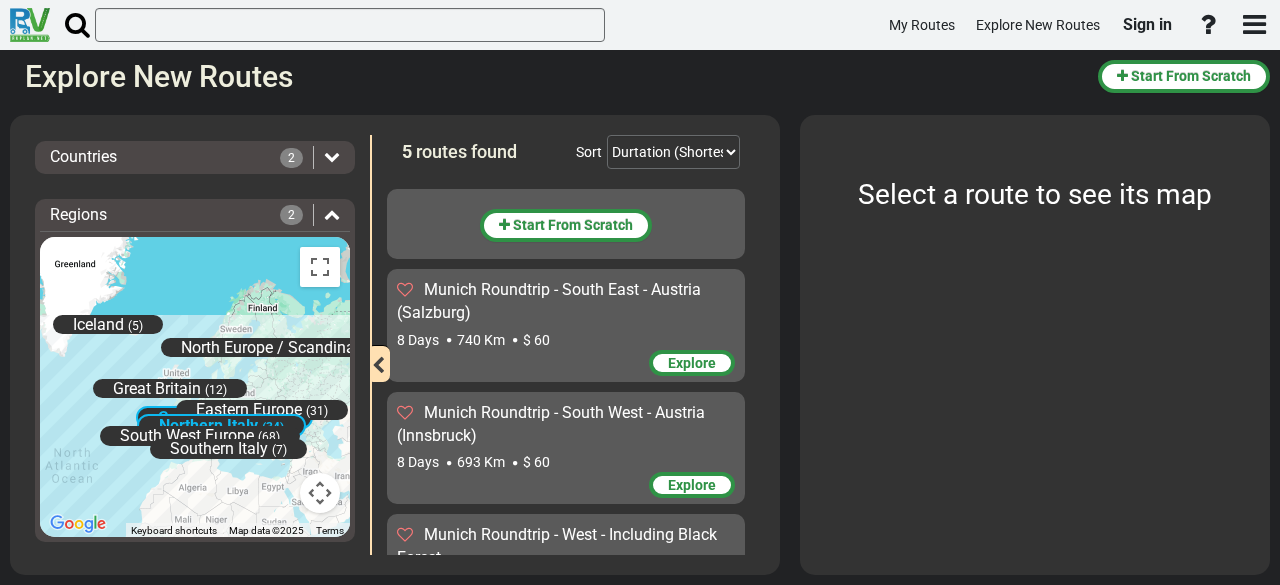 scroll, scrollTop: 331, scrollLeft: 0, axis: vertical 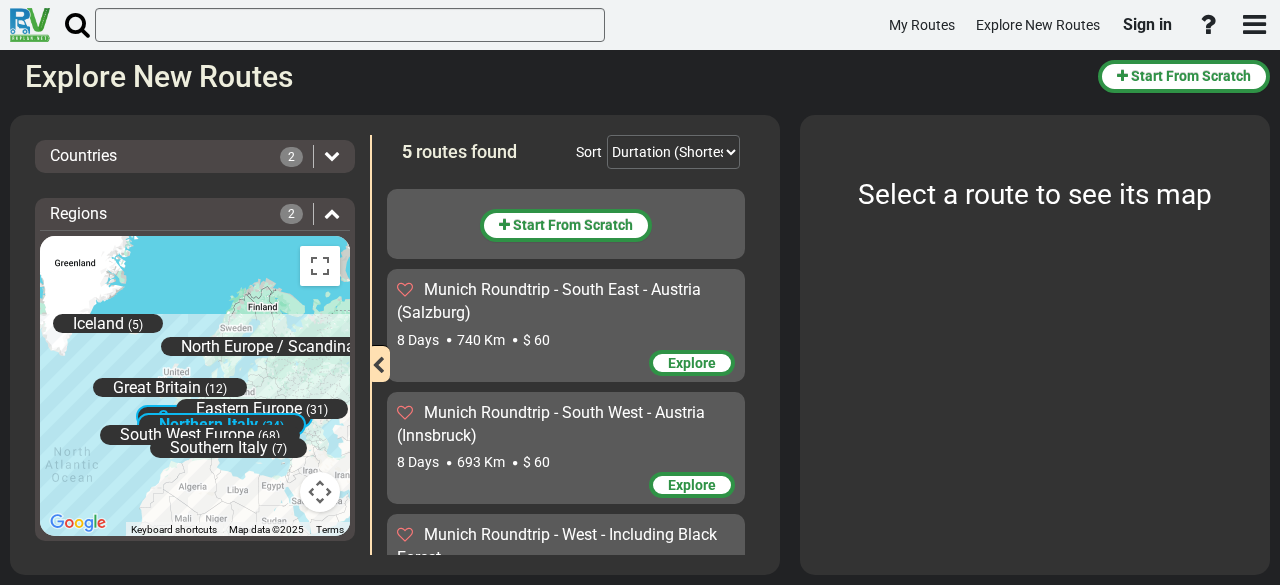 click on "Countries" at bounding box center (165, 156) 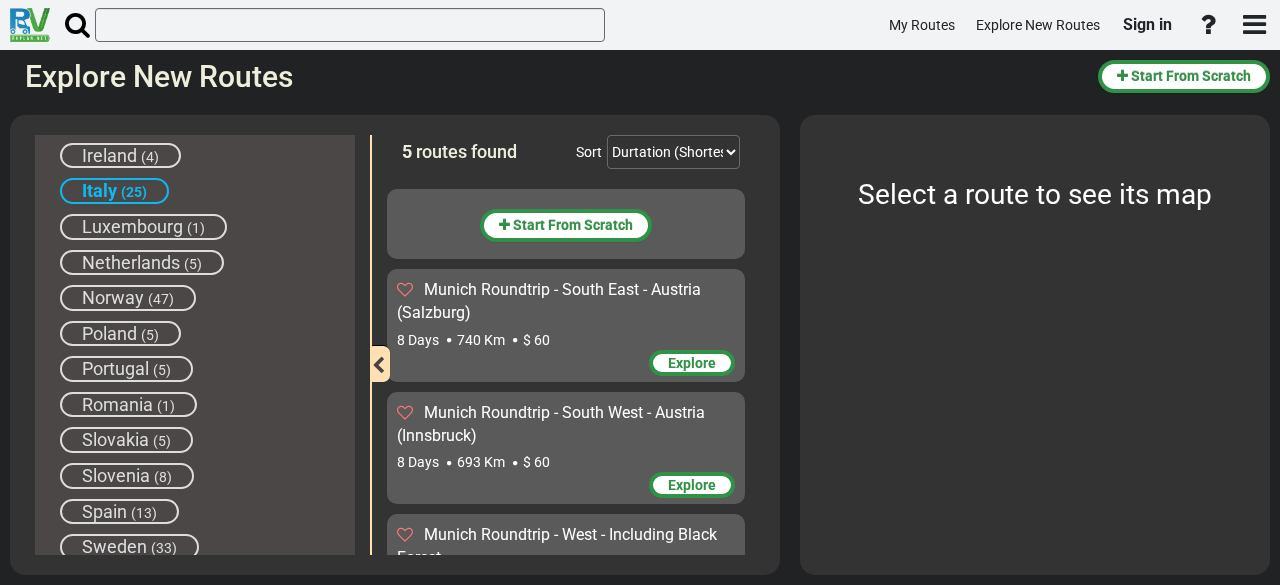 scroll, scrollTop: 810, scrollLeft: 0, axis: vertical 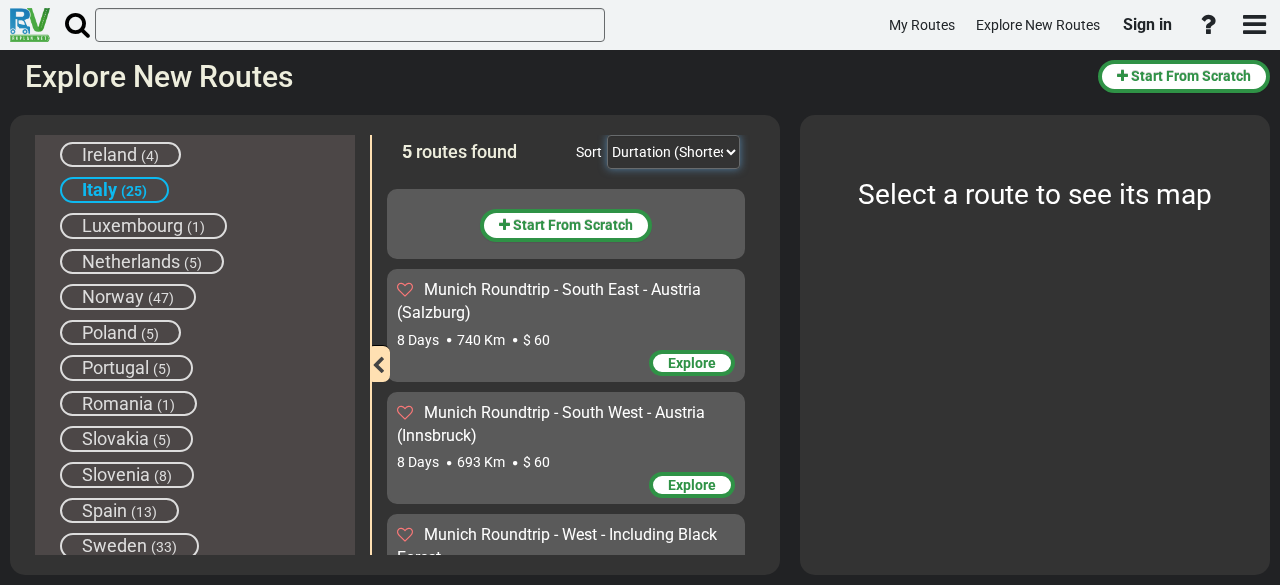 click on "Durtation (Shortest) Durtation (Longest) Distance (Shortest) Distance (Longest) Price (Lowest) Price (Highest) A -> Z Z -> A" at bounding box center [673, 152] 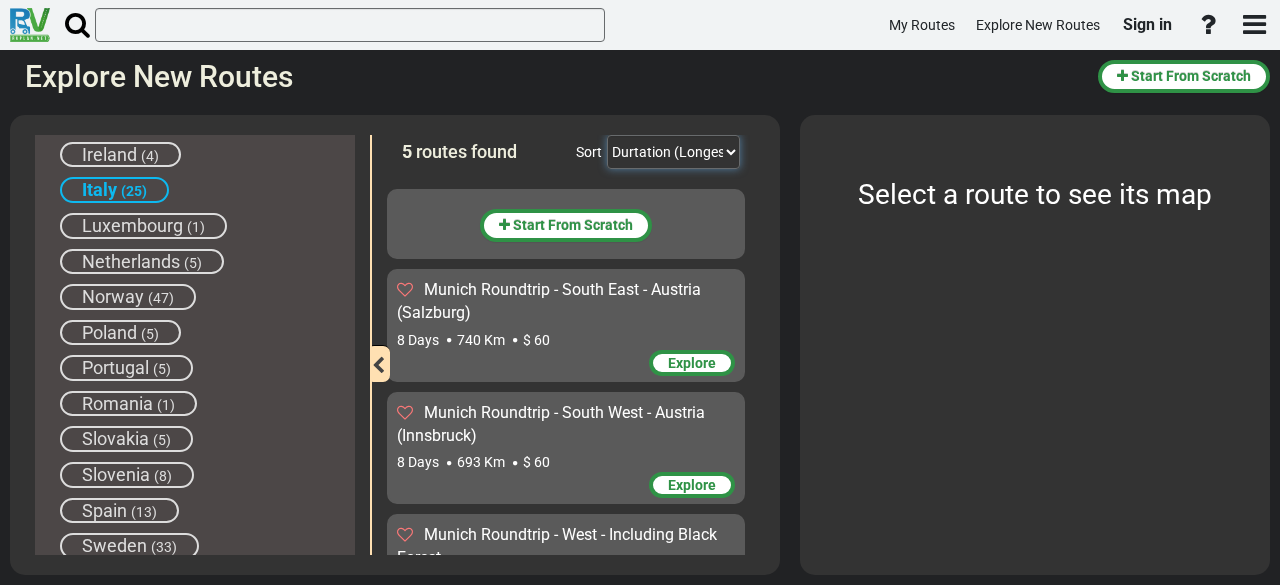 click on "Durtation (Shortest) Durtation (Longest) Distance (Shortest) Distance (Longest) Price (Lowest) Price (Highest) A -> Z Z -> A" at bounding box center [673, 152] 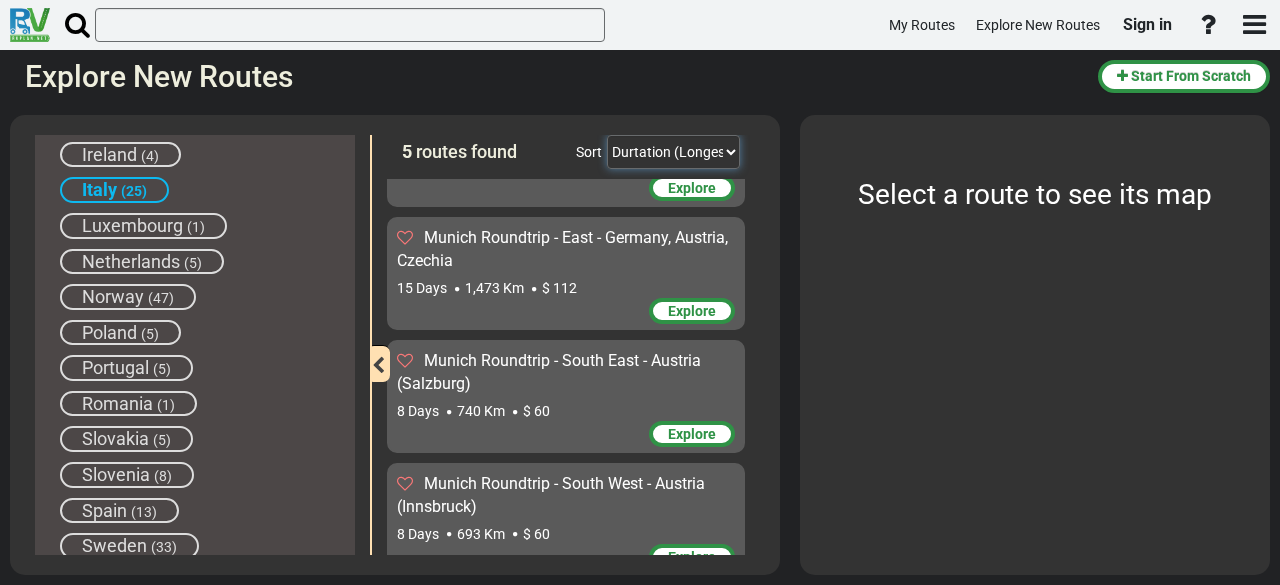 scroll, scrollTop: 325, scrollLeft: 0, axis: vertical 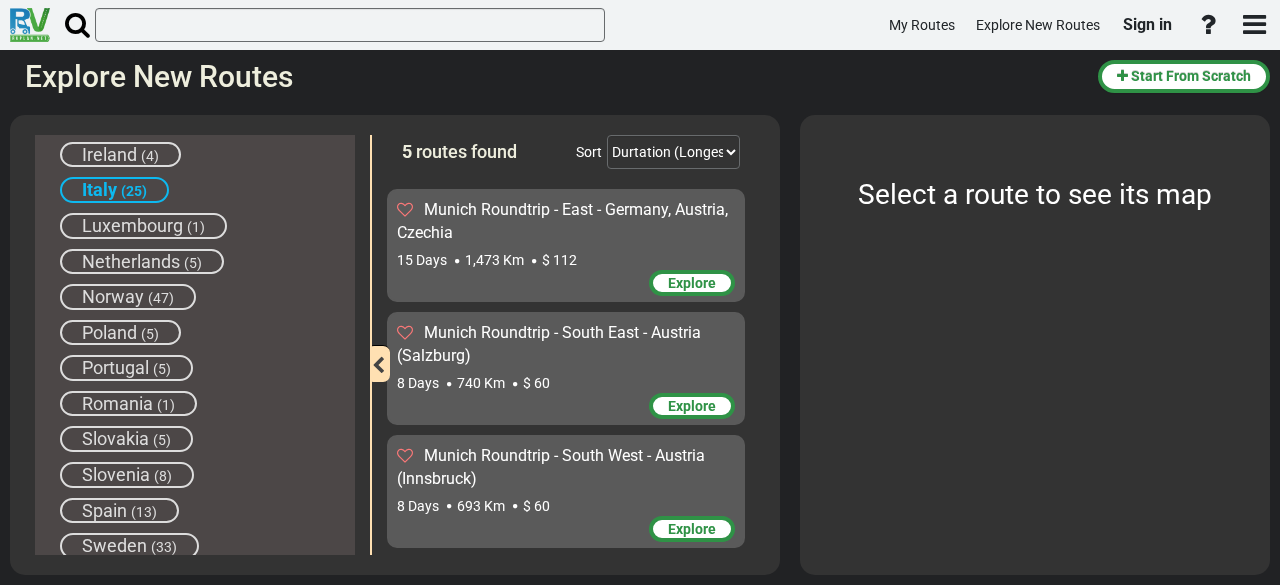 click on "Explore" at bounding box center (692, 529) 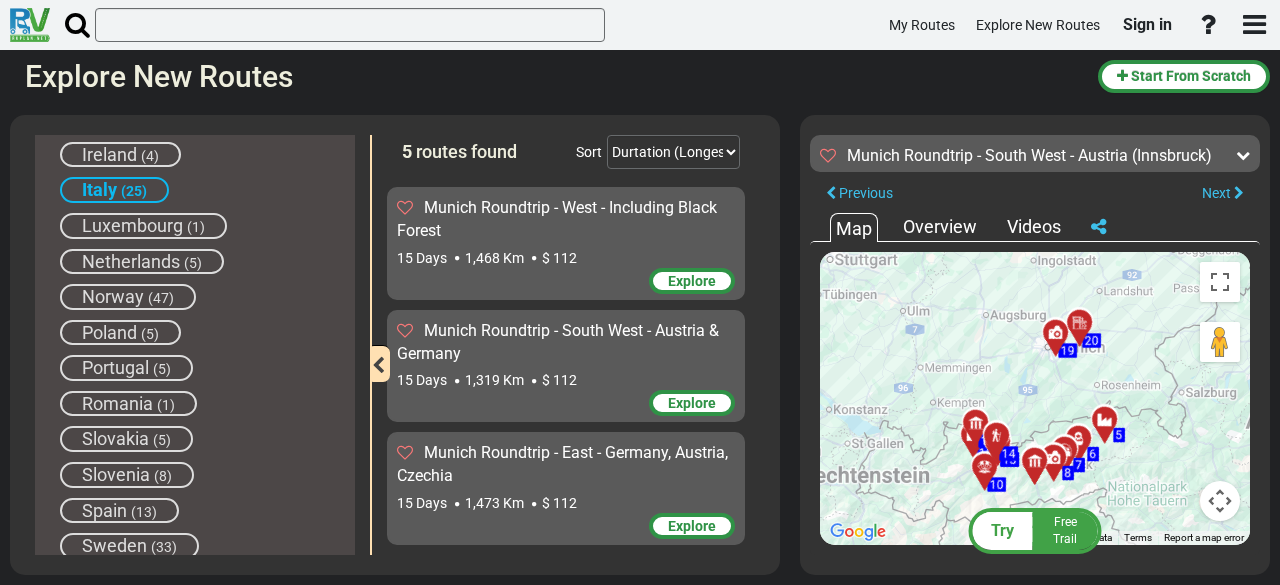 scroll, scrollTop: 0, scrollLeft: 0, axis: both 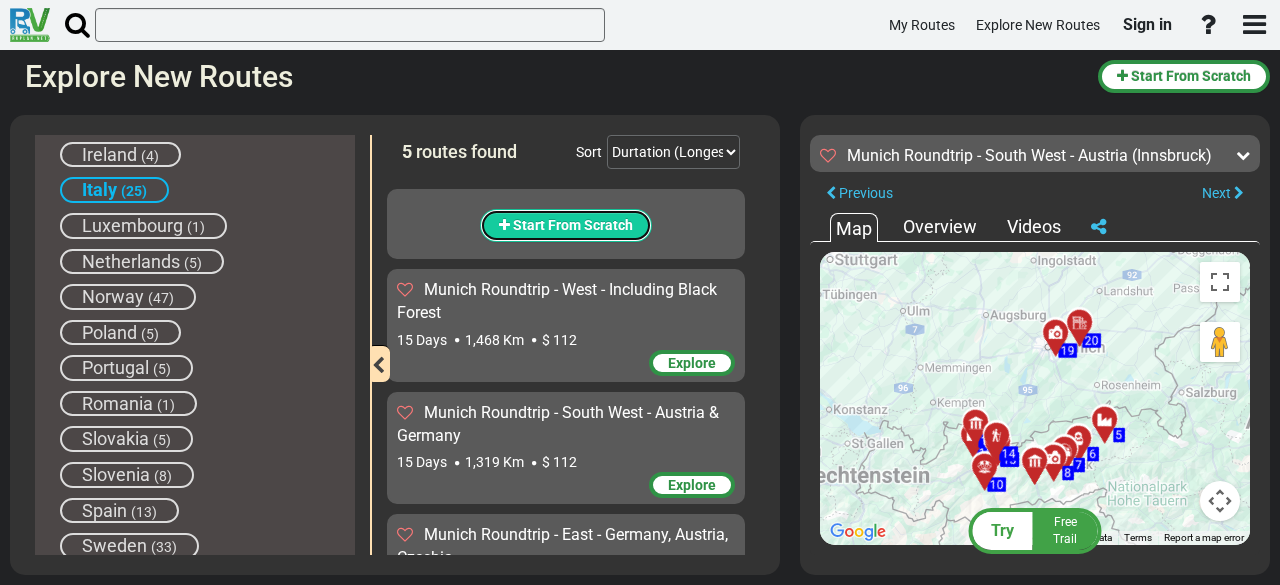 click on "Start From Scratch" at bounding box center [573, 225] 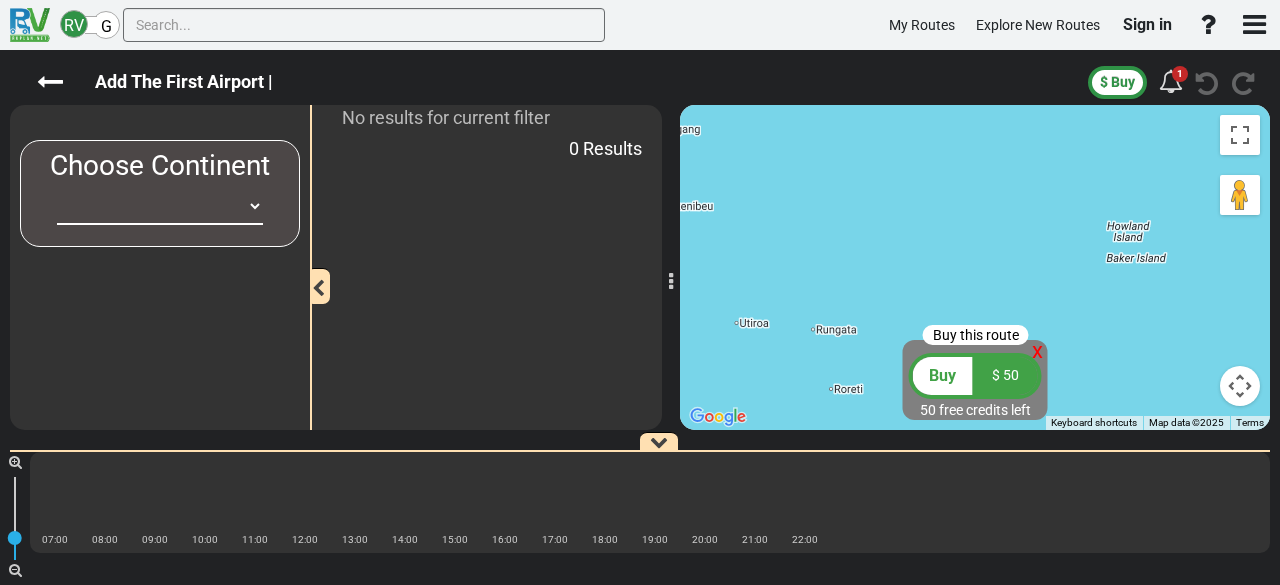 click on "Africa Asia Australia Canada Europe New Zealand South America United States" at bounding box center [160, 206] 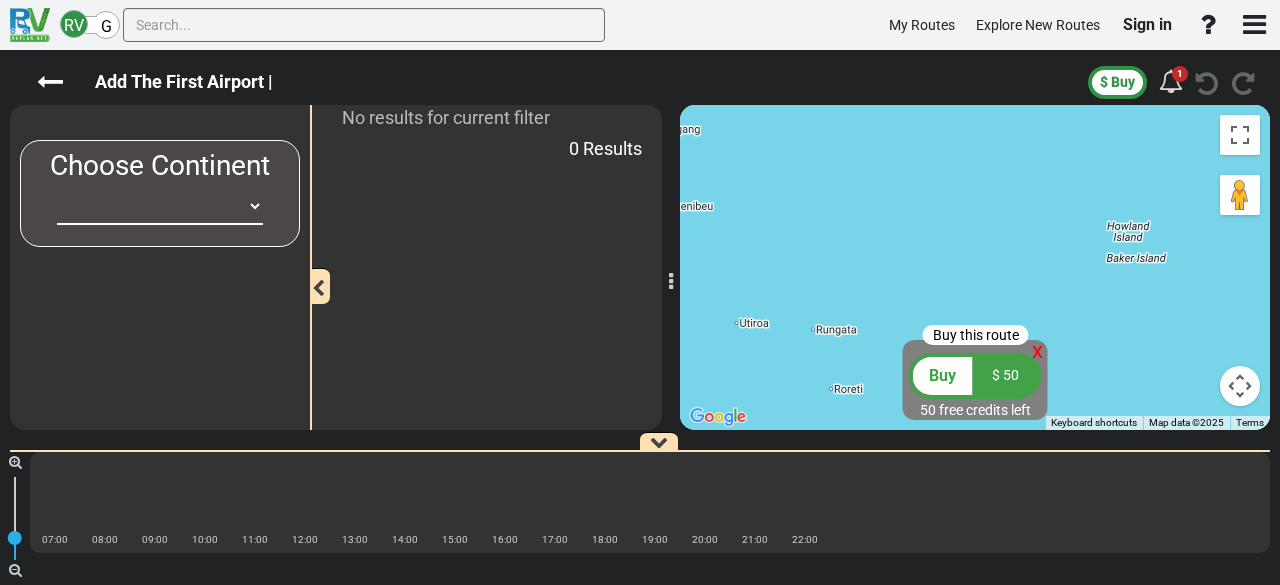 select on "number:1" 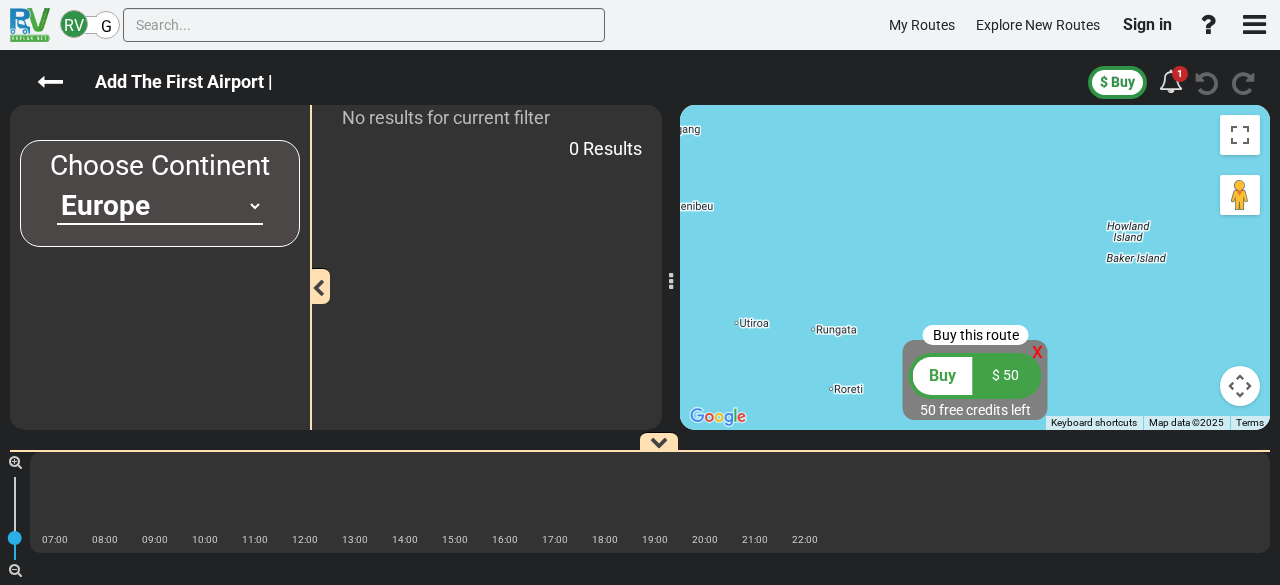 click on "Africa Asia Australia Canada Europe New Zealand South America United States" at bounding box center [160, 206] 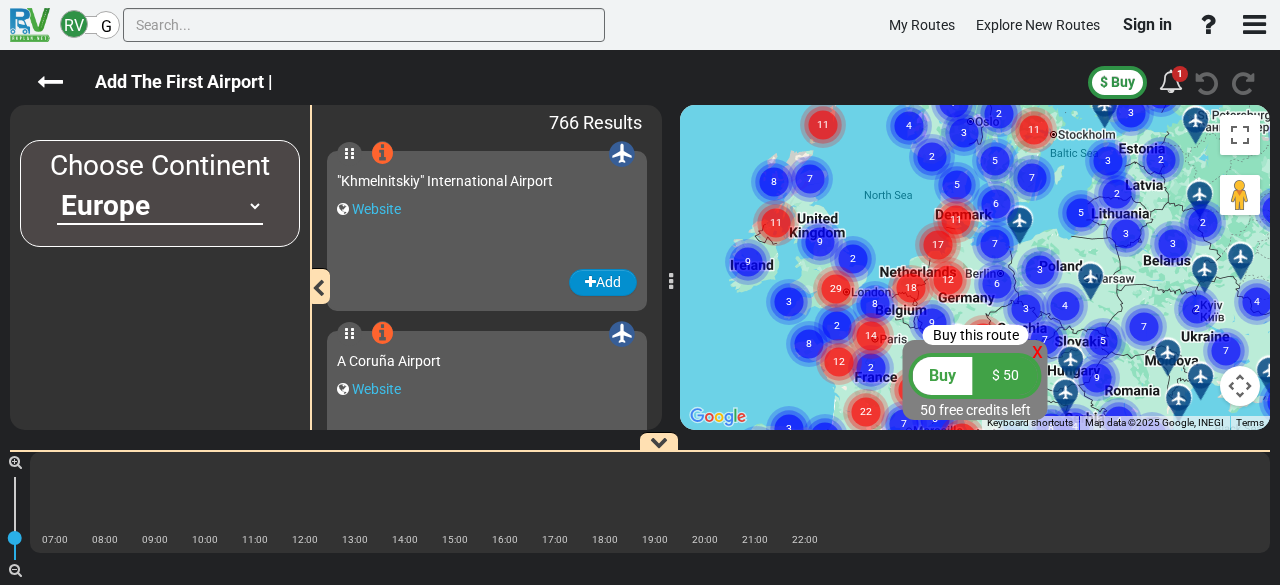 drag, startPoint x: 901, startPoint y: 283, endPoint x: 607, endPoint y: 281, distance: 294.0068 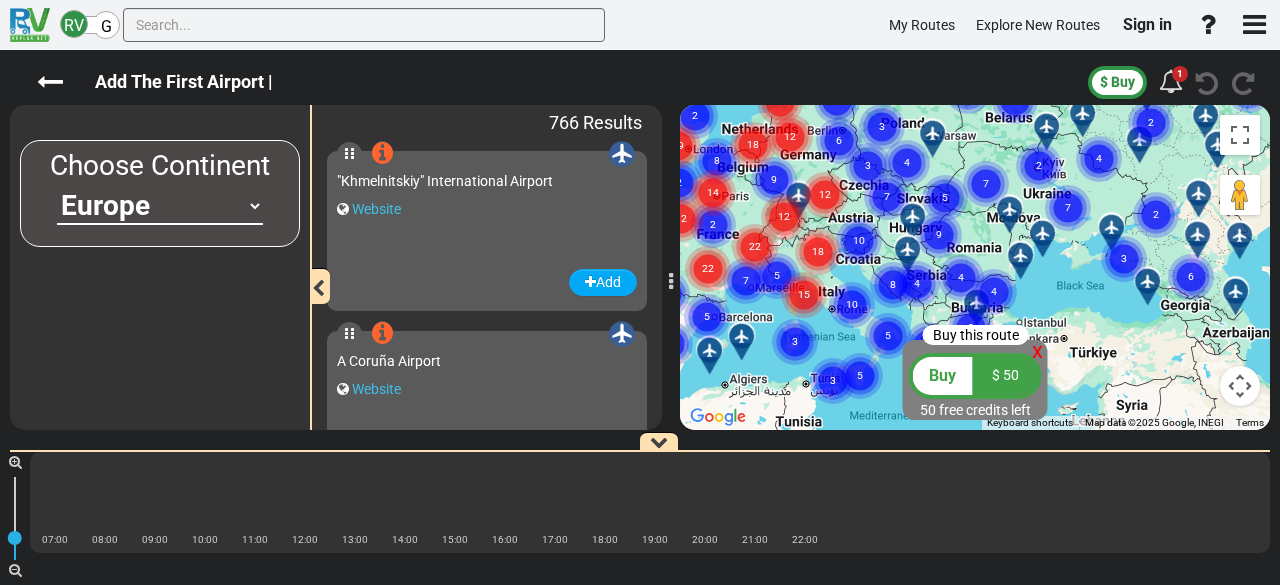 drag, startPoint x: 900, startPoint y: 194, endPoint x: 742, endPoint y: 51, distance: 213.10326 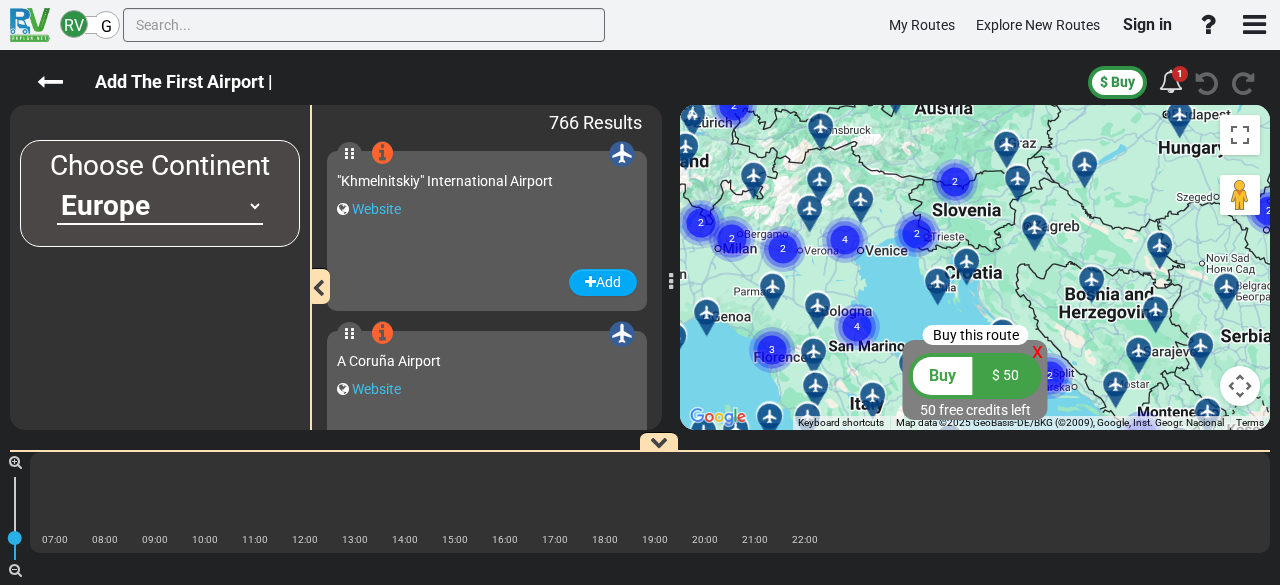 click 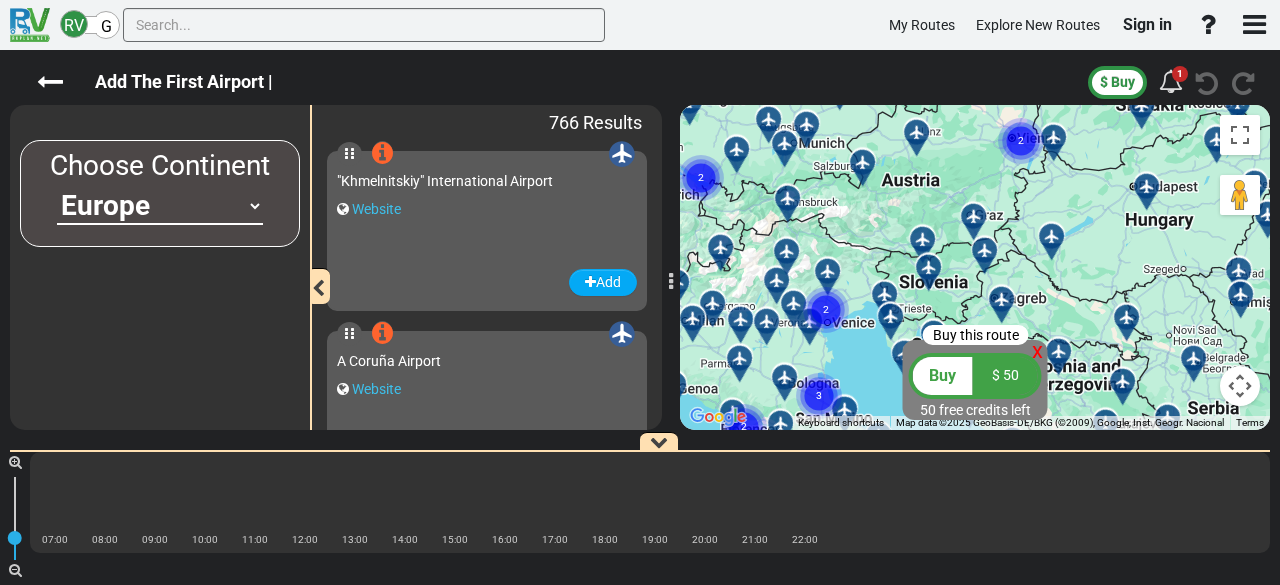 drag, startPoint x: 901, startPoint y: 156, endPoint x: 867, endPoint y: 230, distance: 81.437096 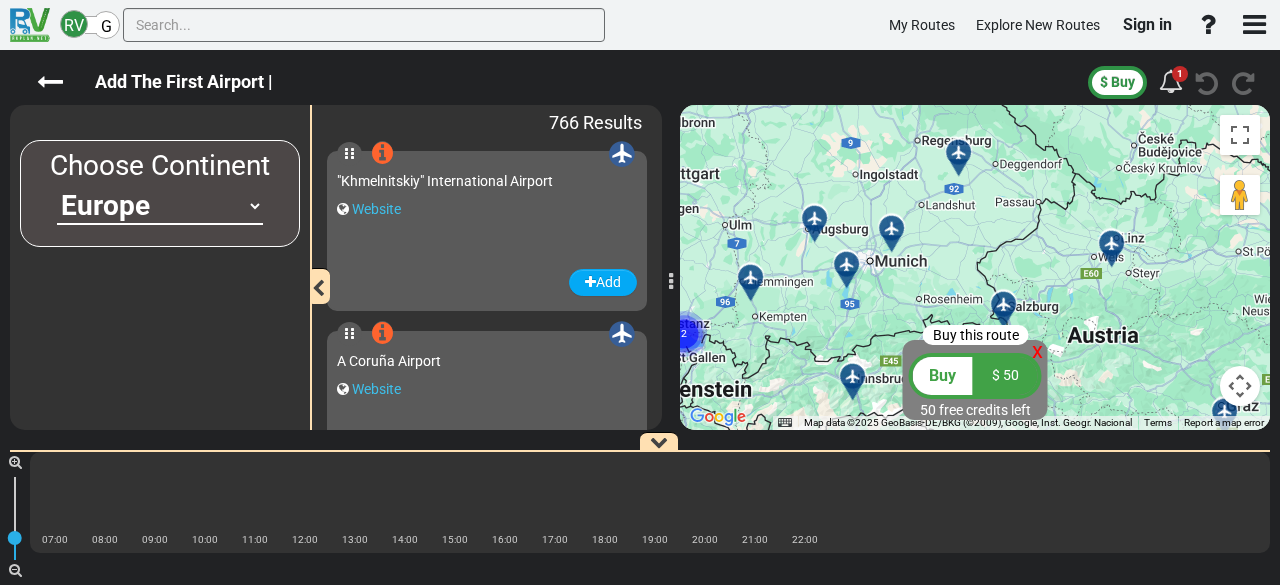 drag, startPoint x: 837, startPoint y: 183, endPoint x: 964, endPoint y: 371, distance: 226.87662 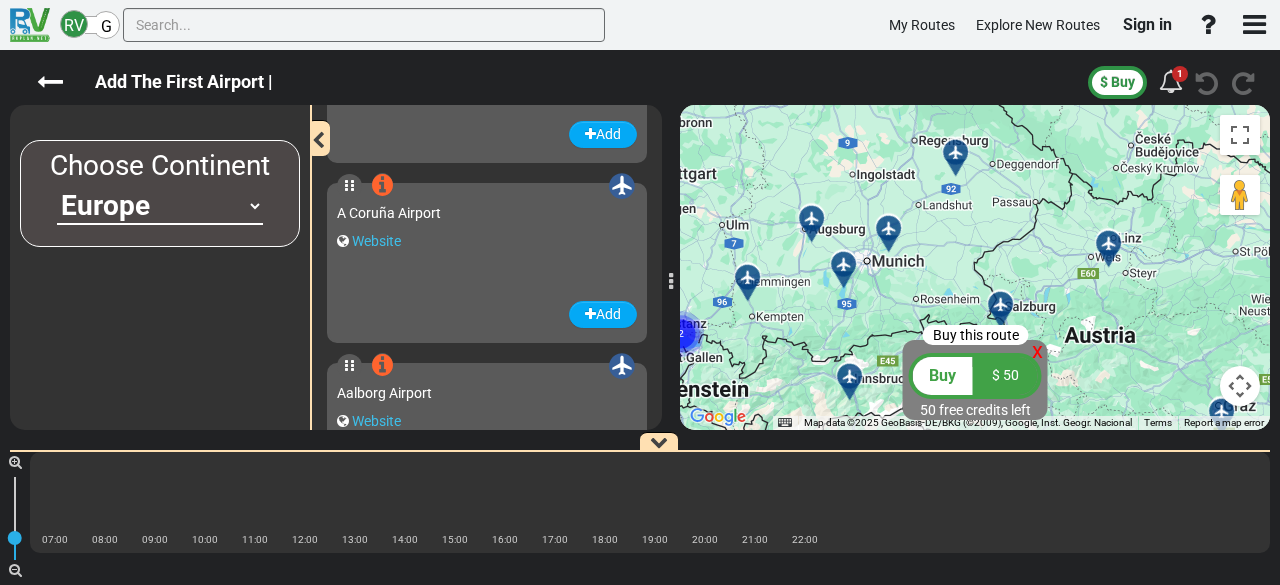 scroll, scrollTop: 0, scrollLeft: 0, axis: both 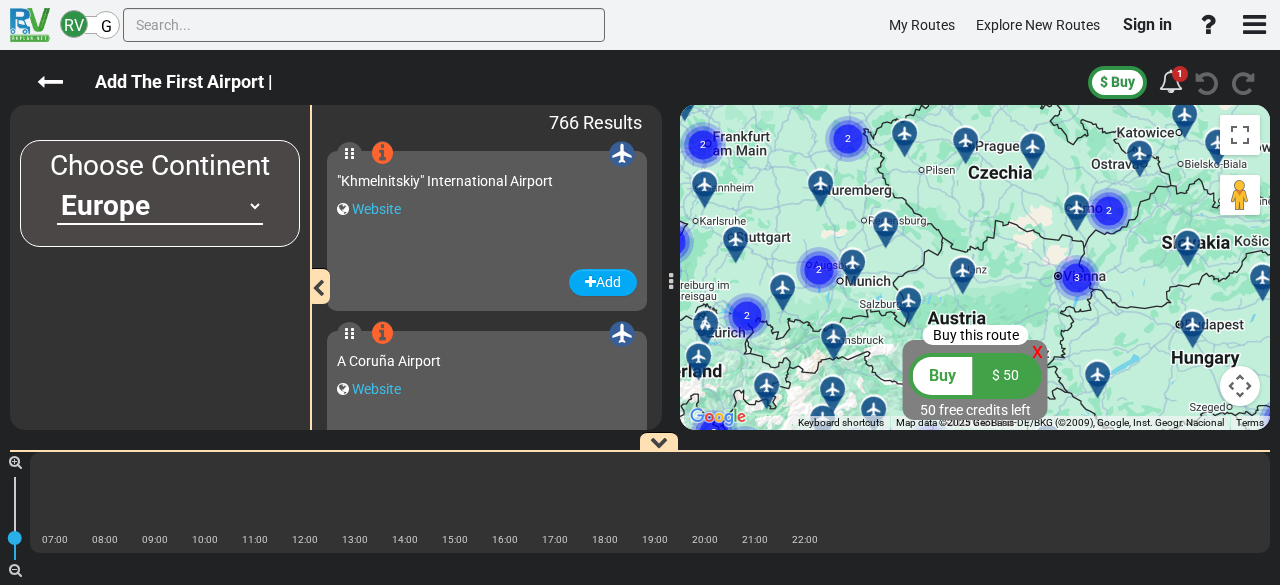 click at bounding box center [859, 270] 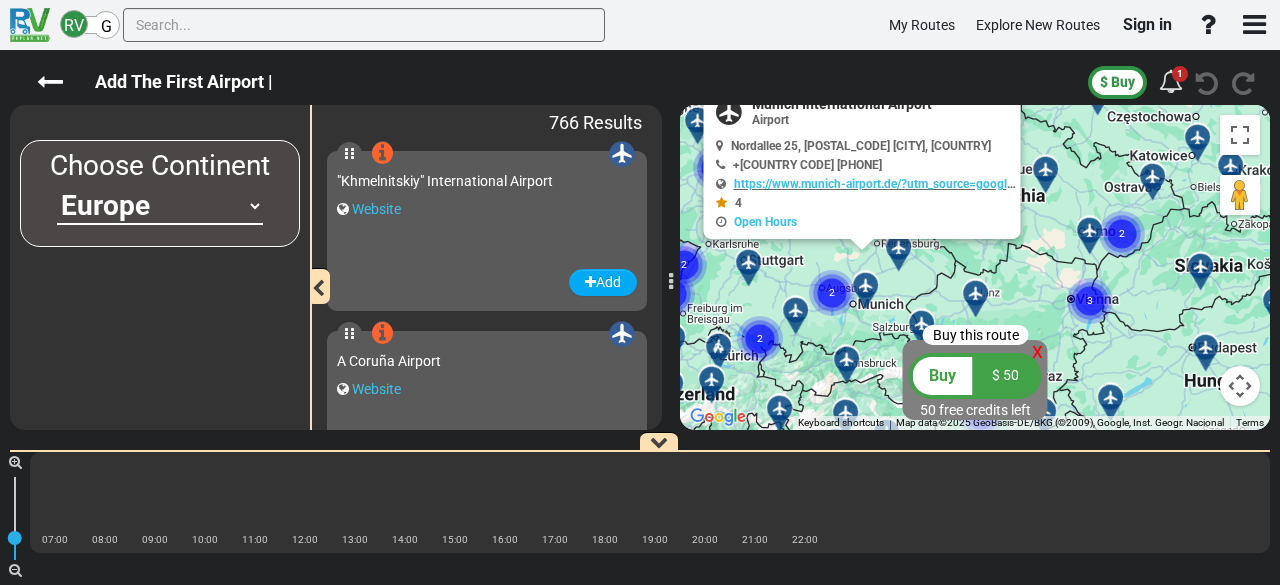 scroll, scrollTop: 88736, scrollLeft: 0, axis: vertical 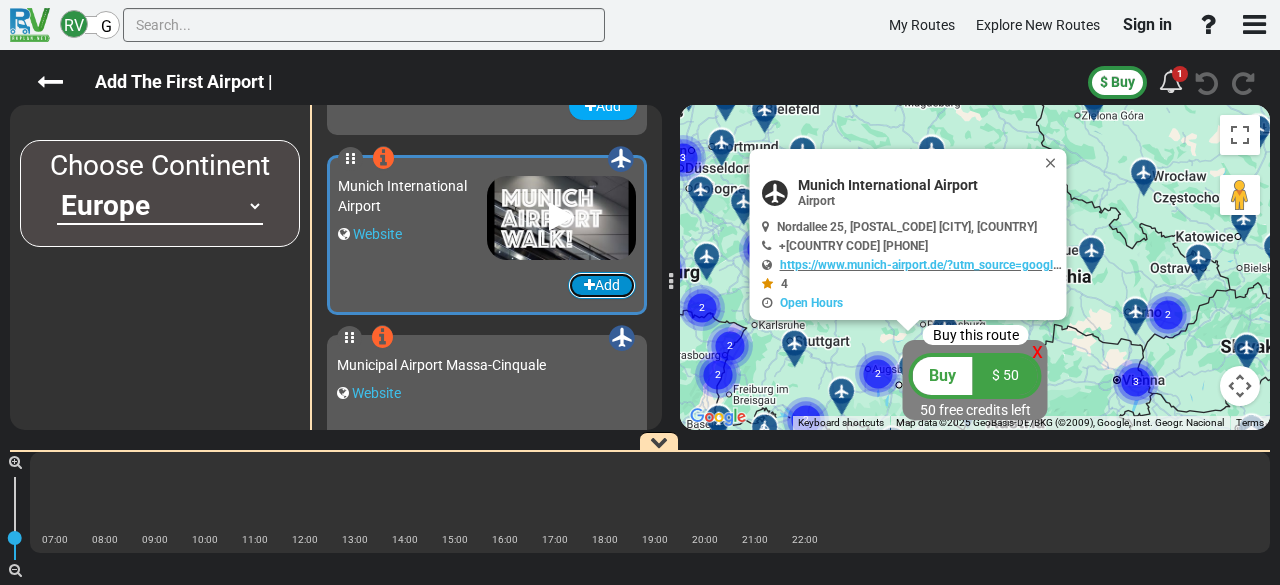 click on "Add" at bounding box center (602, 285) 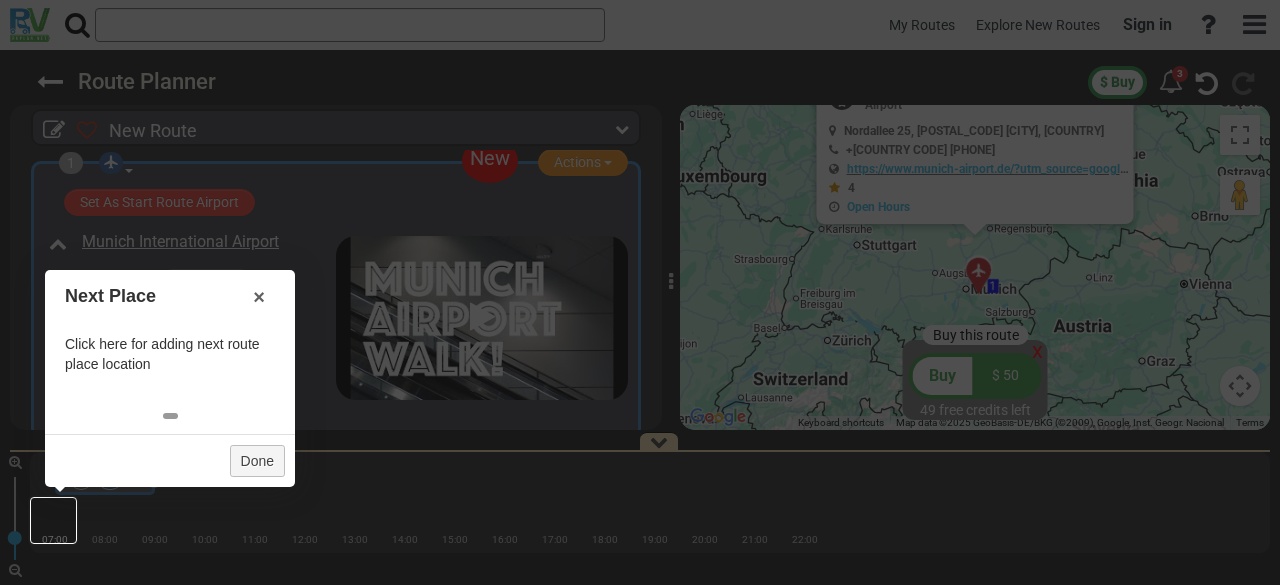 scroll, scrollTop: 132, scrollLeft: 0, axis: vertical 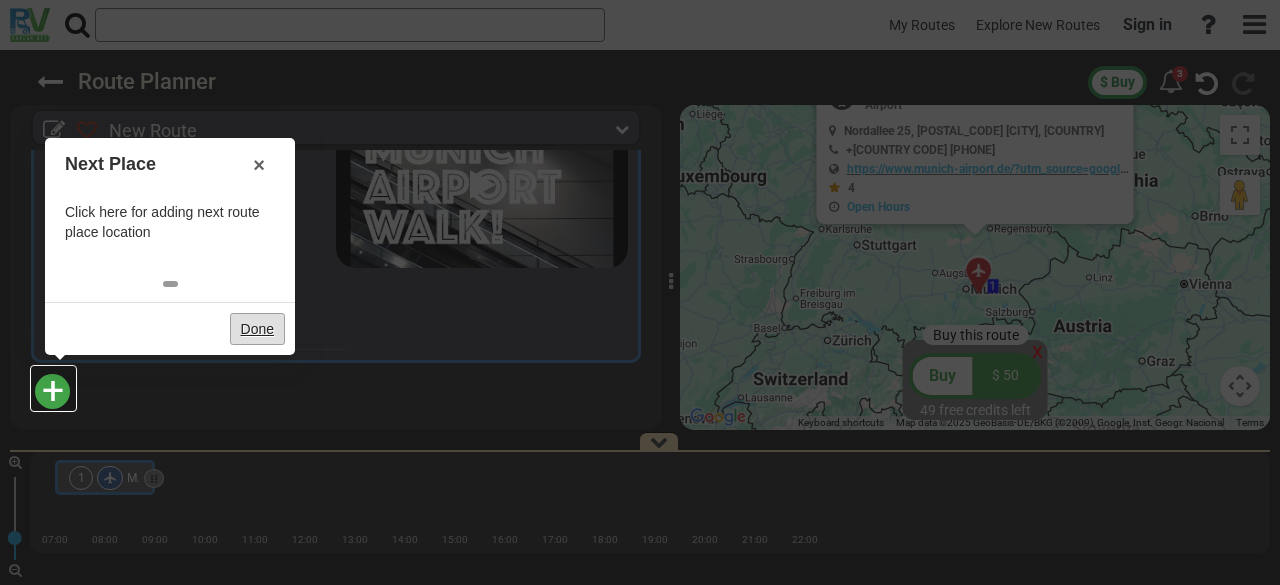 click on "Done" at bounding box center [257, 329] 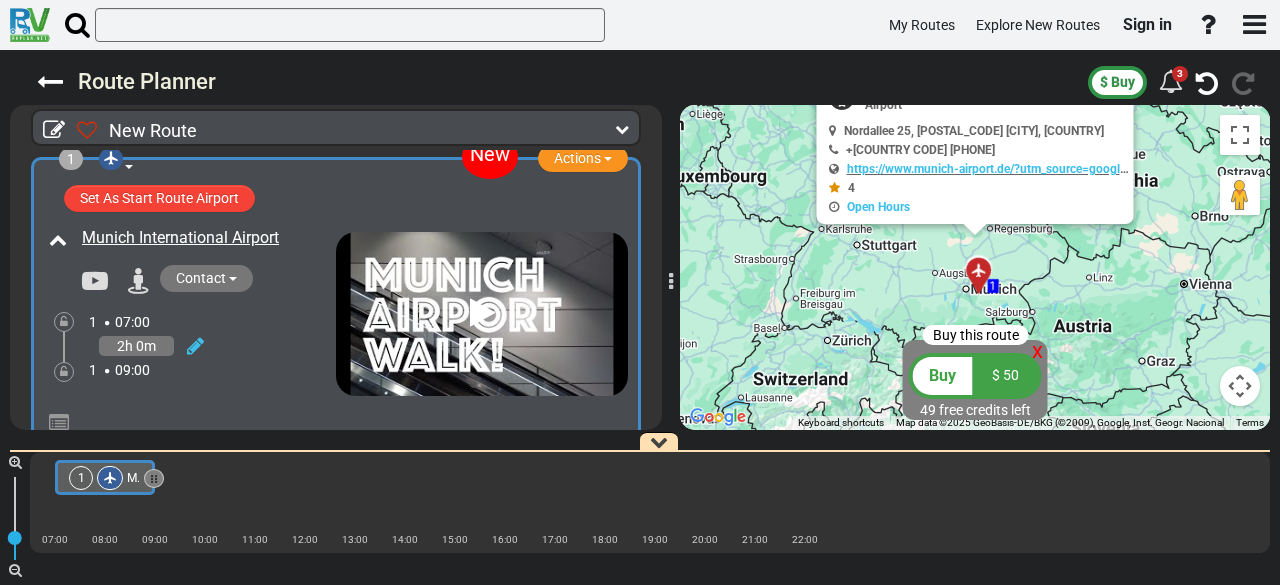 scroll, scrollTop: 0, scrollLeft: 0, axis: both 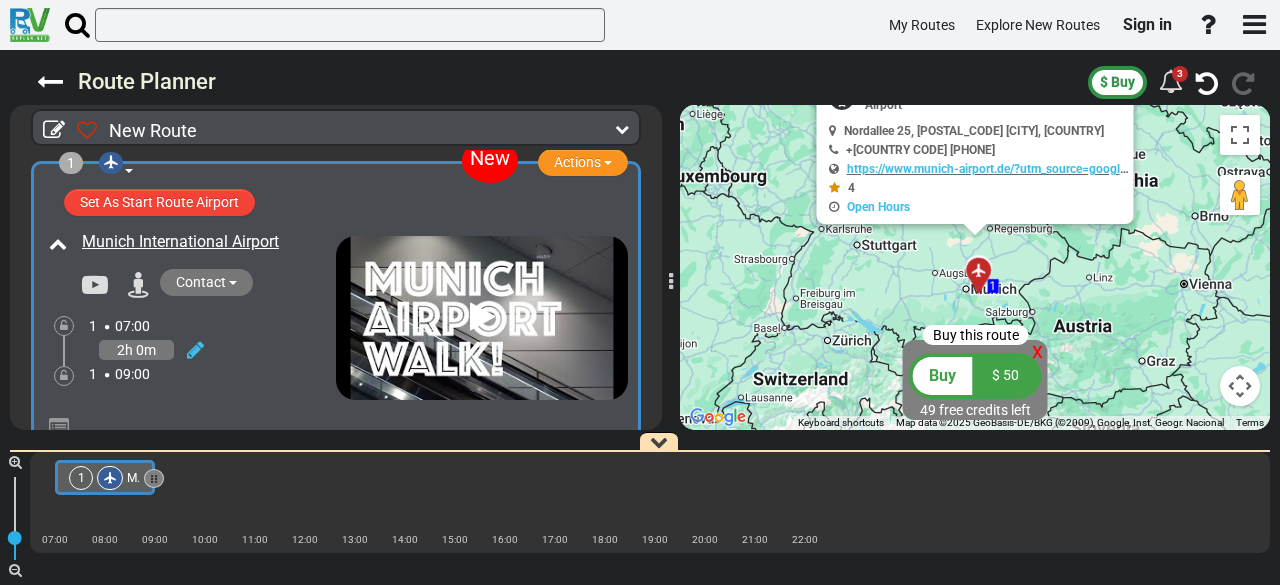 click on "07:00" at bounding box center (132, 326) 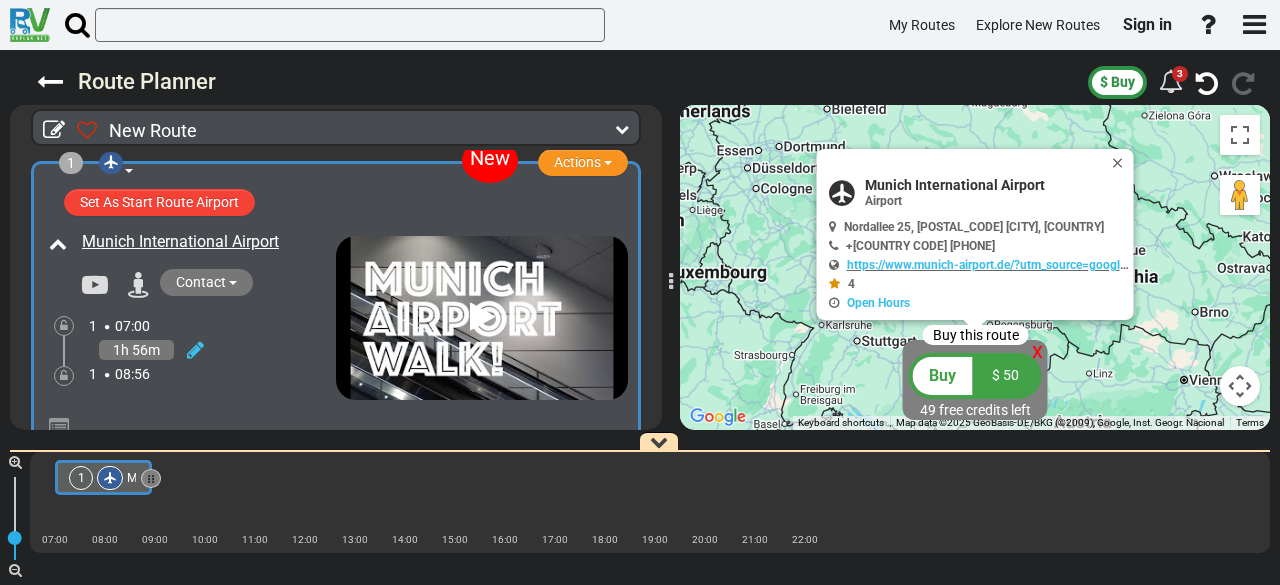 click at bounding box center (151, 479) 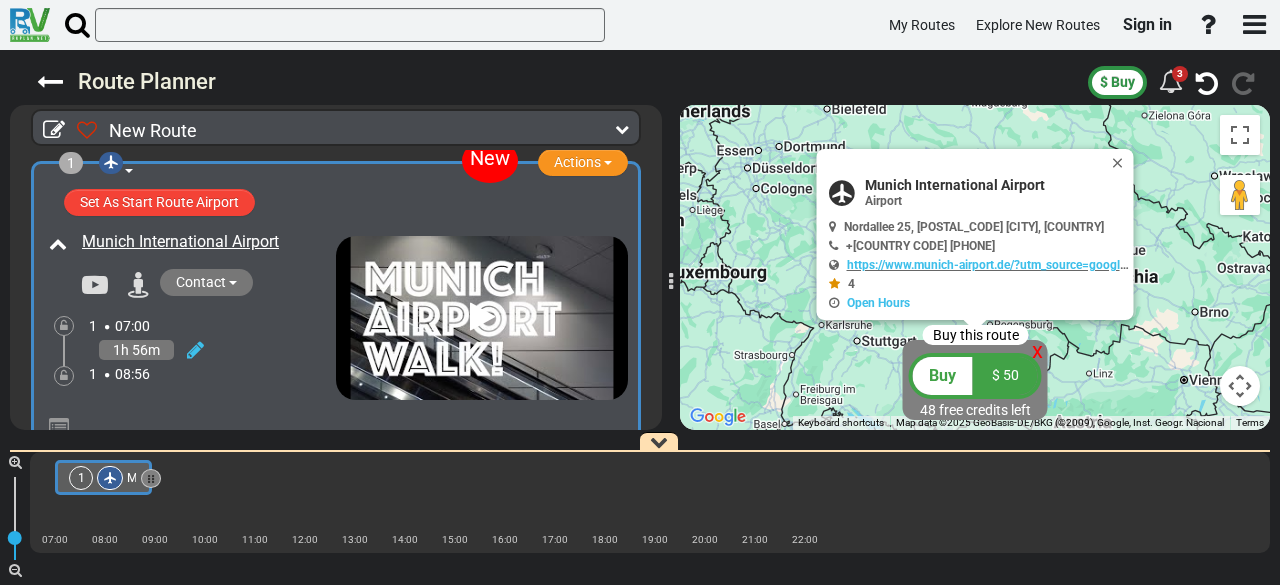 scroll, scrollTop: 132, scrollLeft: 0, axis: vertical 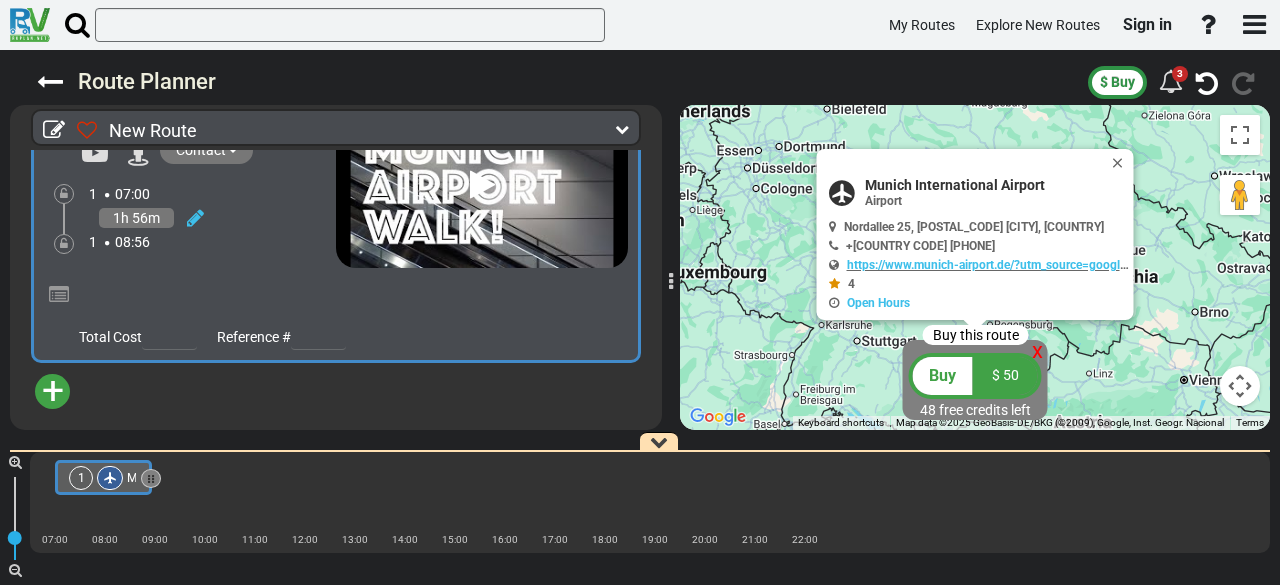 click on "+" at bounding box center (53, 391) 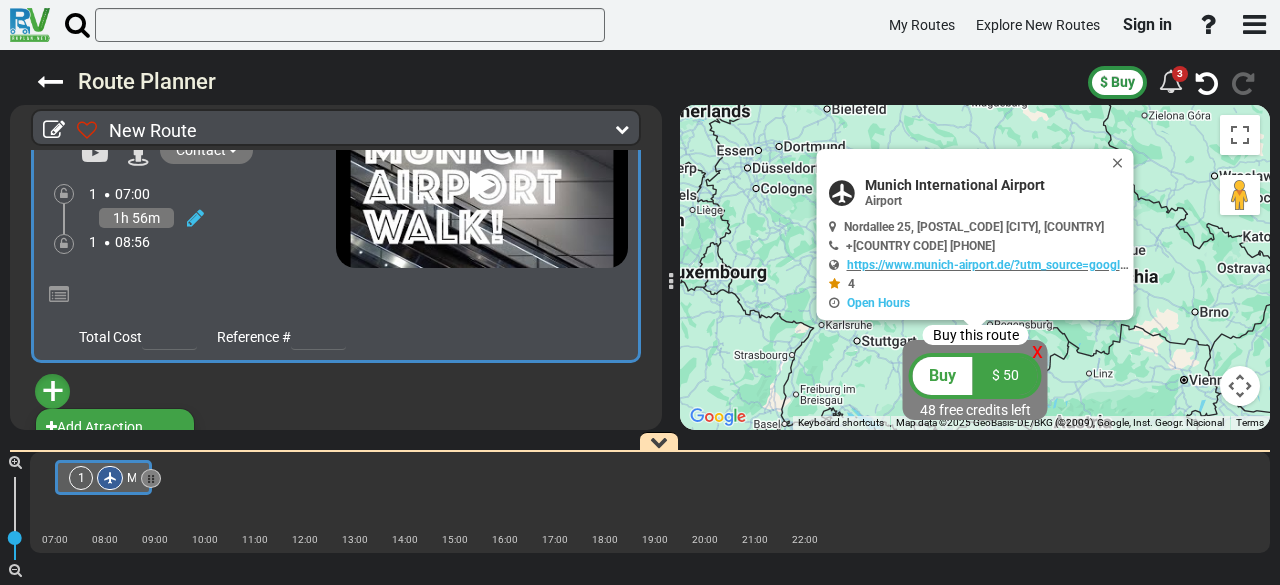 scroll, scrollTop: 170, scrollLeft: 0, axis: vertical 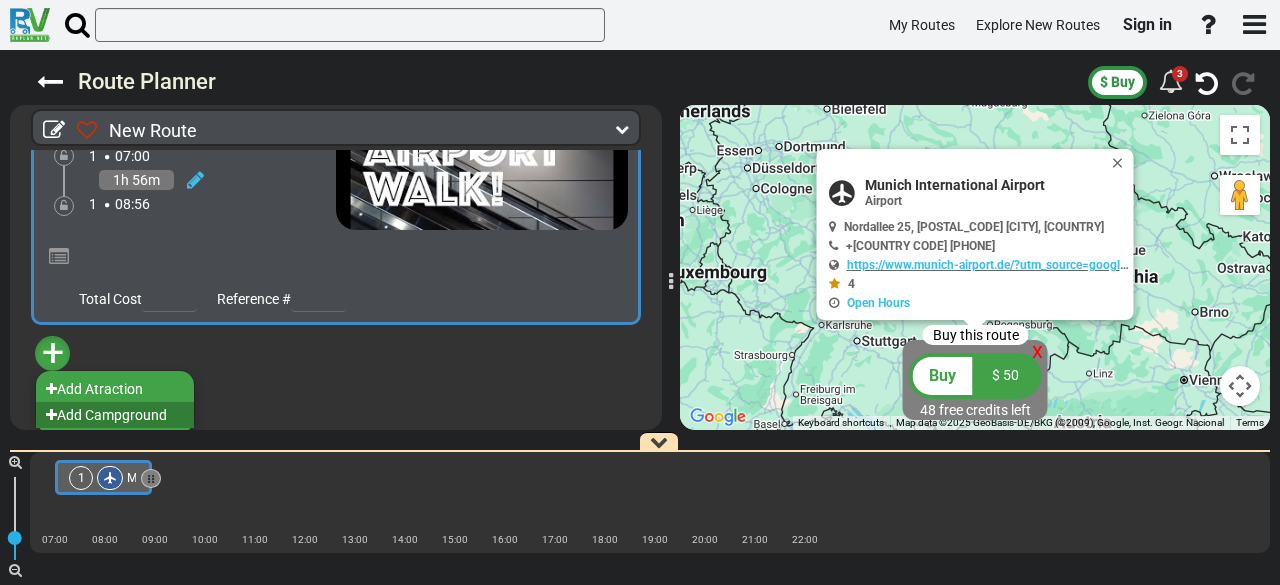click on "Add Campground" at bounding box center (115, 415) 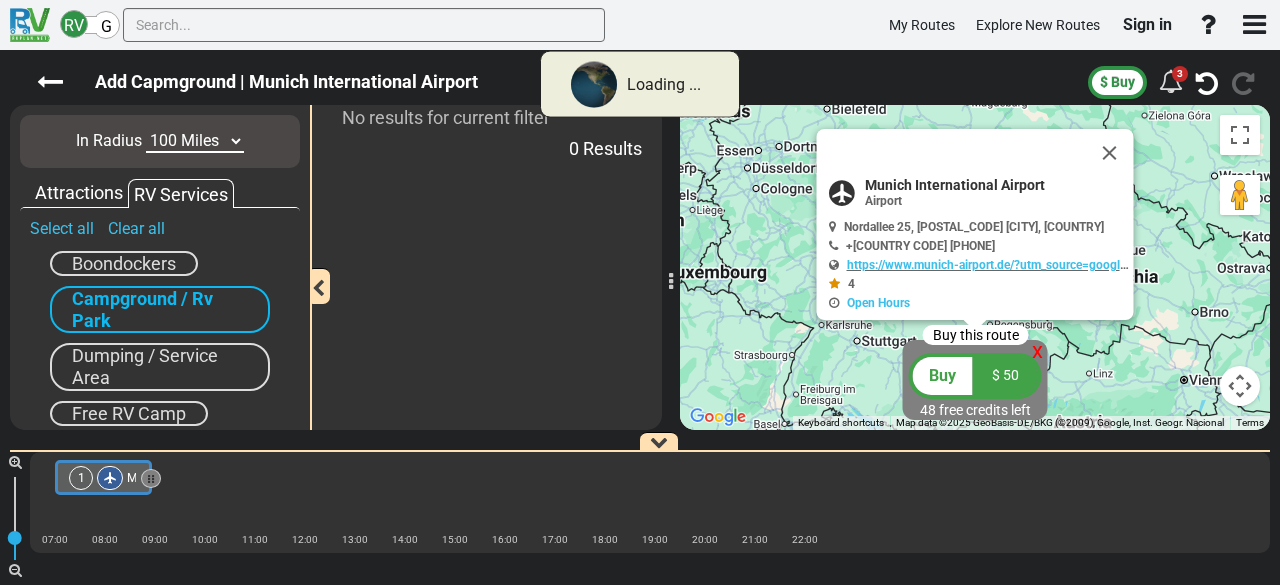 scroll, scrollTop: 0, scrollLeft: 0, axis: both 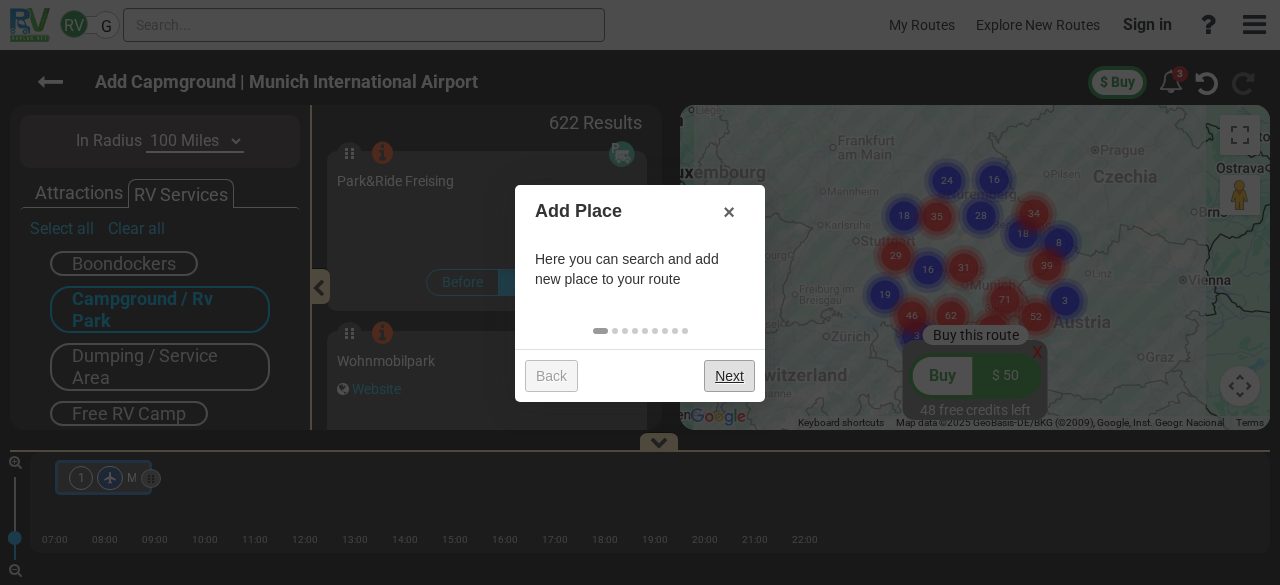 click on "Next" at bounding box center [729, 376] 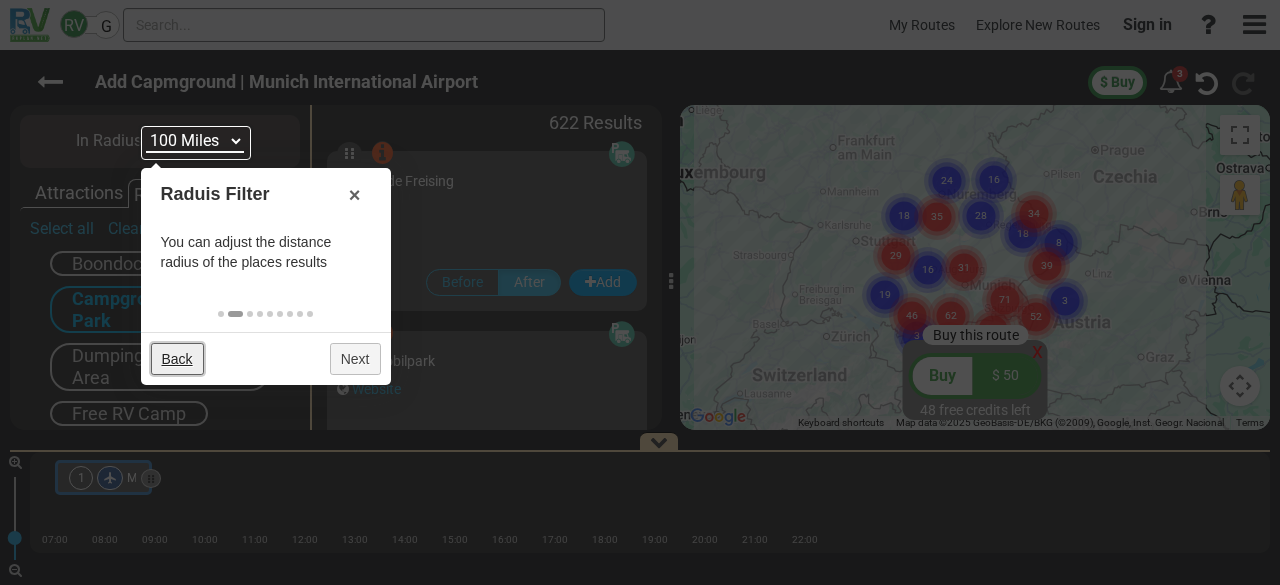 click on "Back" at bounding box center [177, 359] 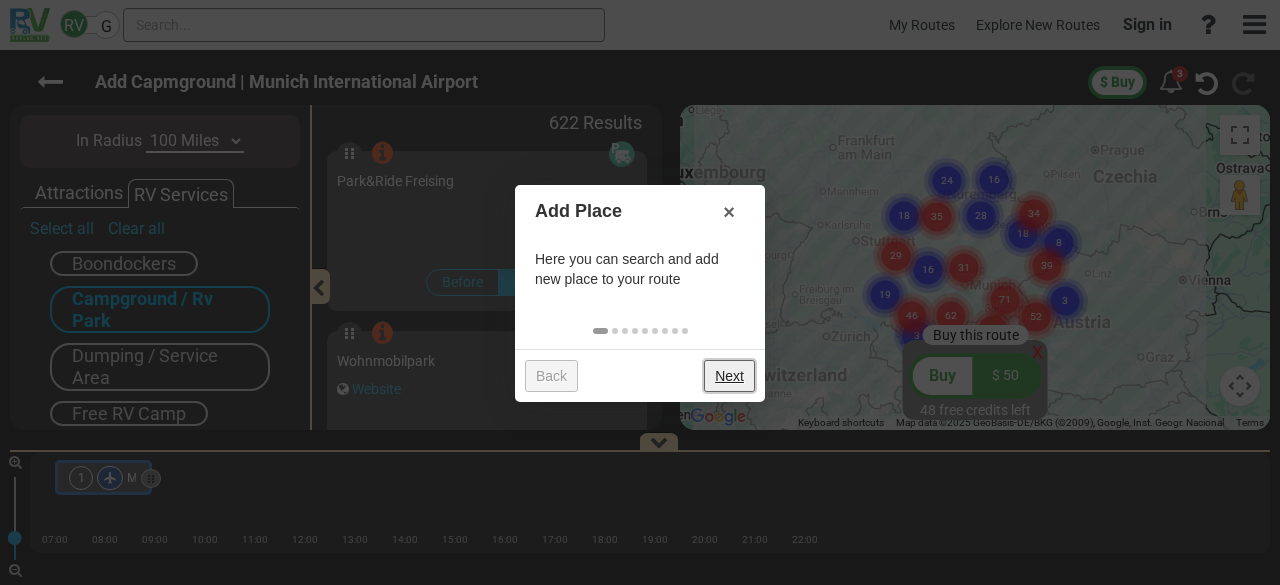 click on "Next" at bounding box center [729, 376] 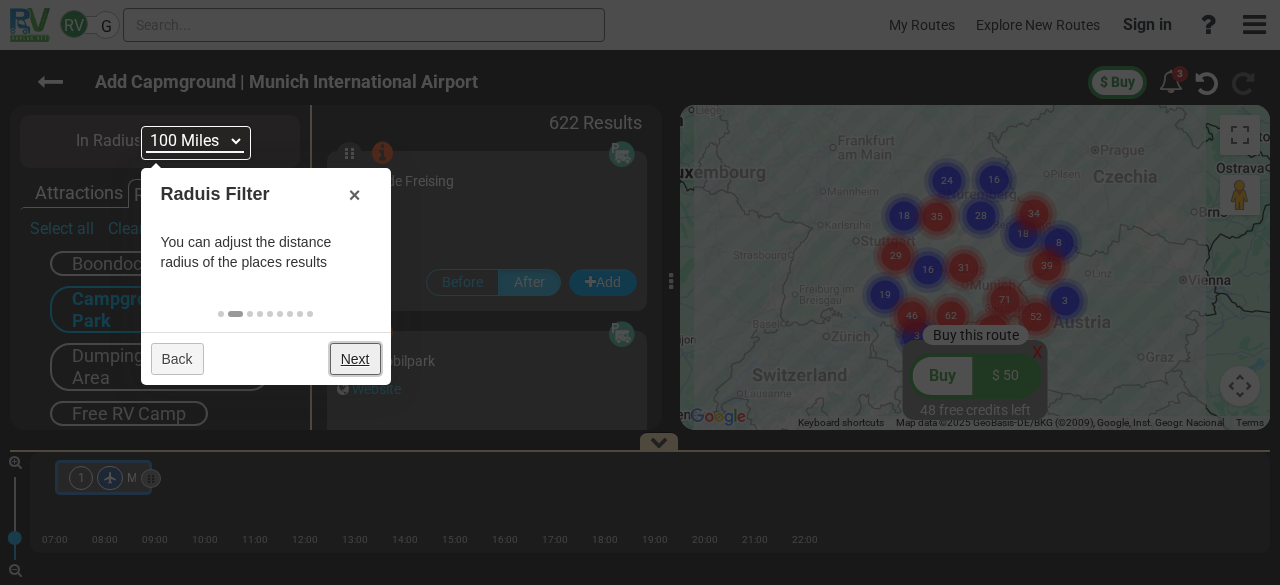click on "Next" at bounding box center [355, 359] 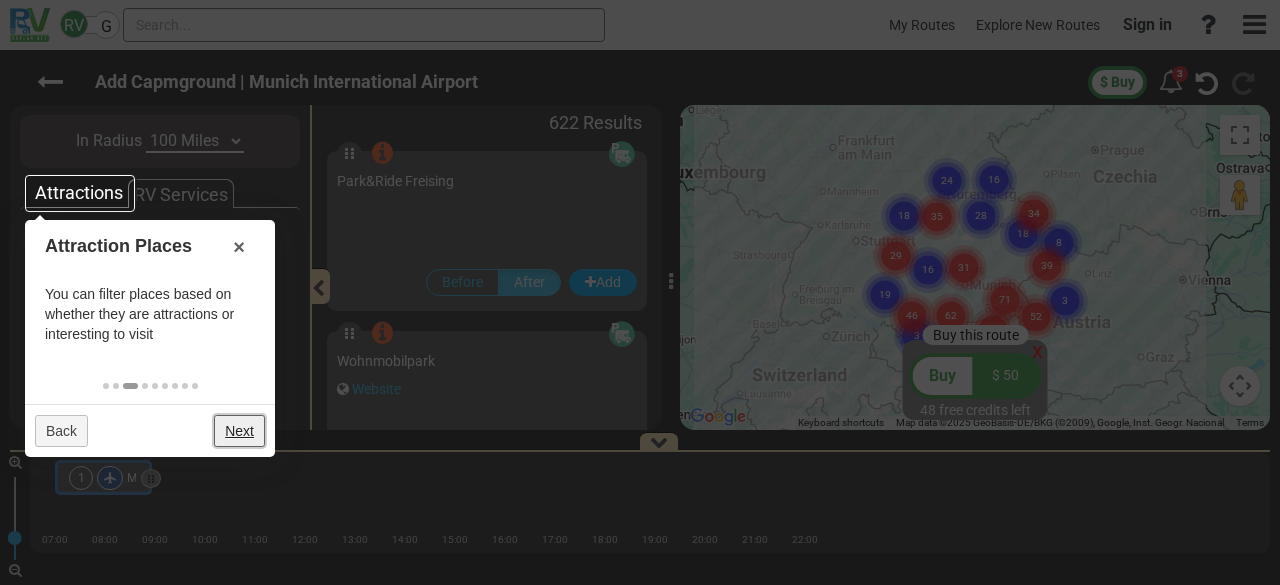 click on "Next" at bounding box center [239, 431] 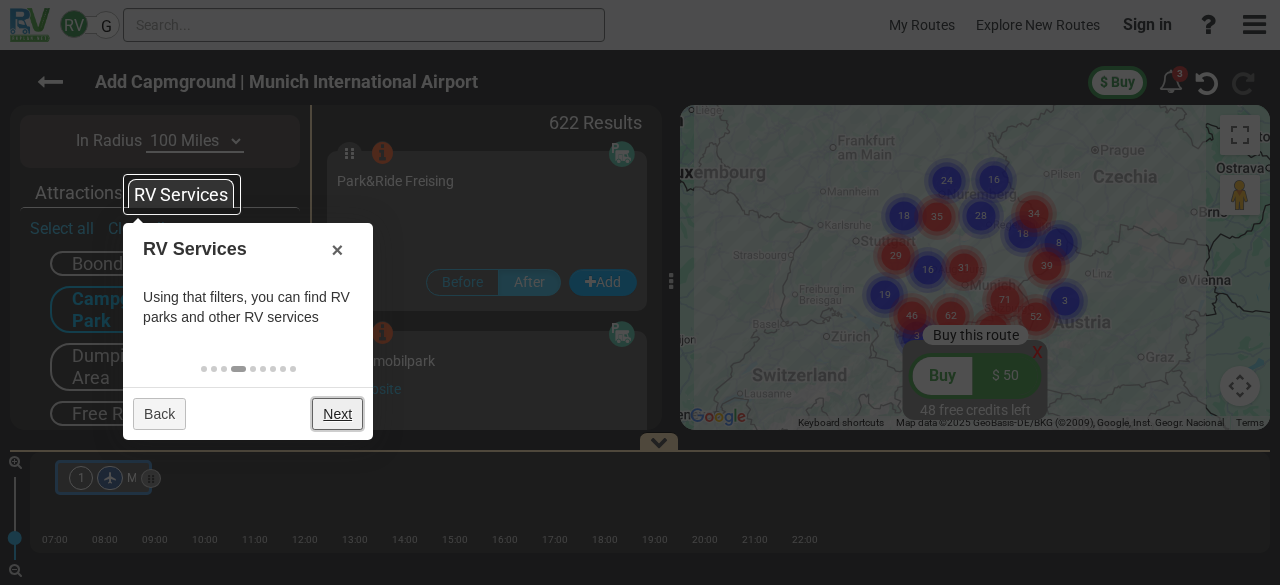 click on "Next" at bounding box center [337, 414] 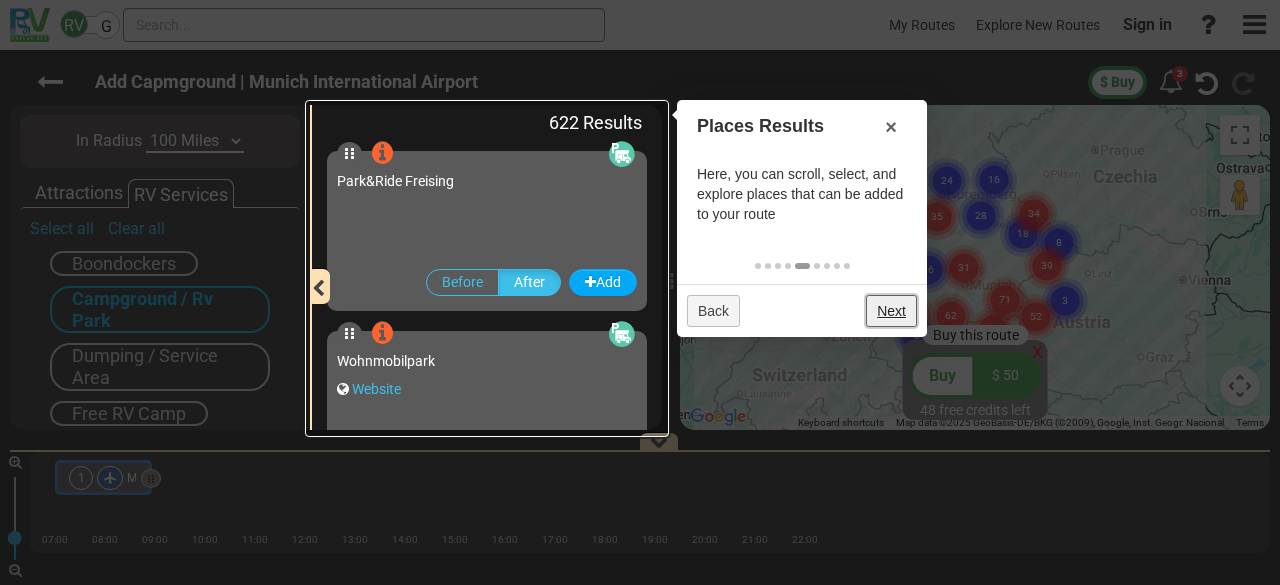 click on "Next" at bounding box center [891, 311] 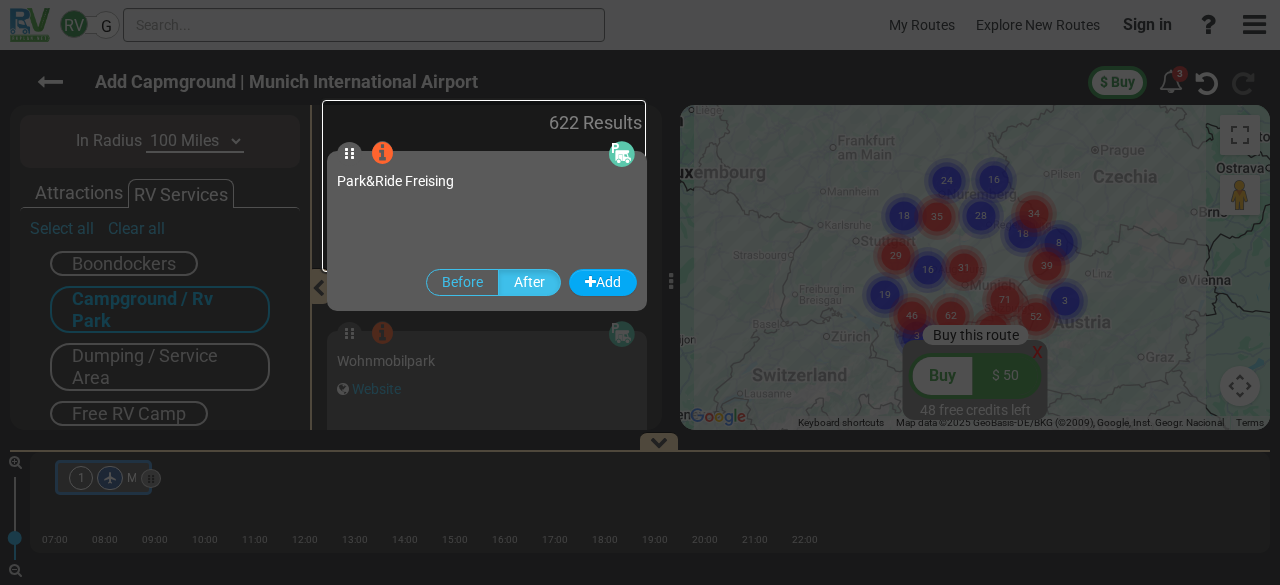 scroll, scrollTop: 46, scrollLeft: 0, axis: vertical 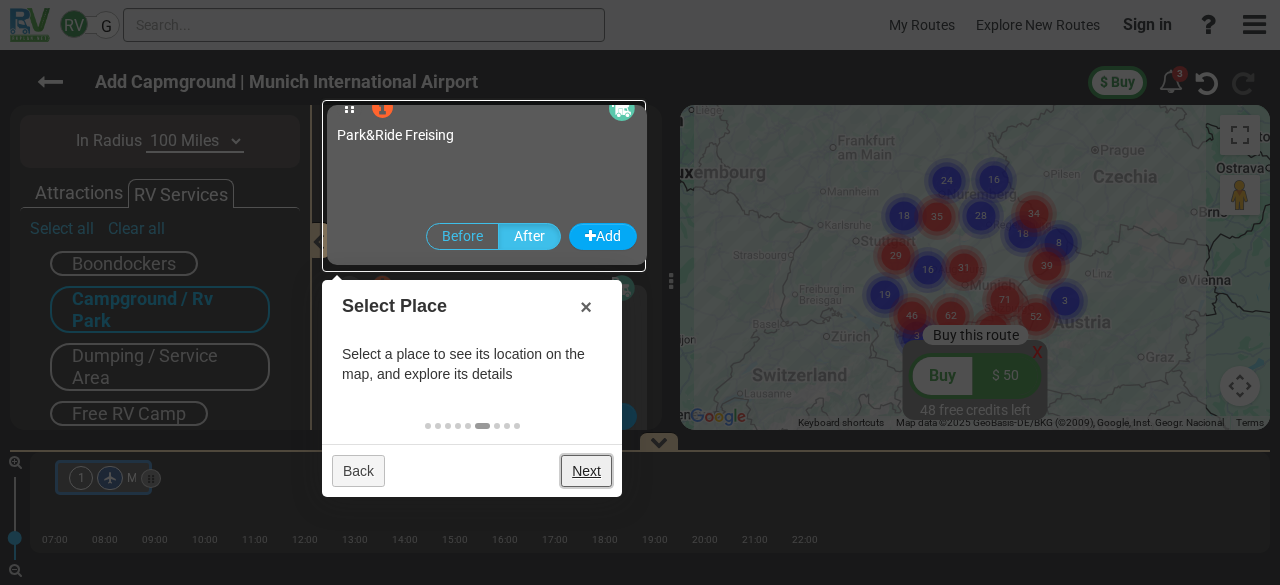 click on "Next" at bounding box center (586, 471) 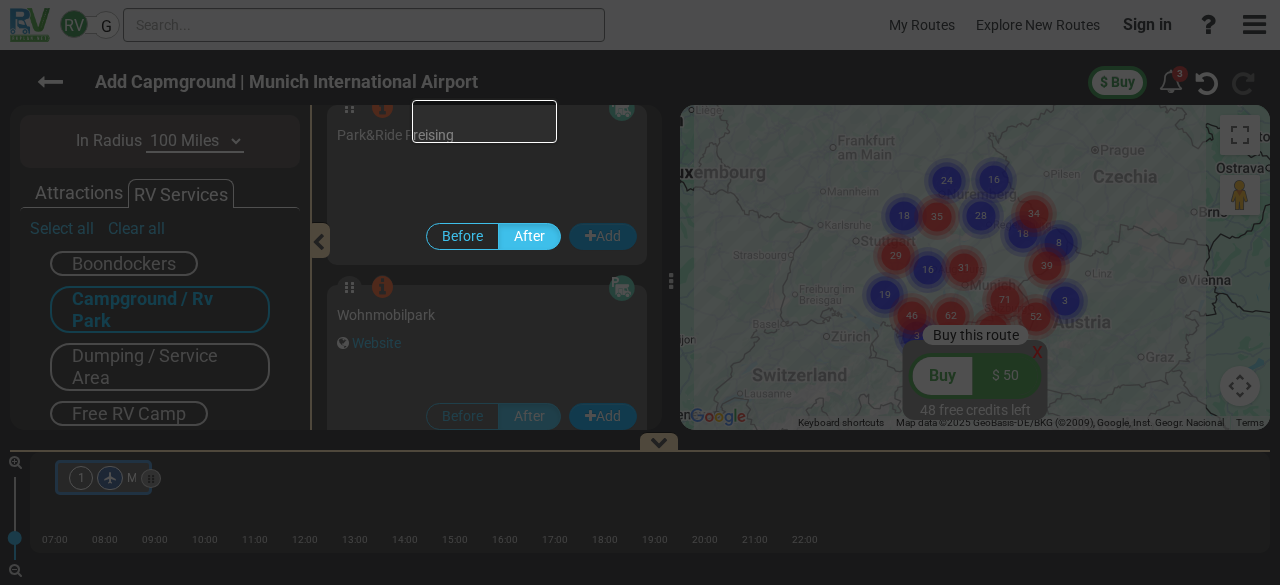 scroll, scrollTop: 164, scrollLeft: 0, axis: vertical 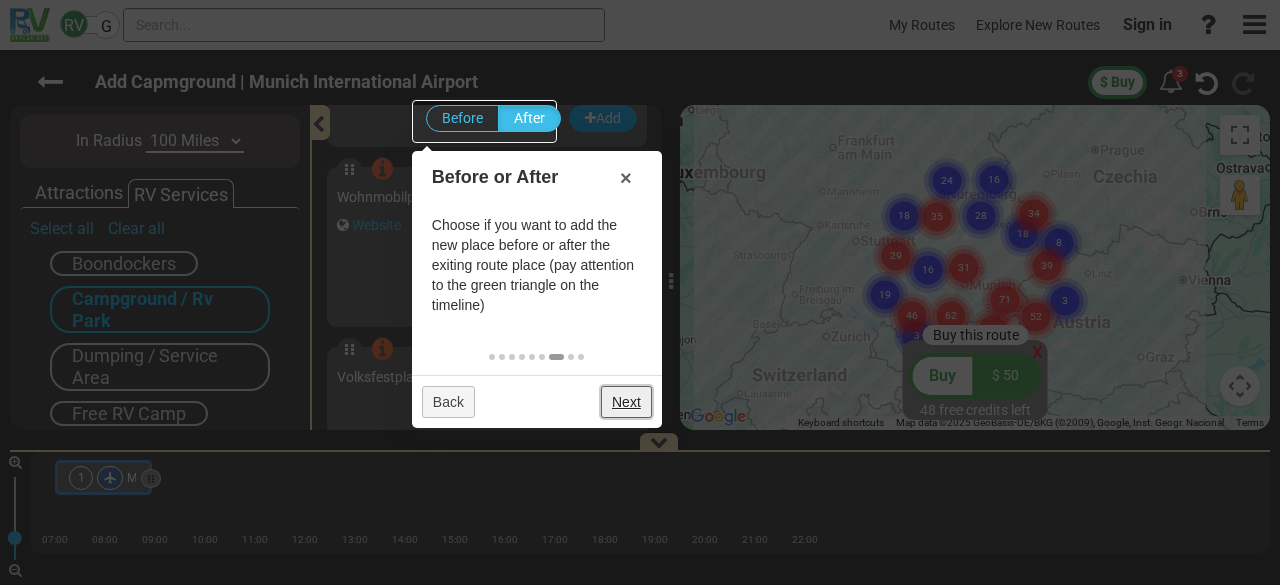click on "Next" at bounding box center (626, 402) 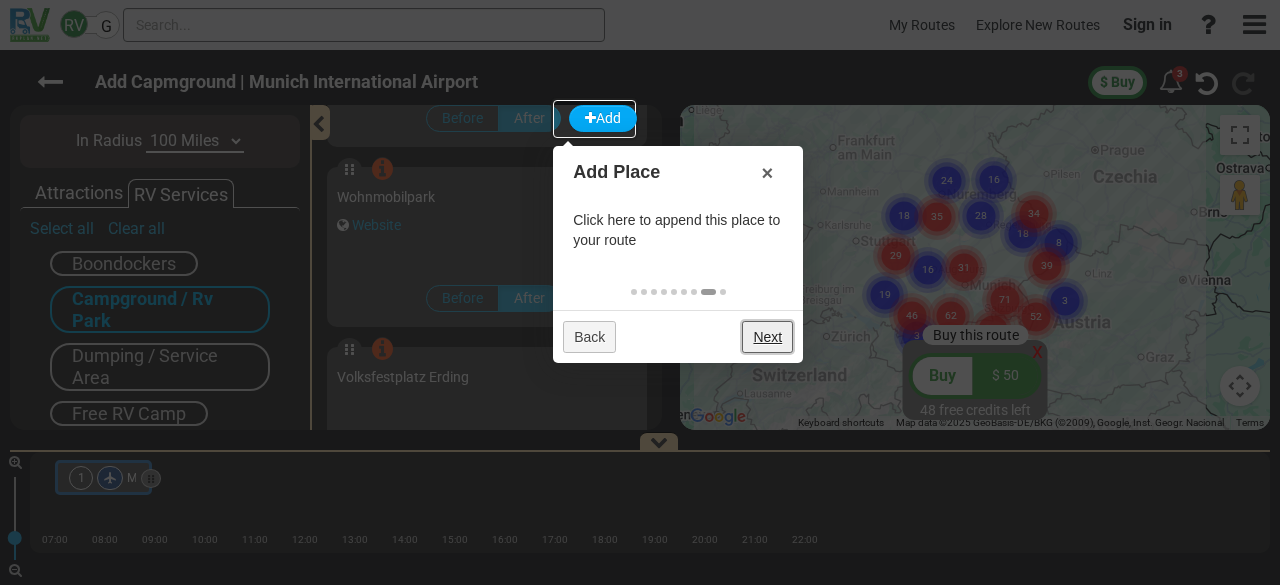 click on "Next" at bounding box center (767, 337) 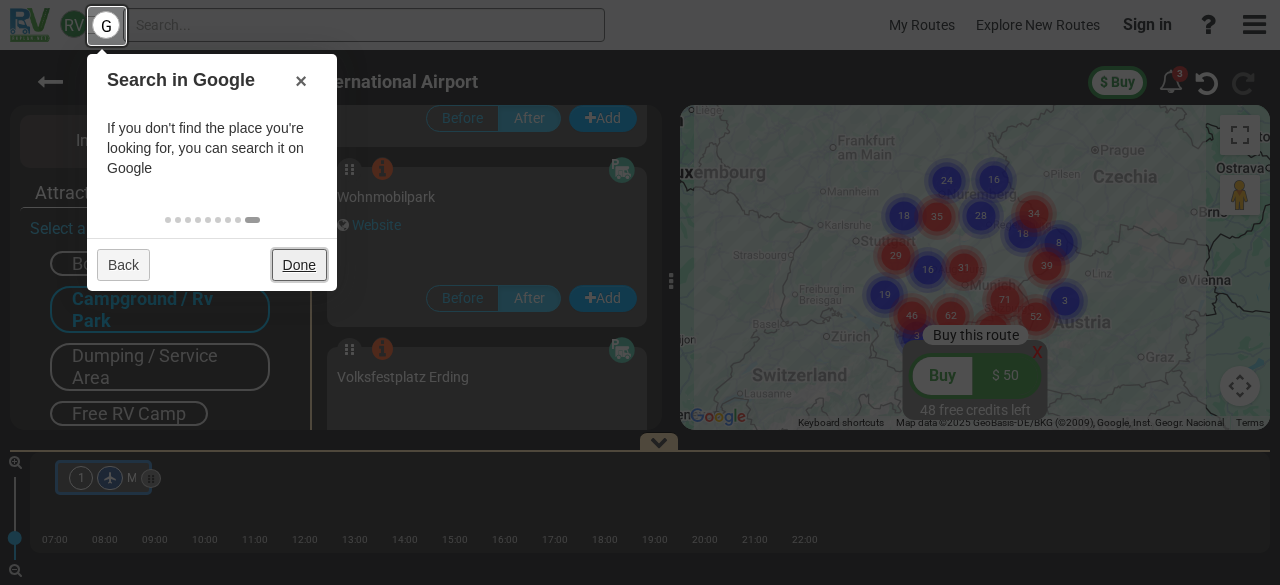 click on "Done" at bounding box center (299, 265) 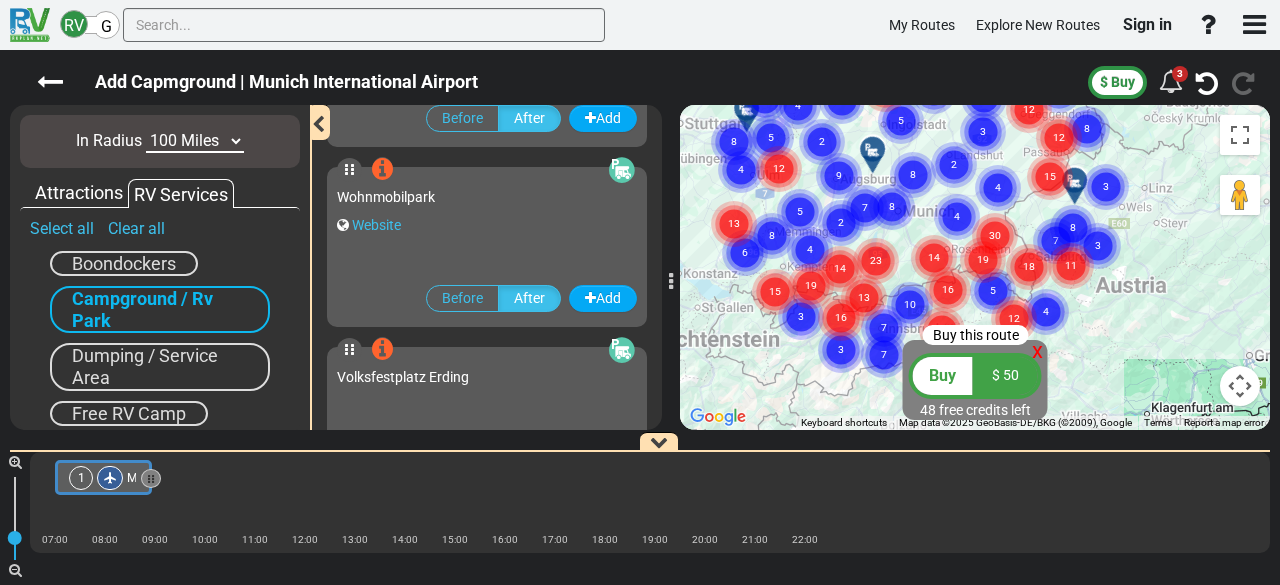 drag, startPoint x: 985, startPoint y: 291, endPoint x: 964, endPoint y: 181, distance: 111.9866 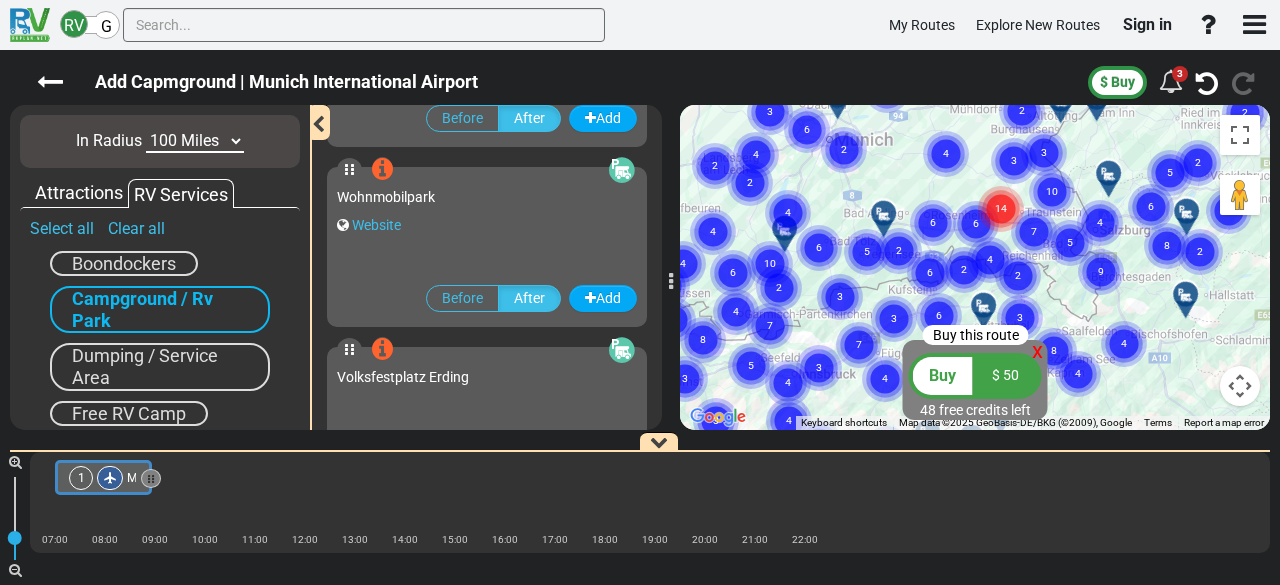 drag, startPoint x: 978, startPoint y: 269, endPoint x: 976, endPoint y: 176, distance: 93.0215 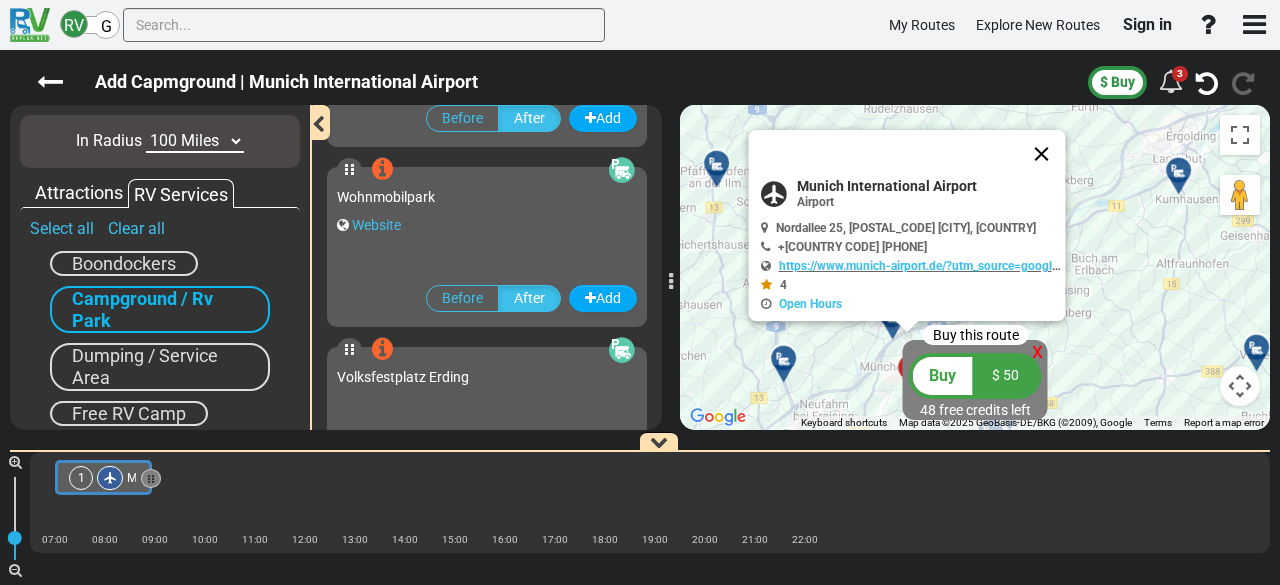 click at bounding box center (1042, 154) 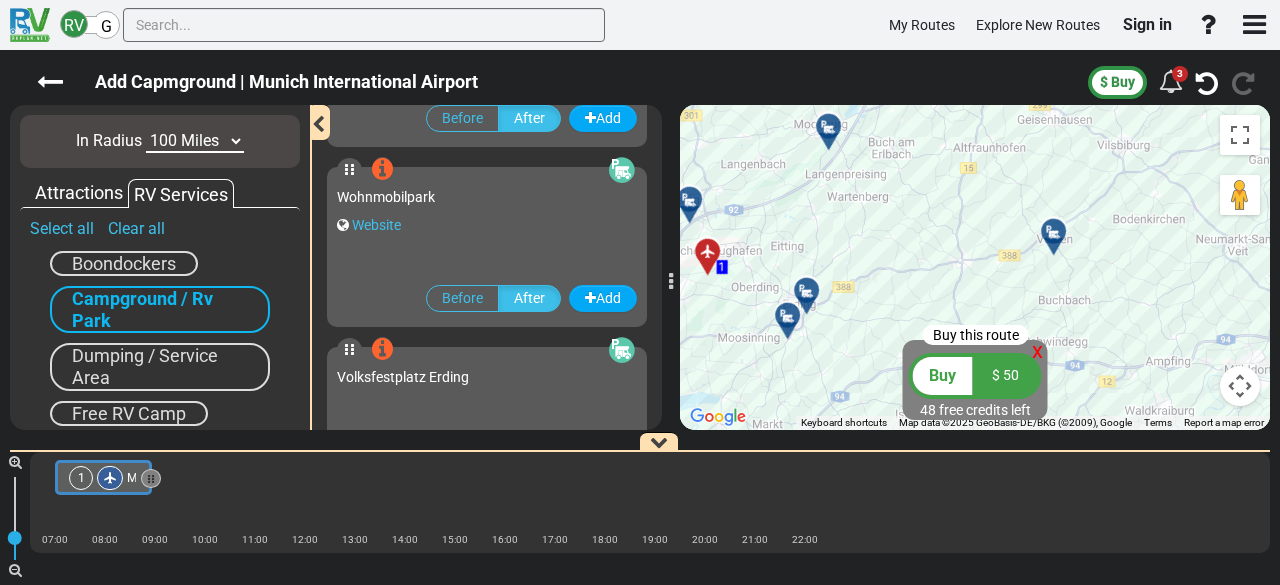 drag, startPoint x: 963, startPoint y: 277, endPoint x: 759, endPoint y: 158, distance: 236.17155 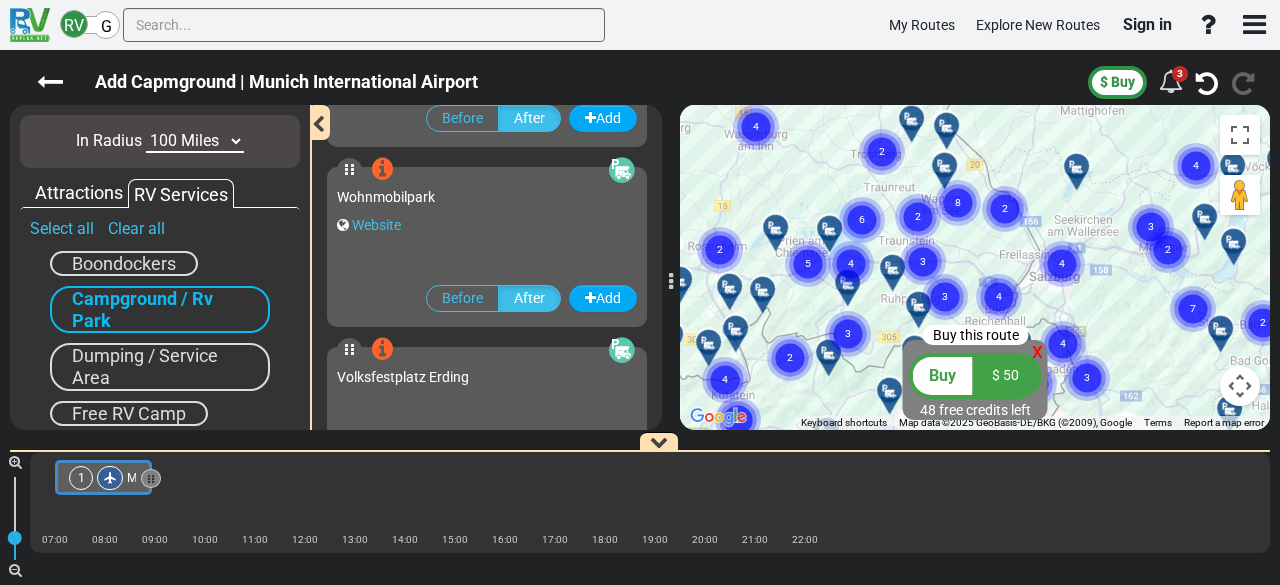 drag, startPoint x: 943, startPoint y: 299, endPoint x: 931, endPoint y: 167, distance: 132.54433 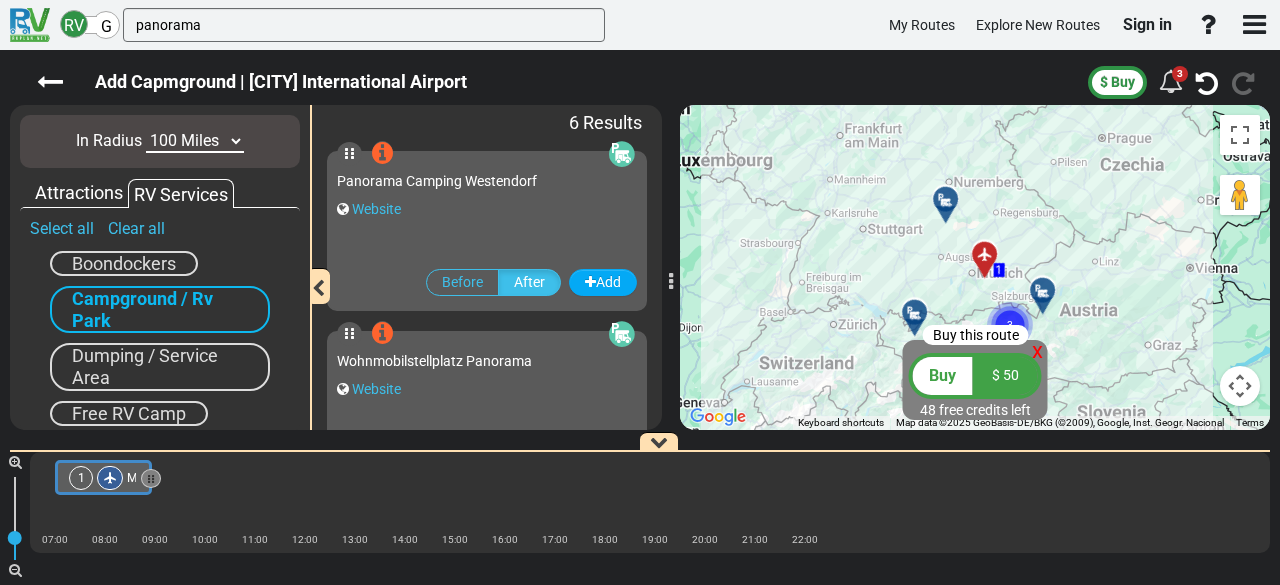 scroll, scrollTop: 0, scrollLeft: 0, axis: both 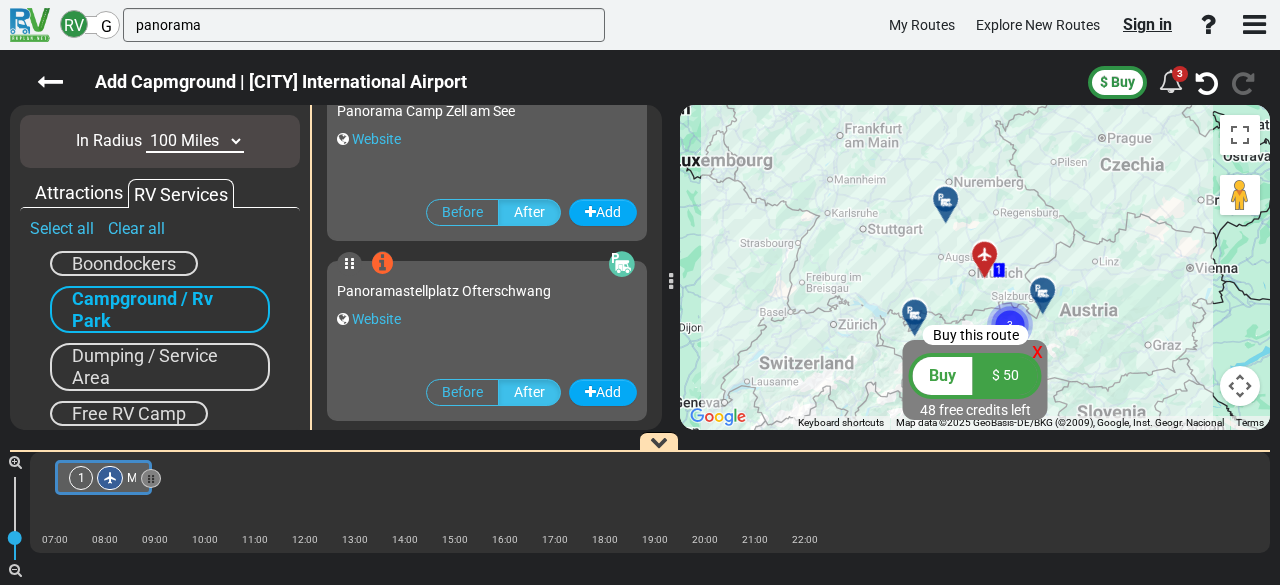 type on "panorama" 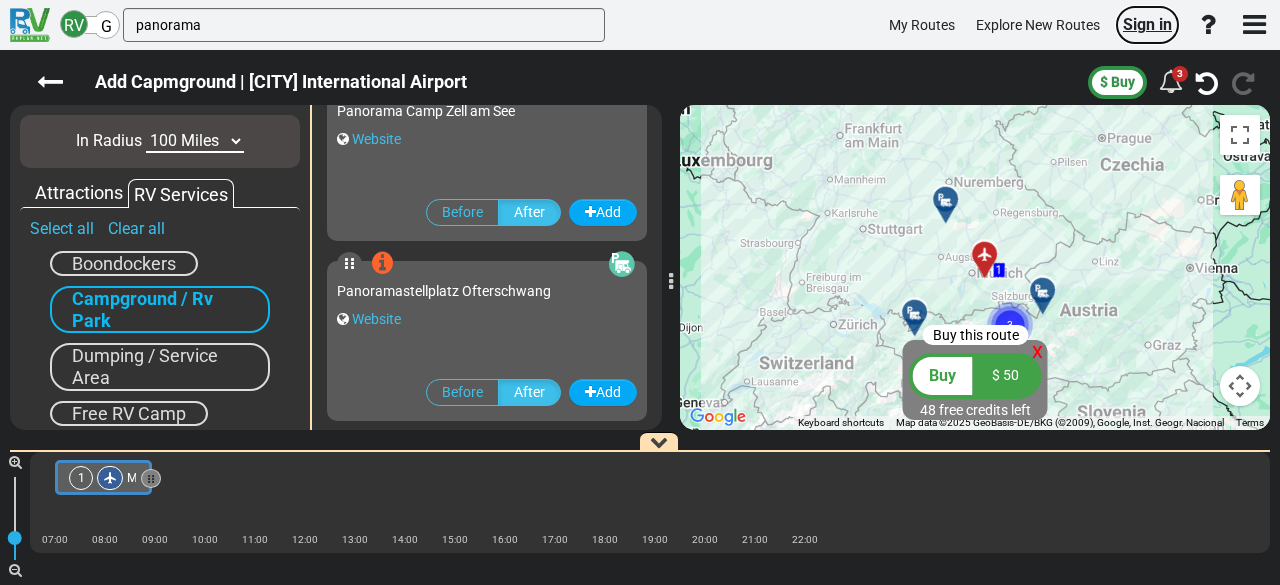 click on "Sign in" at bounding box center (1147, 24) 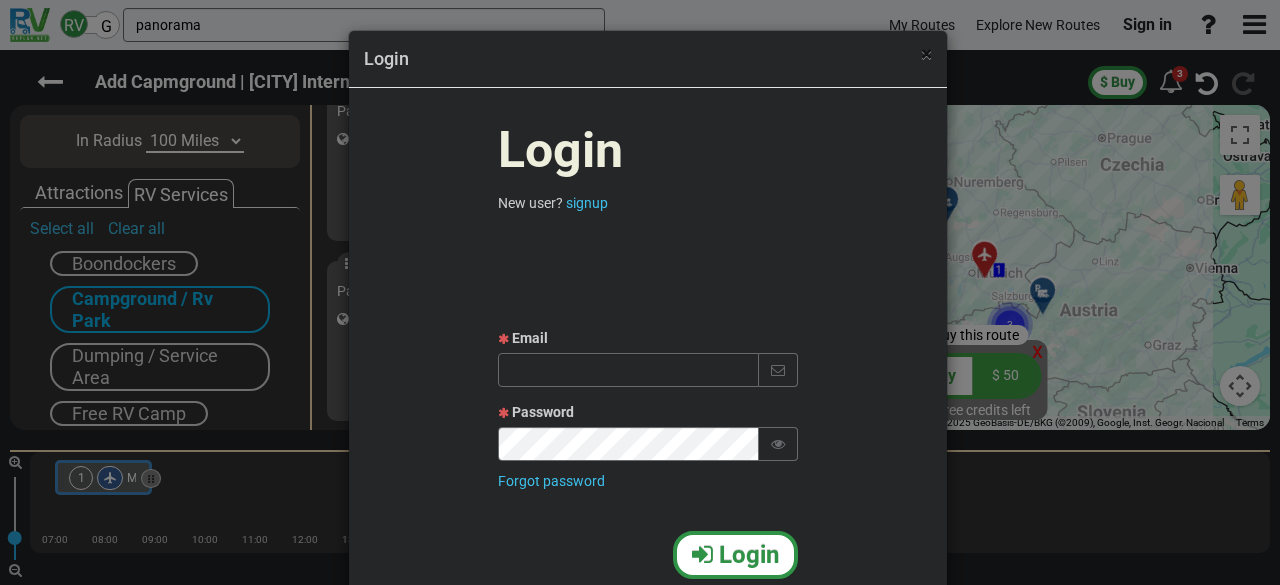 click on "×" at bounding box center (926, 54) 